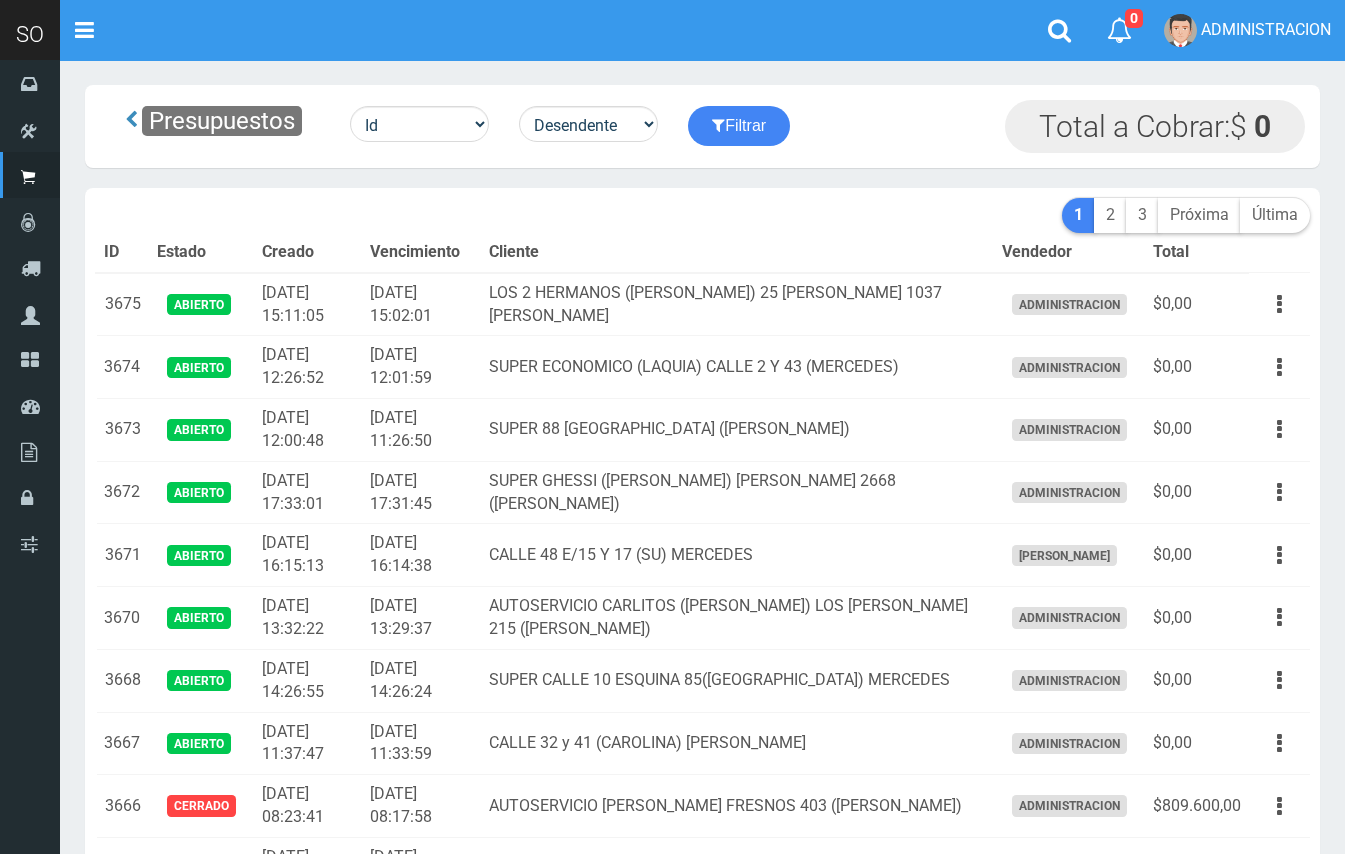 scroll, scrollTop: 0, scrollLeft: 0, axis: both 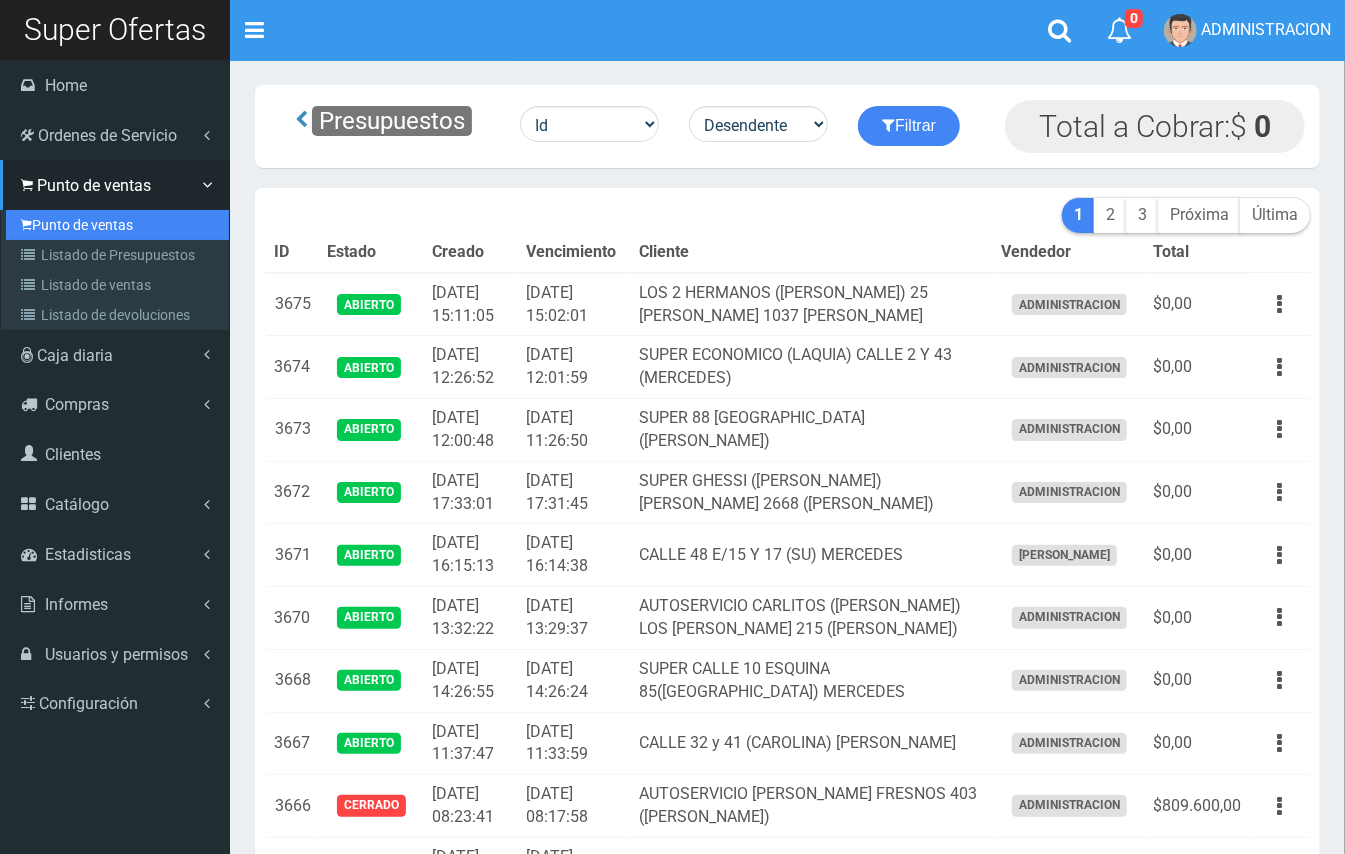 click on "Punto de ventas" at bounding box center [117, 225] 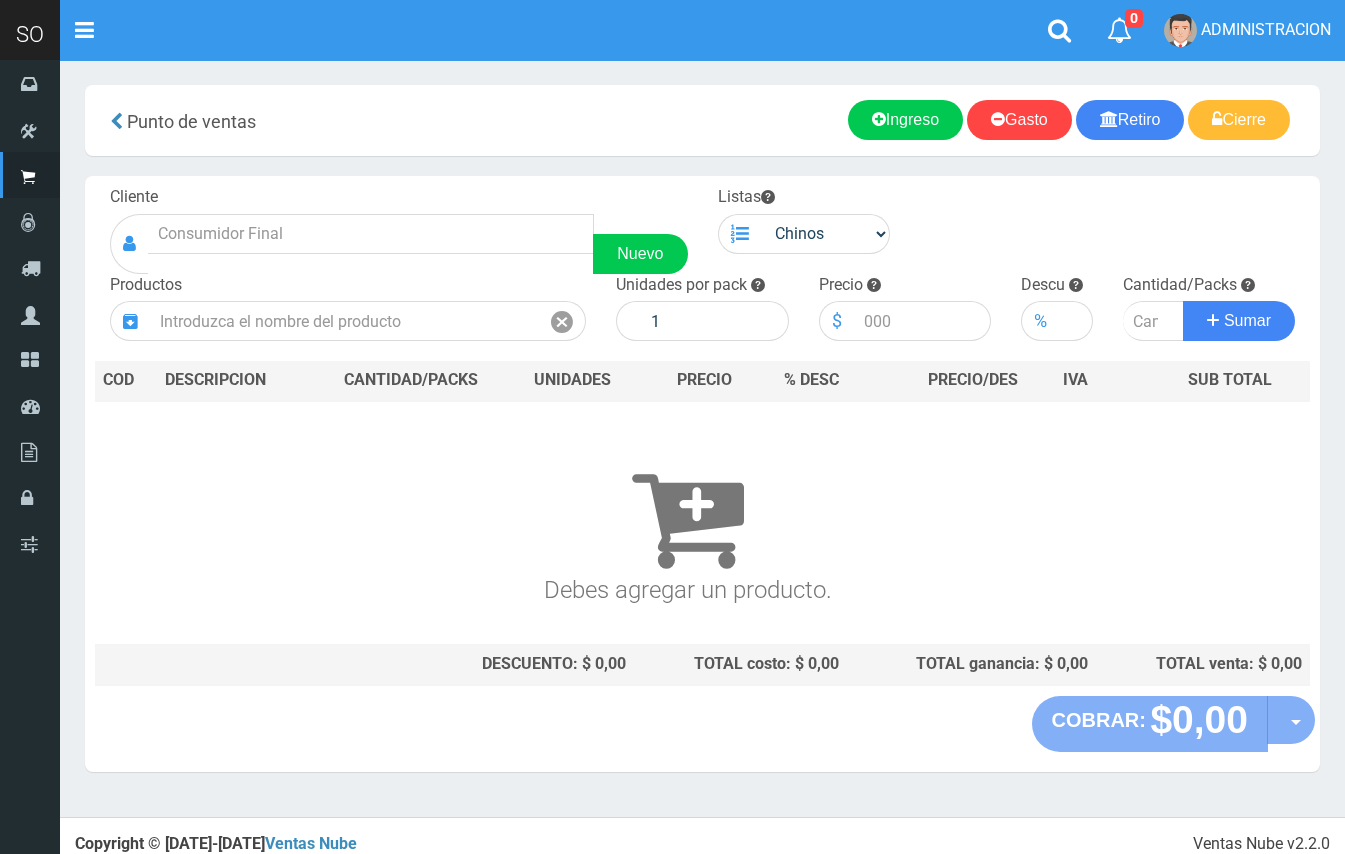 scroll, scrollTop: 0, scrollLeft: 0, axis: both 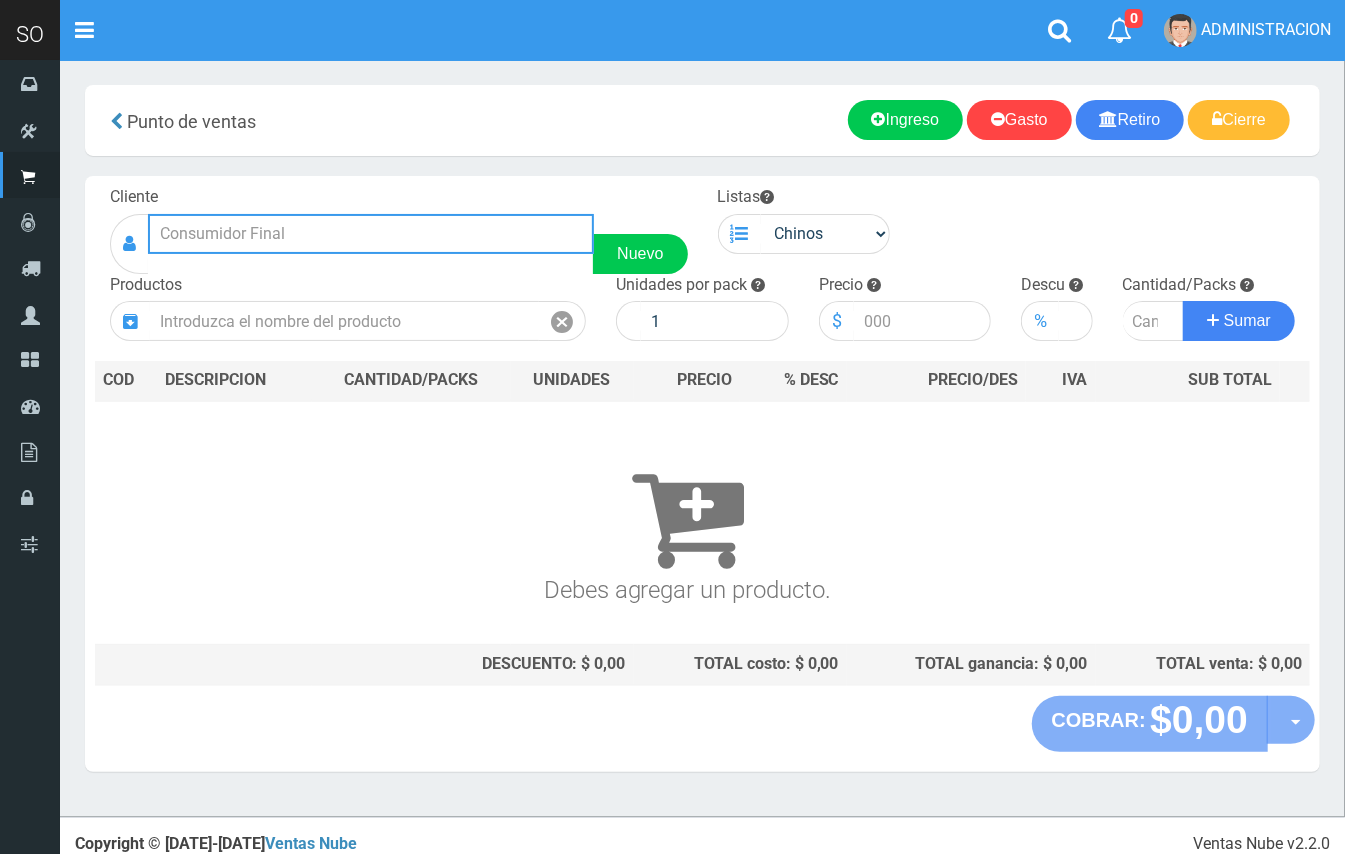 click at bounding box center [371, 234] 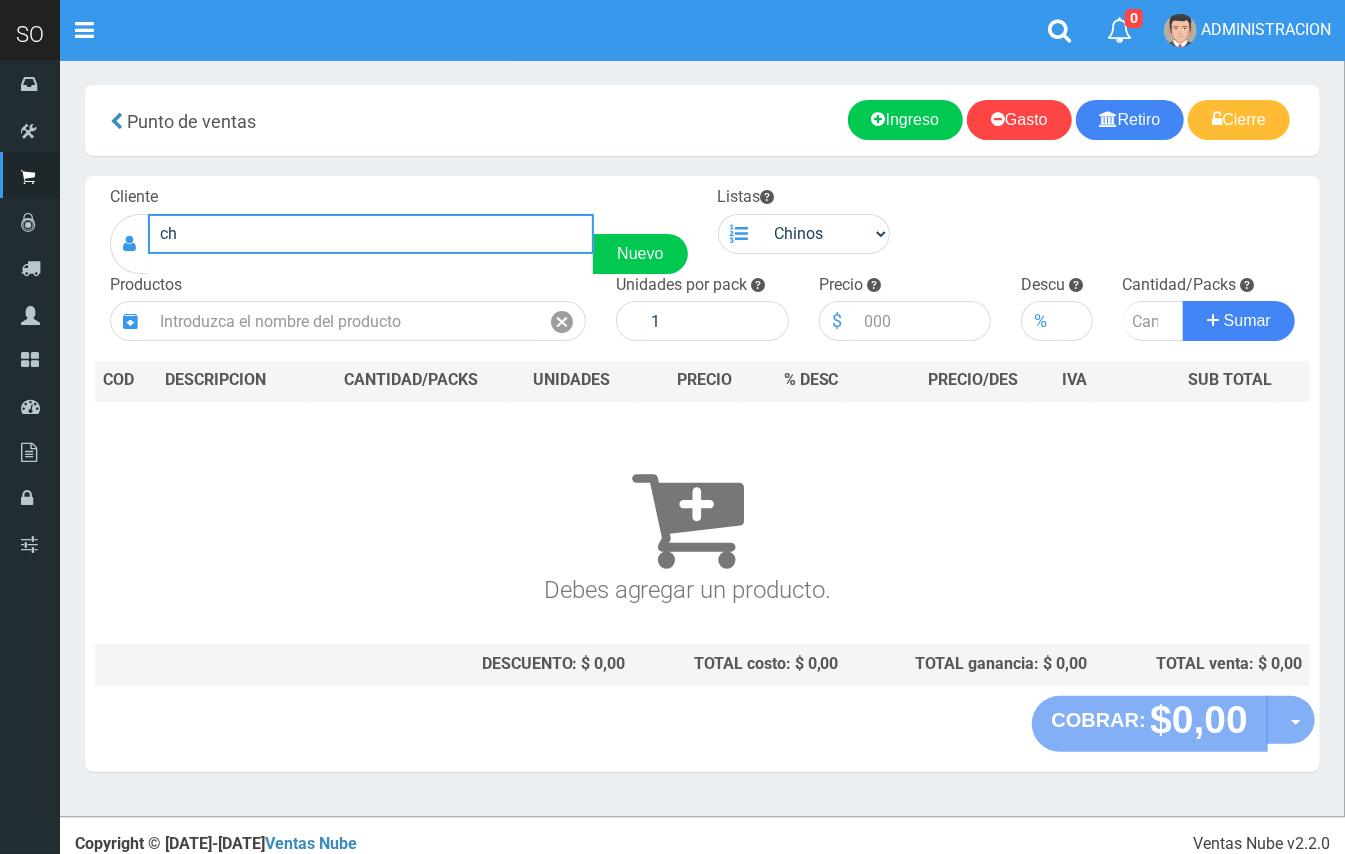 type on "c" 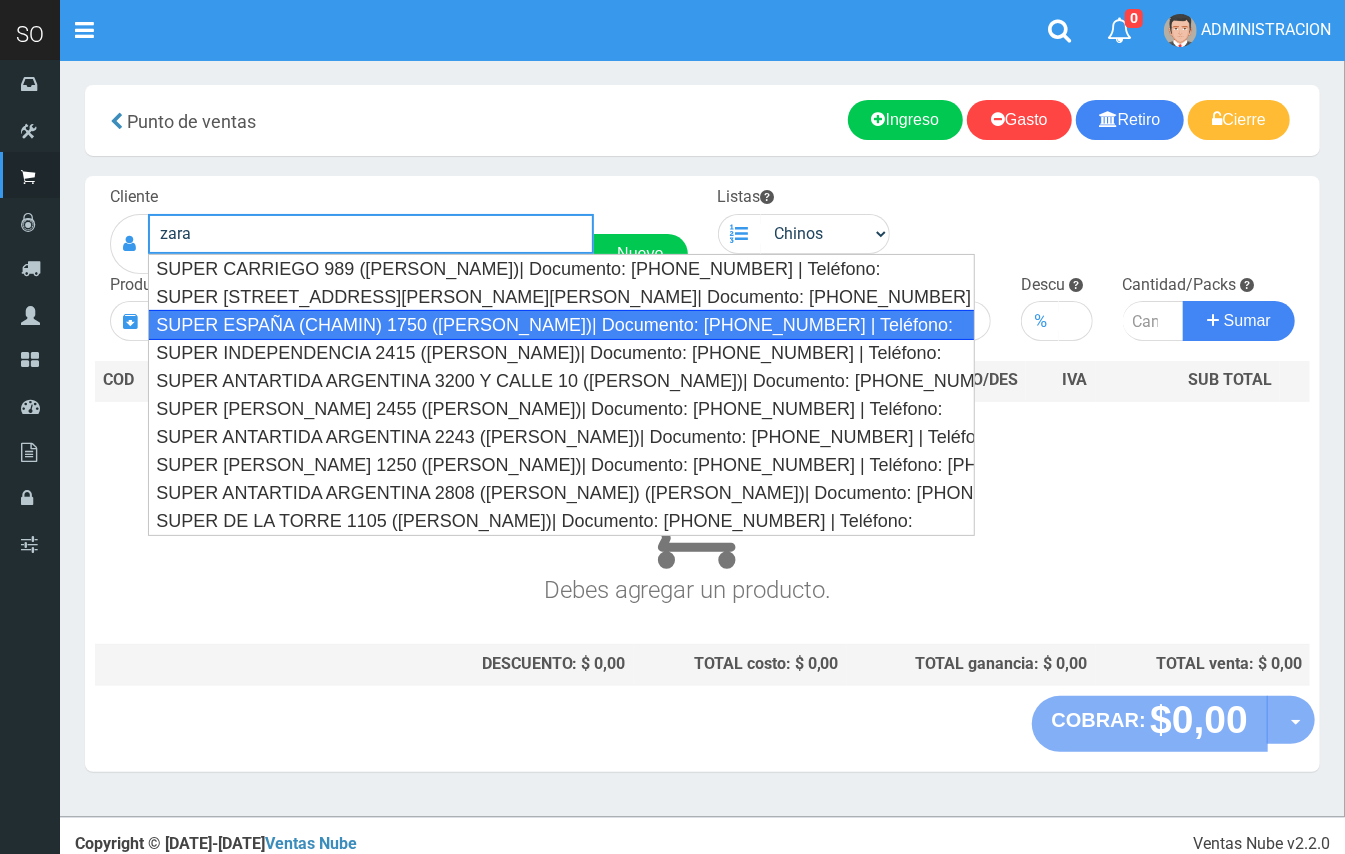 click on "SUPER ESPAÑA (CHAMIN) 1750 (ZARATE)| Documento: 45674866343 | Teléfono:" at bounding box center (561, 325) 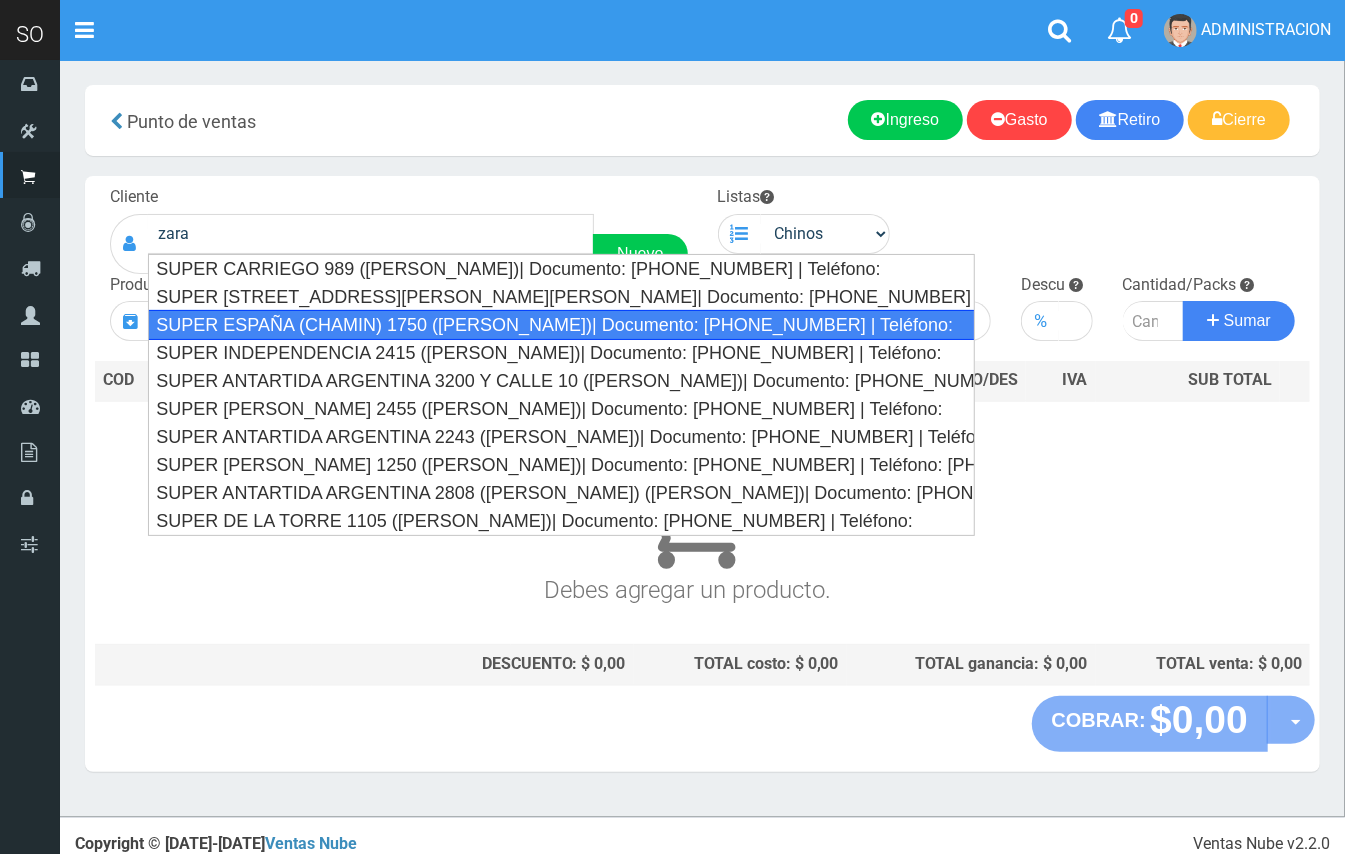 type on "SUPER ESPAÑA (CHAMIN) 1750 (ZARATE)| Documento: 45674866343 | Teléfono:" 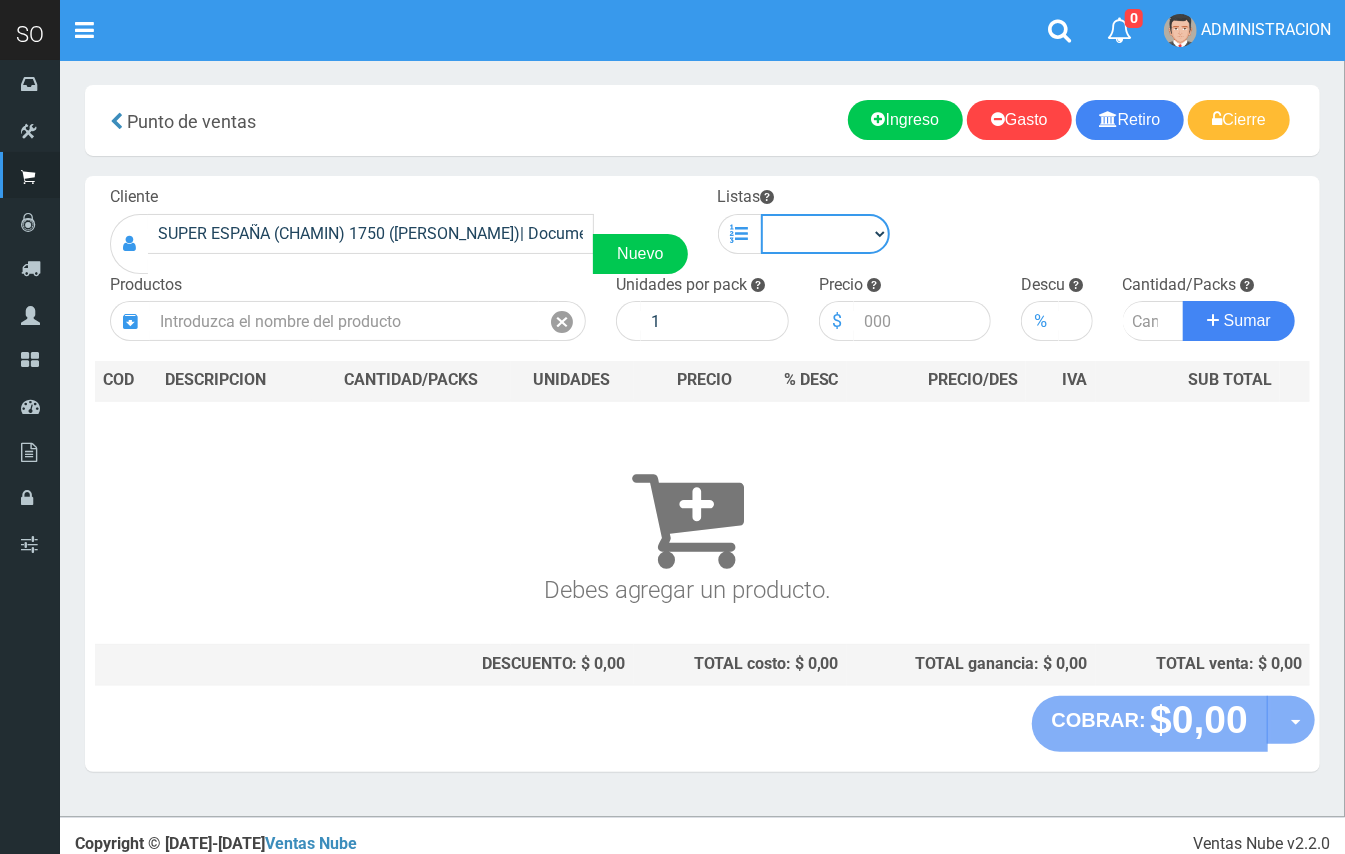 drag, startPoint x: 837, startPoint y: 232, endPoint x: 828, endPoint y: 249, distance: 19.235384 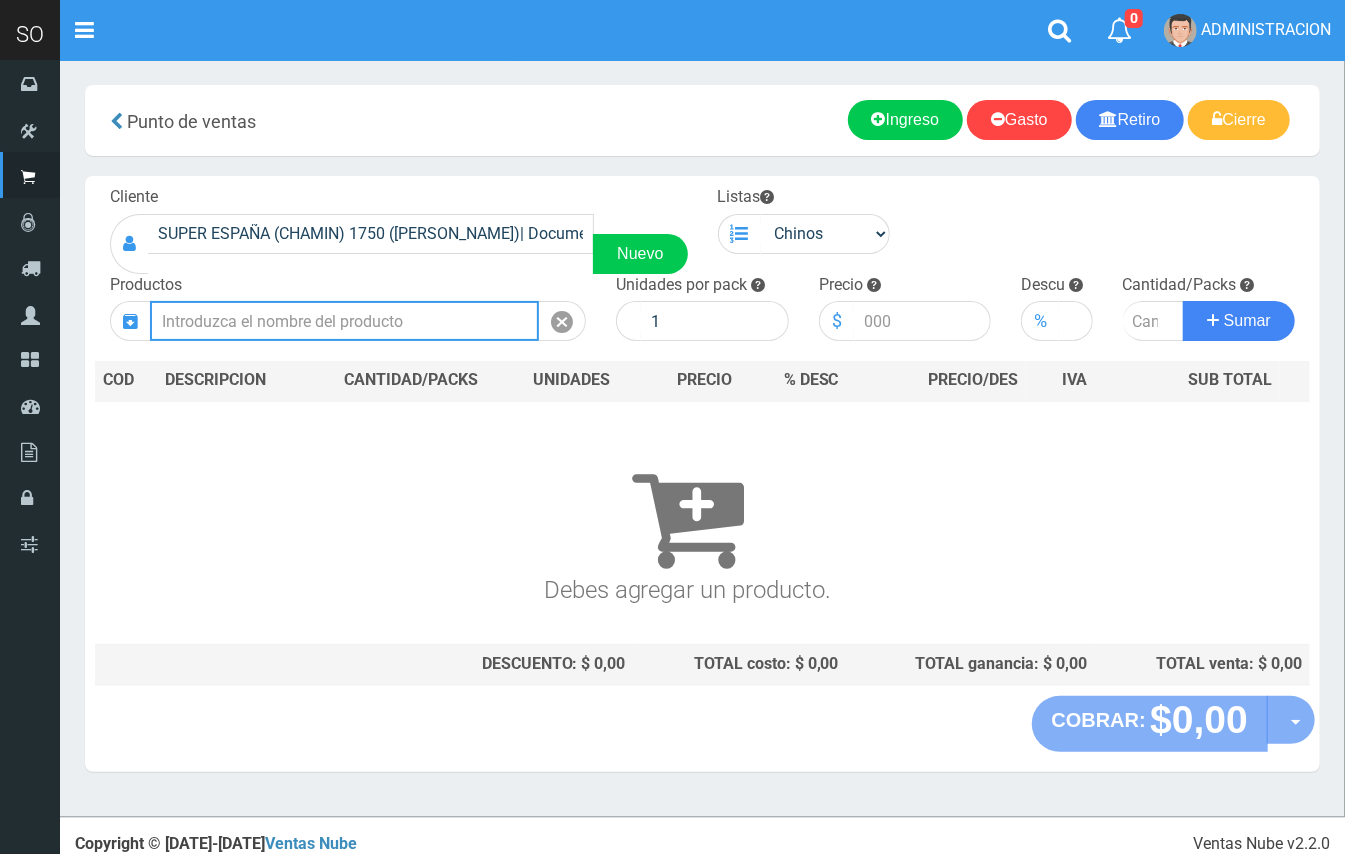 click at bounding box center [344, 321] 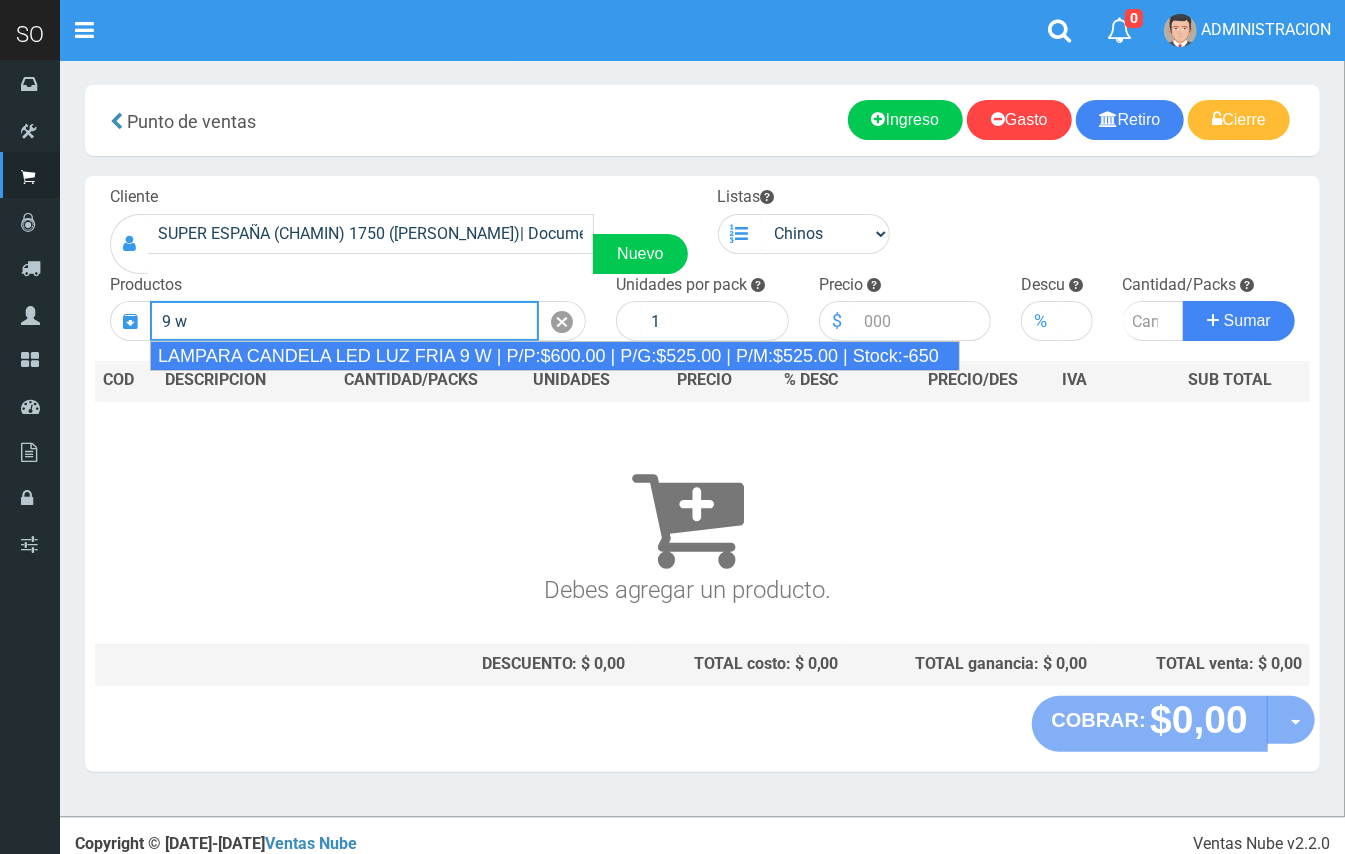click on "LAMPARA CANDELA LED LUZ FRIA 9 W | P/P:$600.00 | P/G:$525.00 | P/M:$525.00 | Stock:-650" at bounding box center [555, 356] 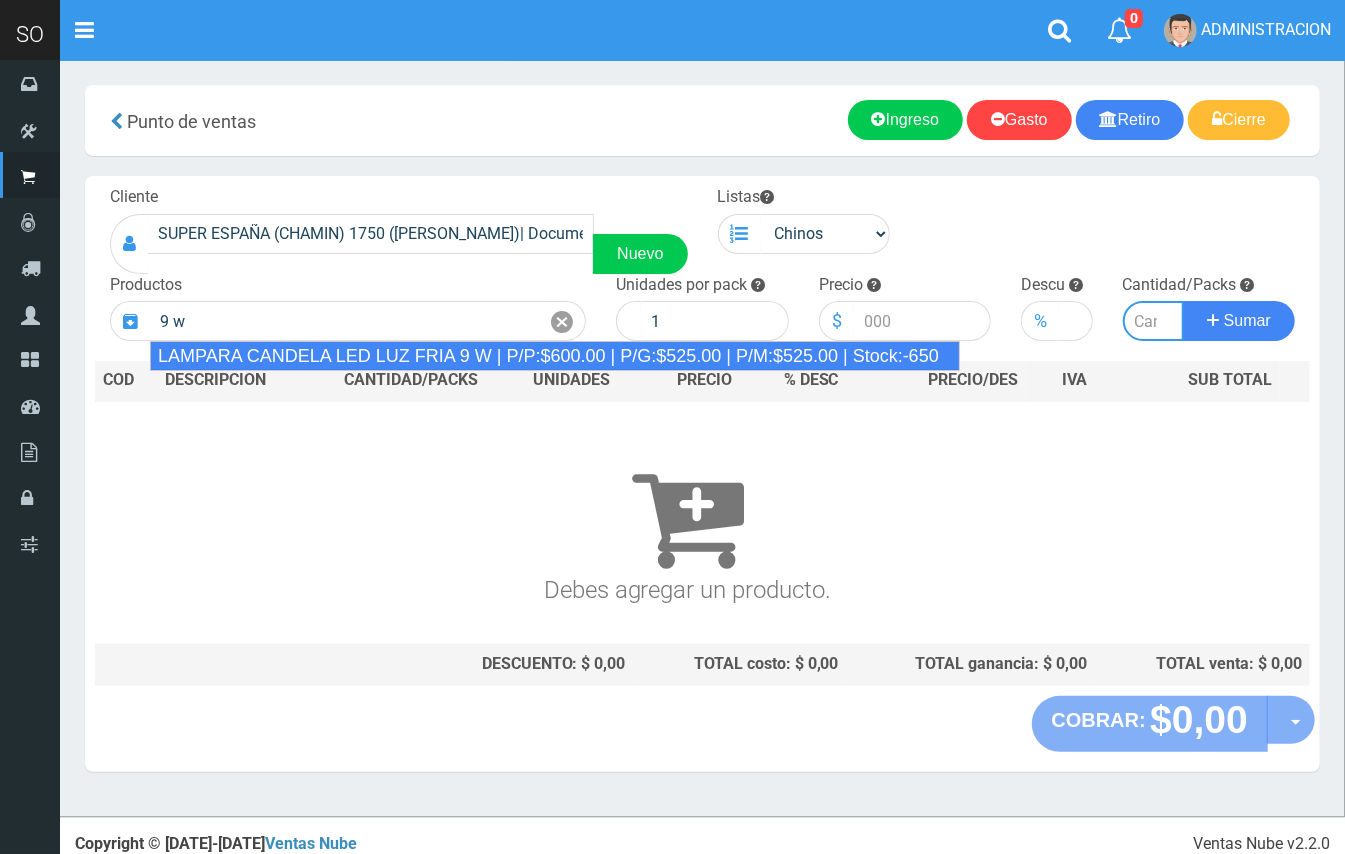 type on "LAMPARA CANDELA LED LUZ FRIA 9 W | P/P:$600.00 | P/G:$525.00 | P/M:$525.00 | Stock:-650" 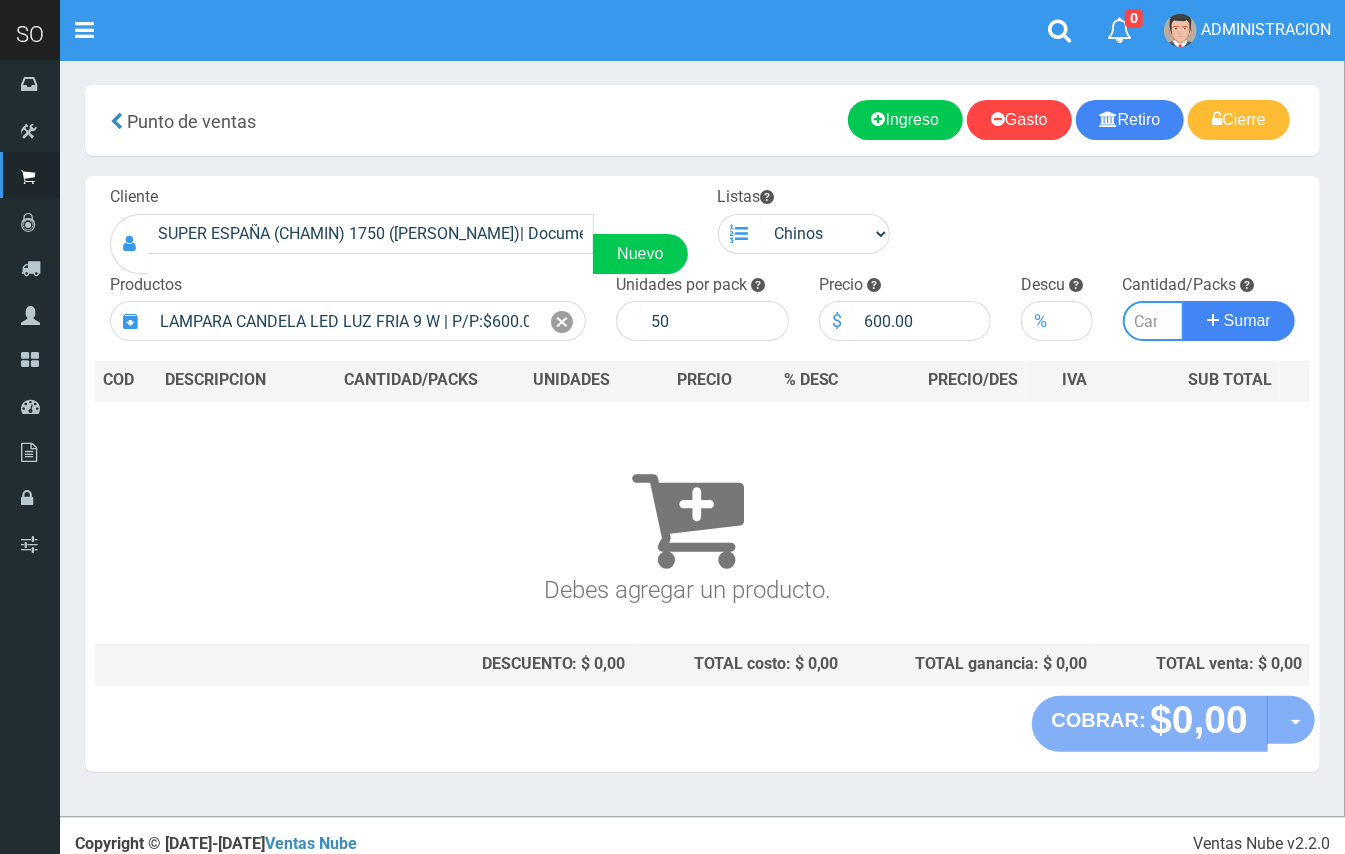 type on "5" 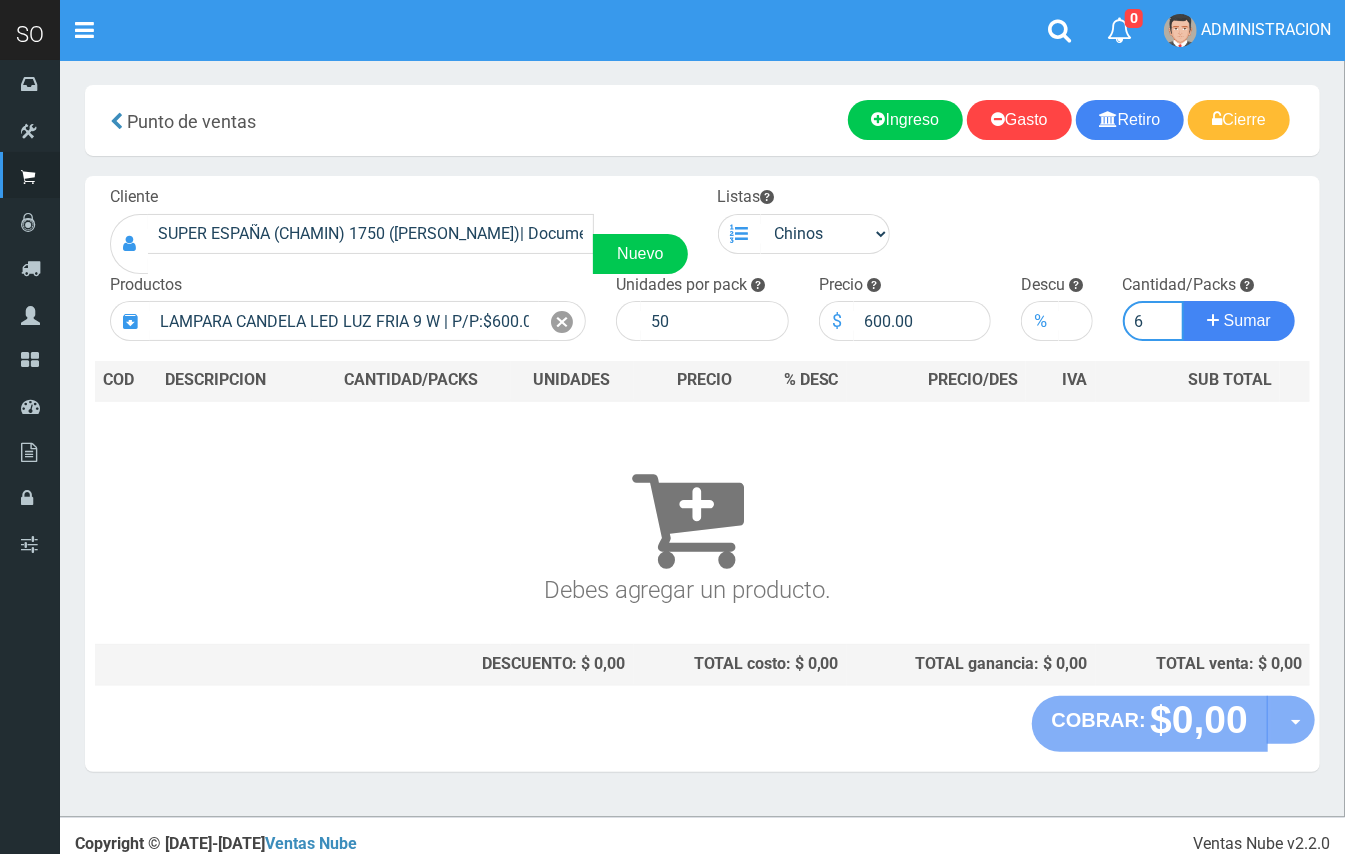 type on "6" 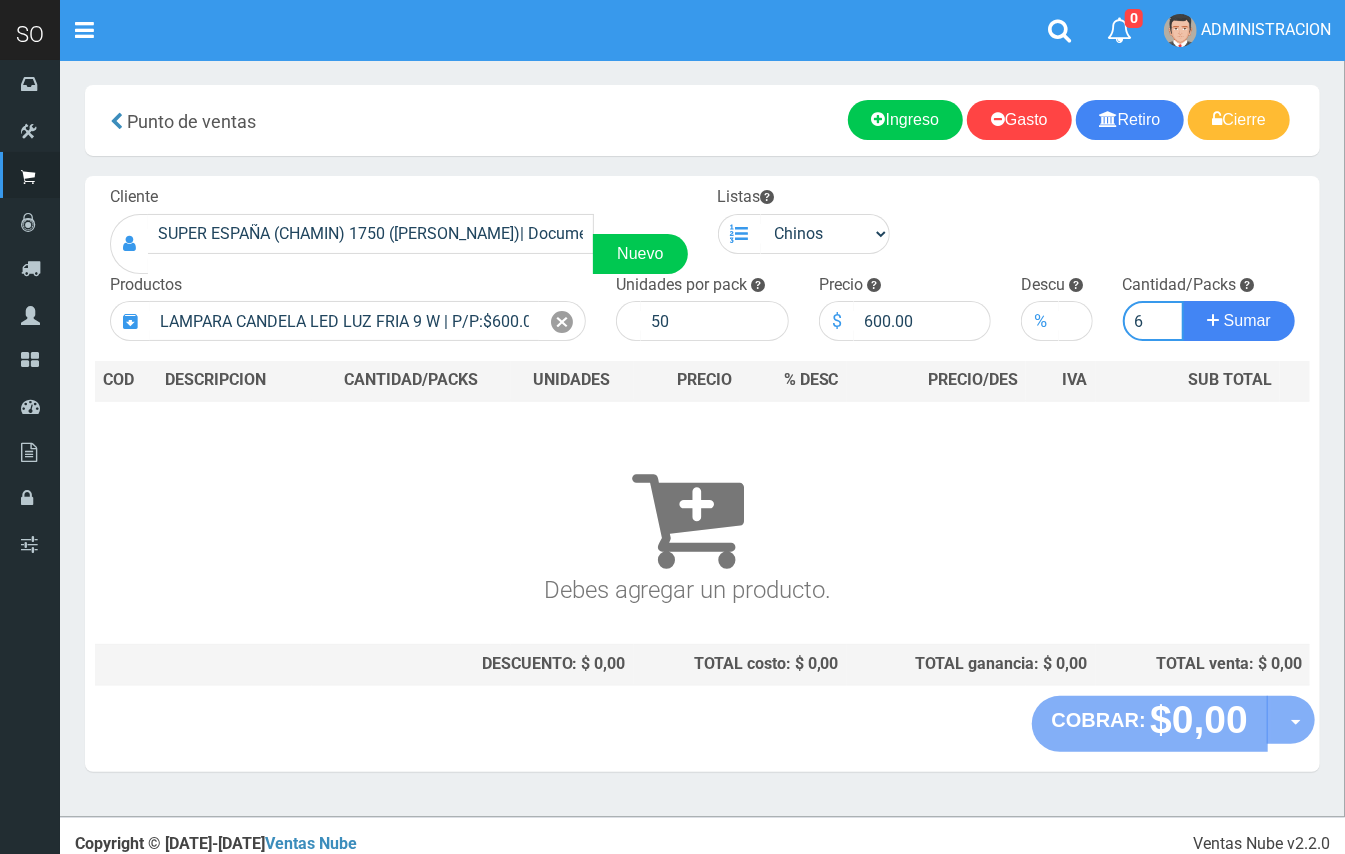 click on "Sumar" at bounding box center [1239, 321] 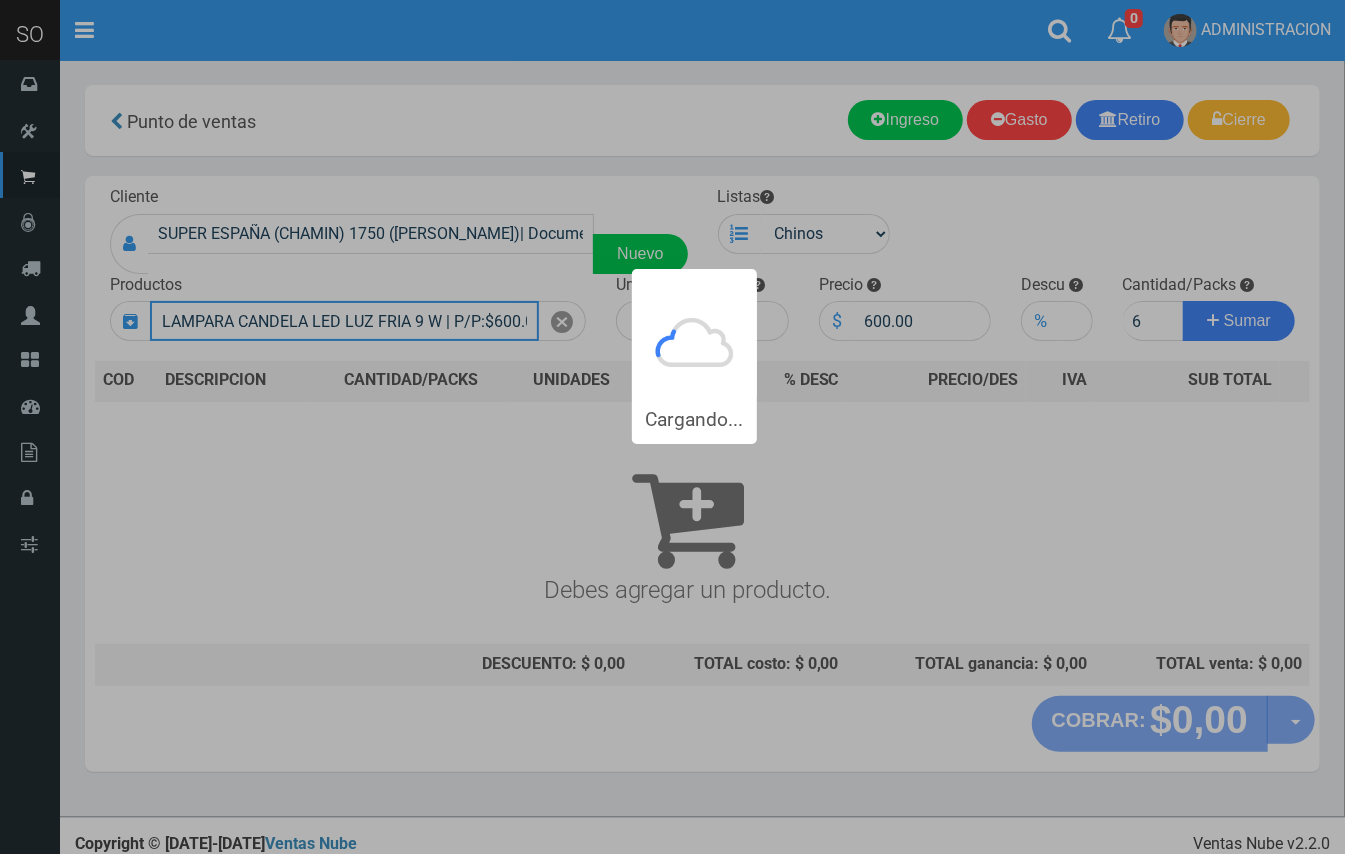 type 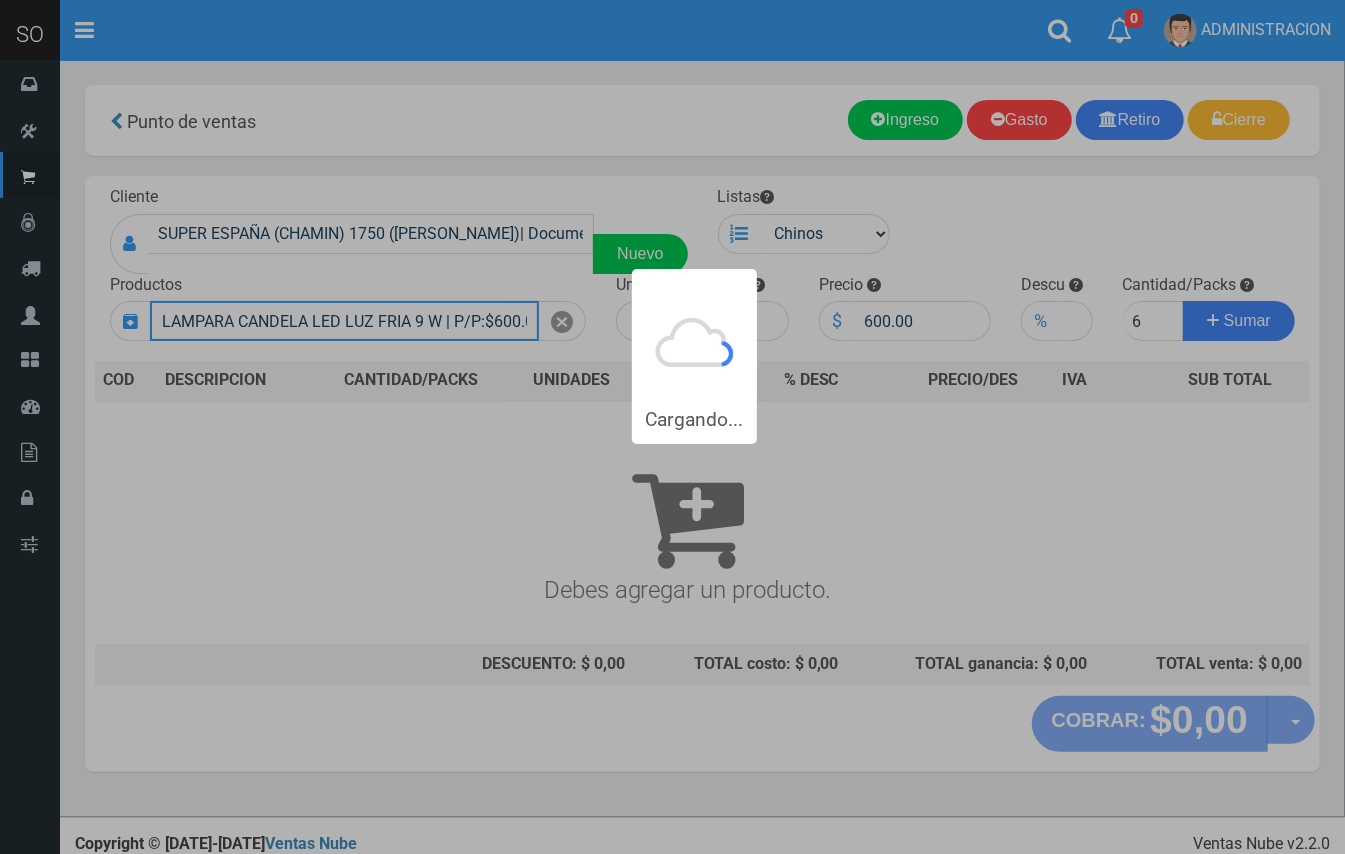 type 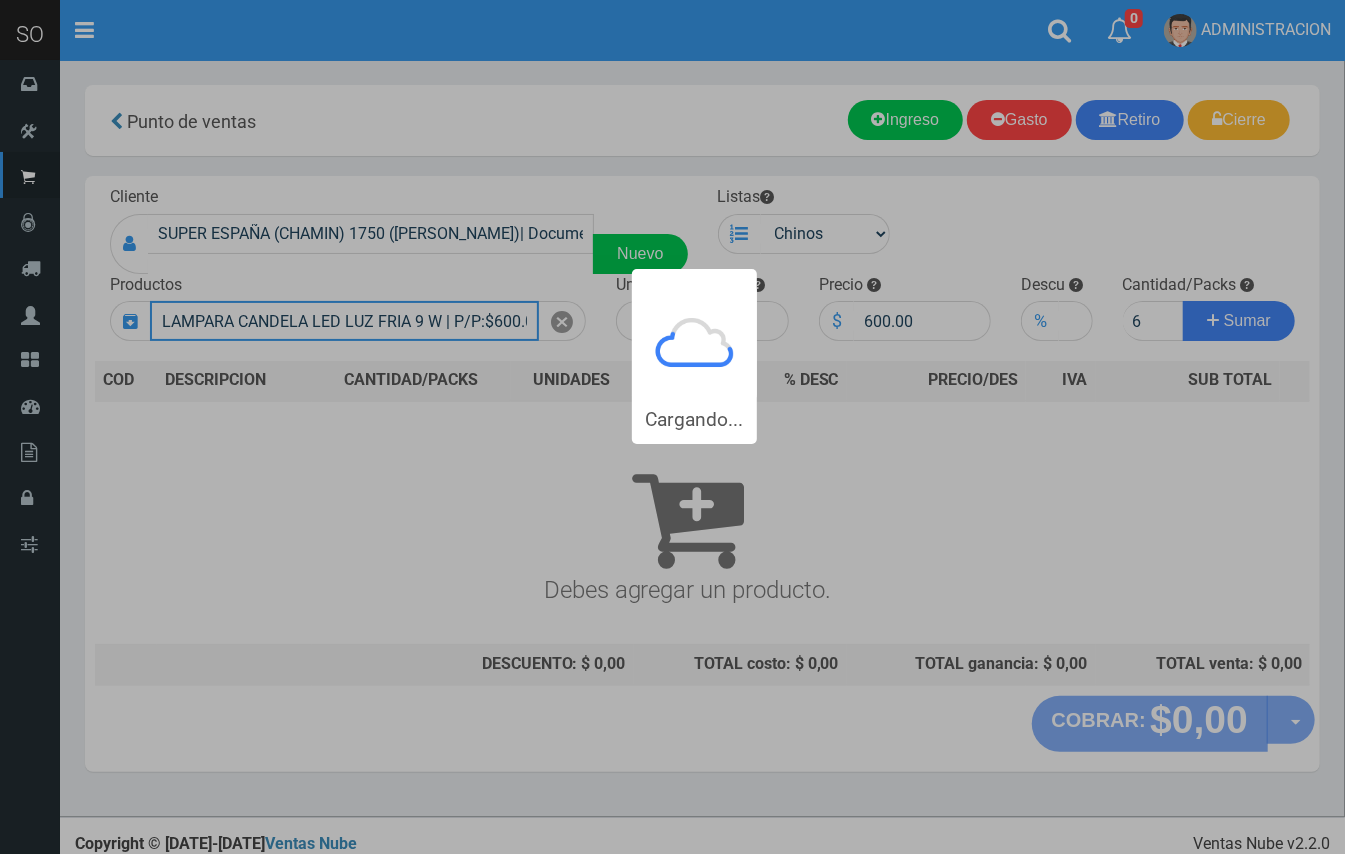 type 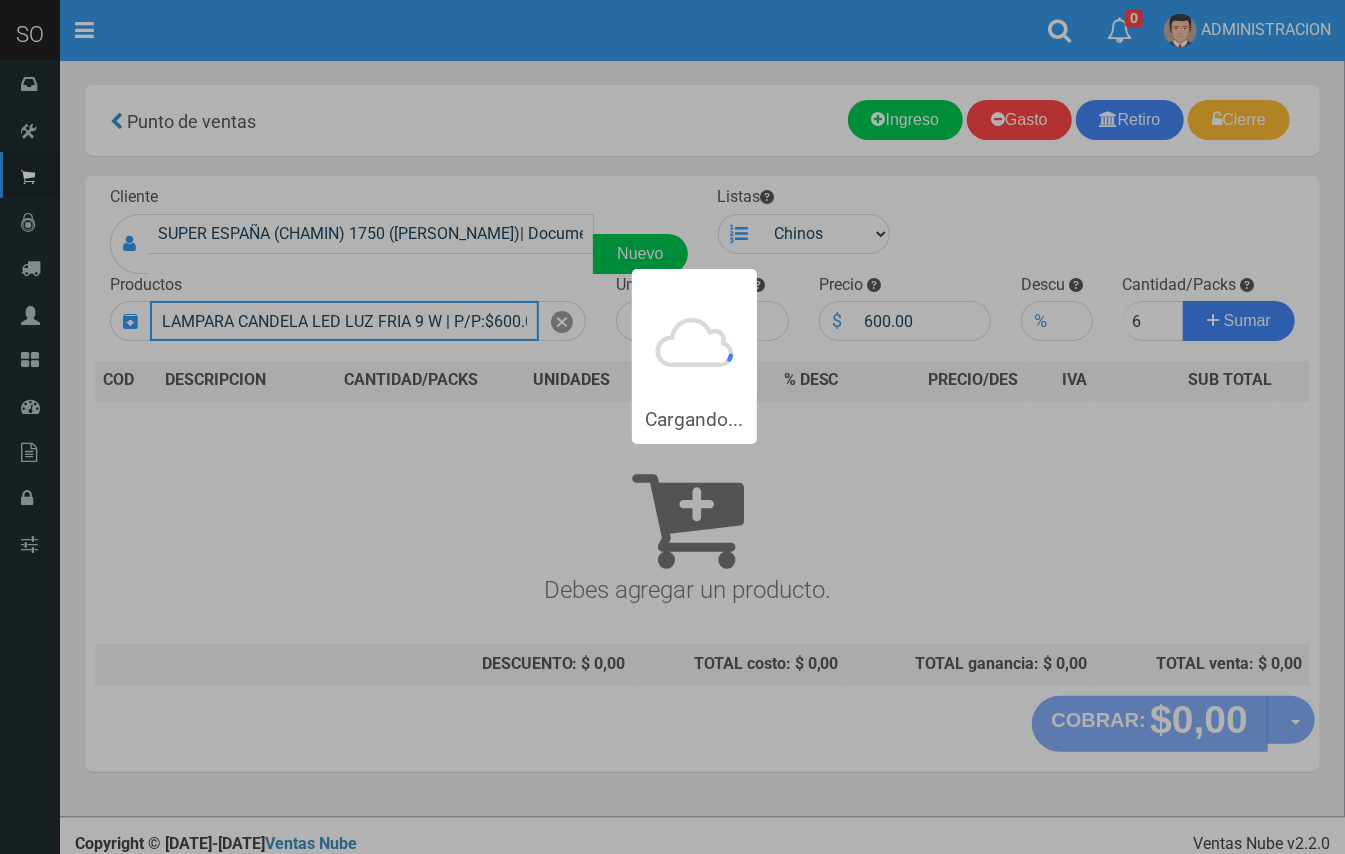 type 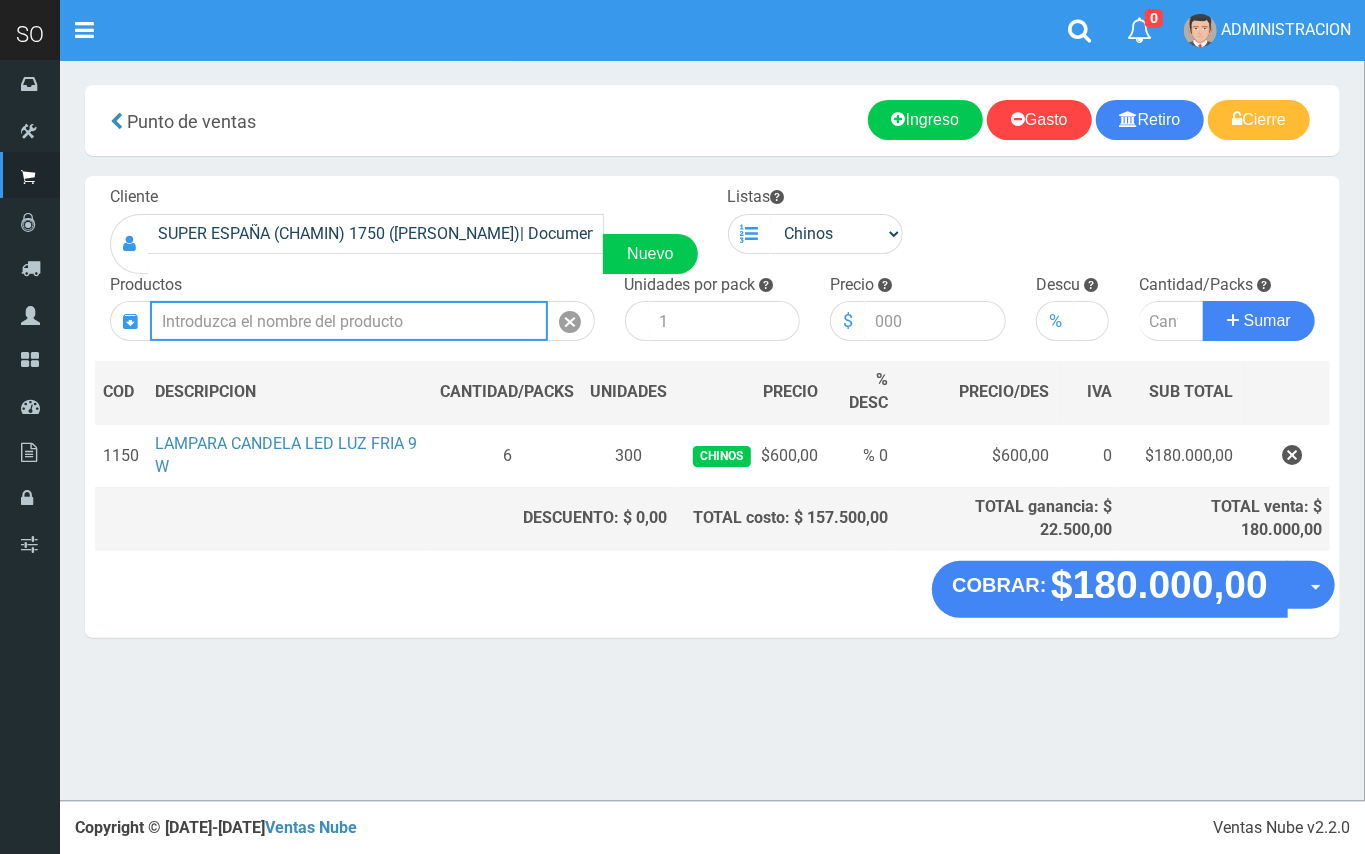 click at bounding box center [349, 321] 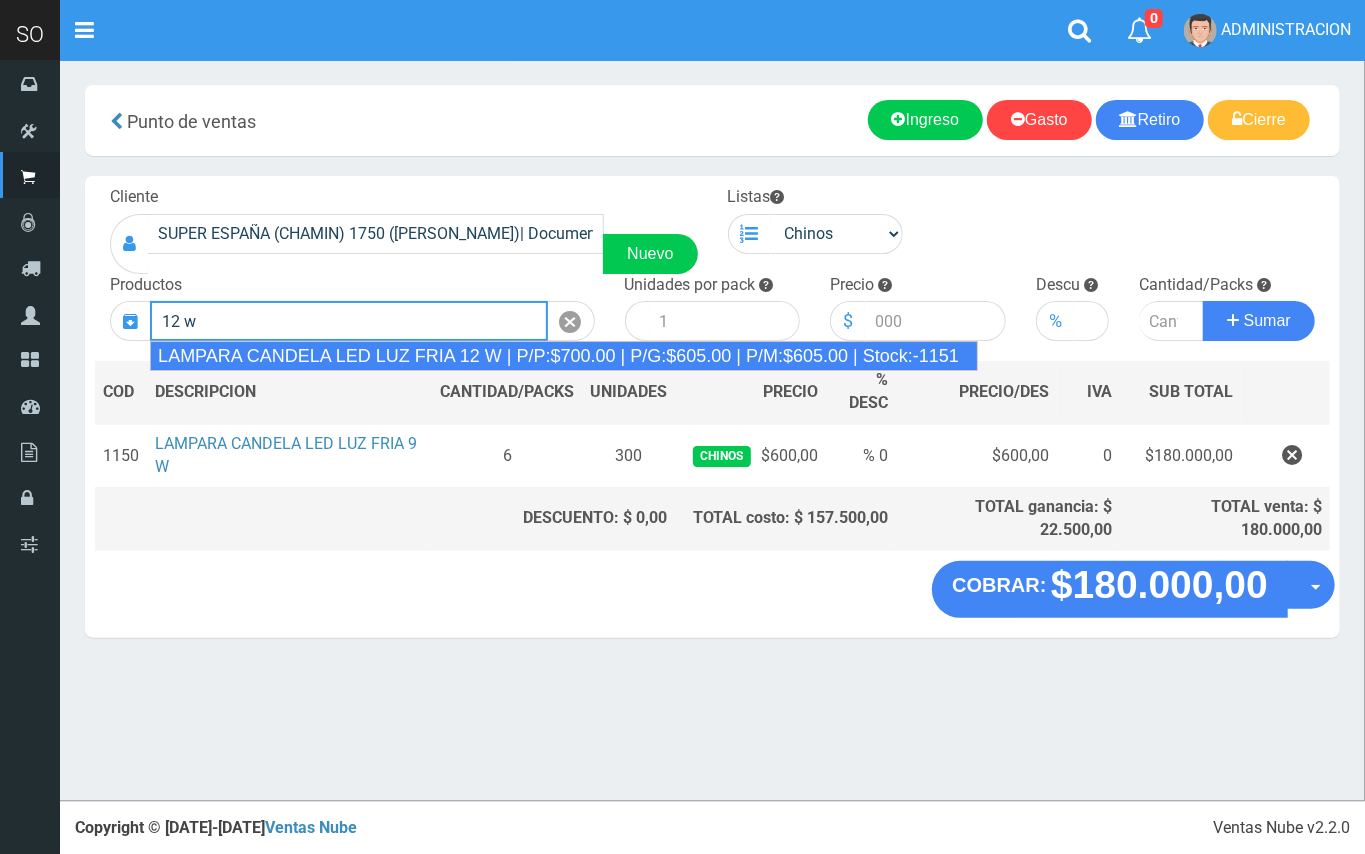 click on "LAMPARA CANDELA LED LUZ FRIA 12 W | P/P:$700.00 | P/G:$605.00 | P/M:$605.00 | Stock:-1151" at bounding box center (564, 356) 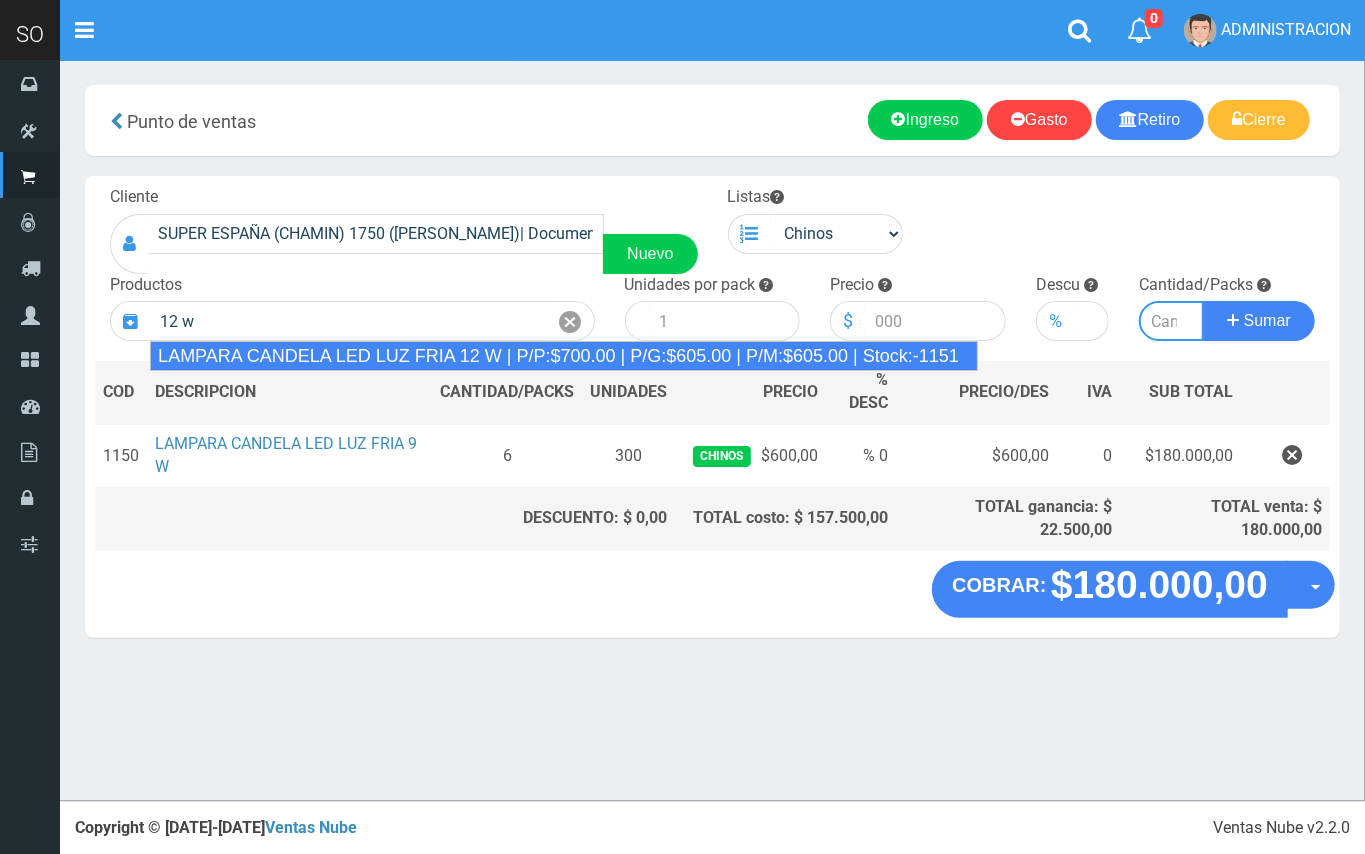 type on "LAMPARA CANDELA LED LUZ FRIA 12 W | P/P:$700.00 | P/G:$605.00 | P/M:$605.00 | Stock:-1151" 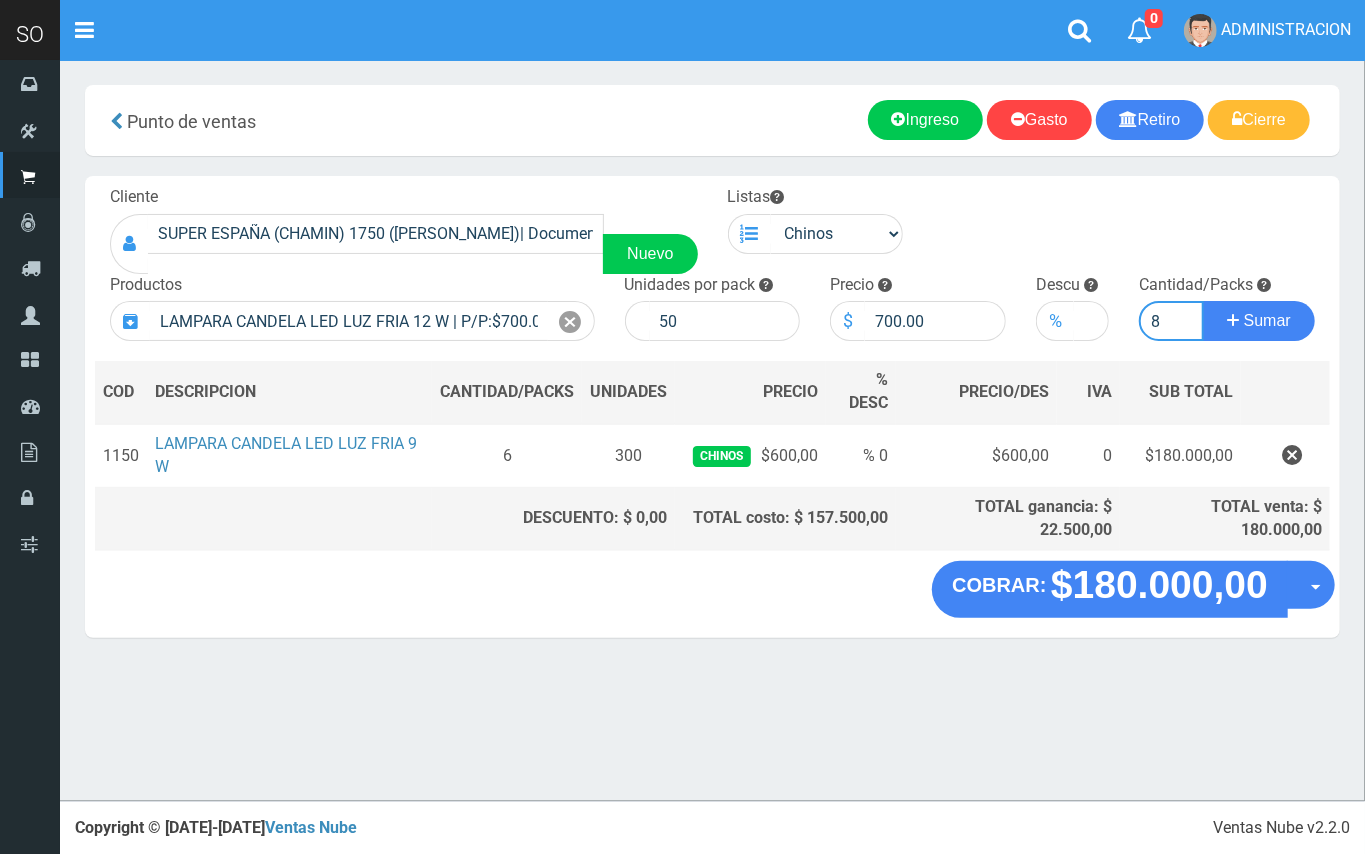 type on "8" 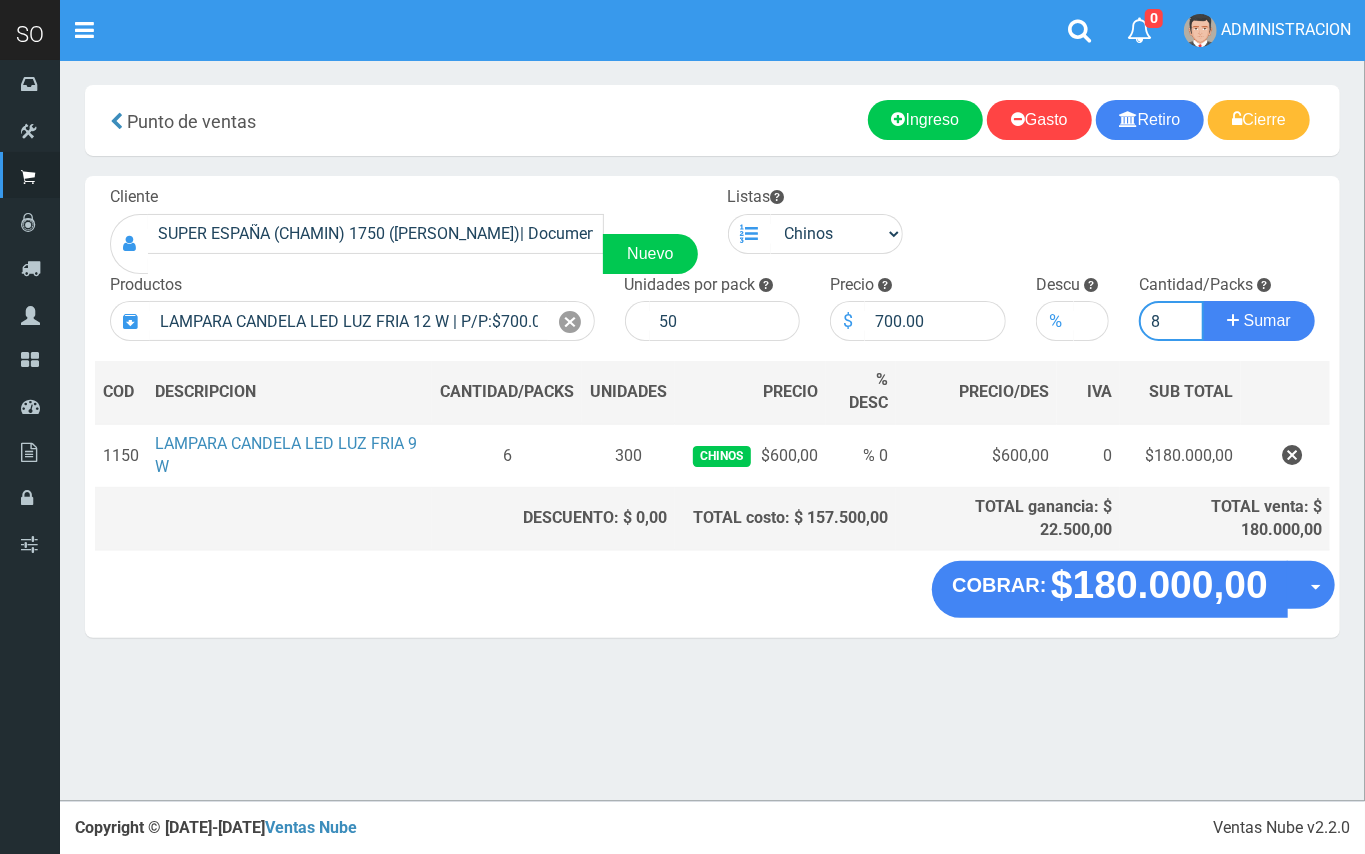 click on "Sumar" at bounding box center (1259, 321) 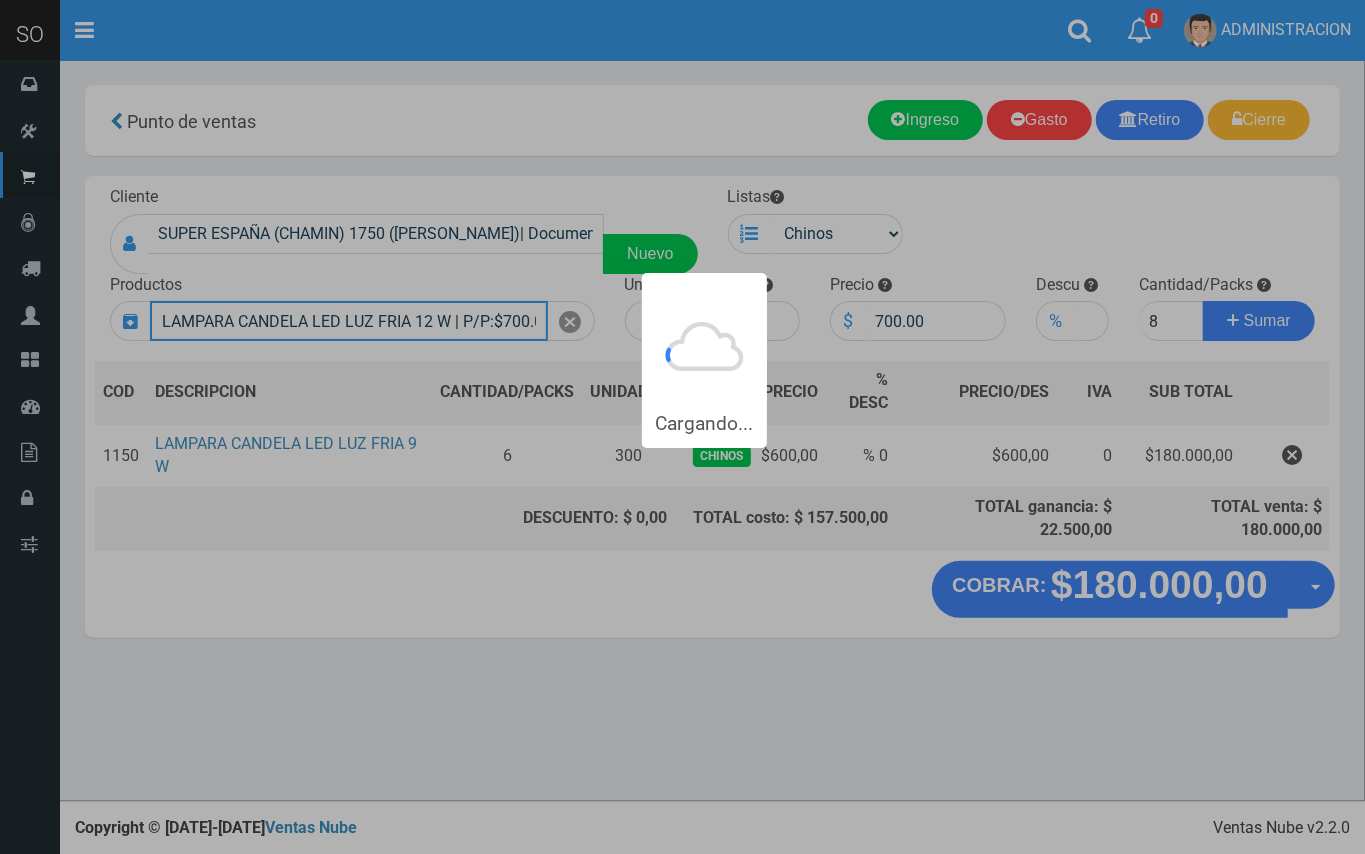 type 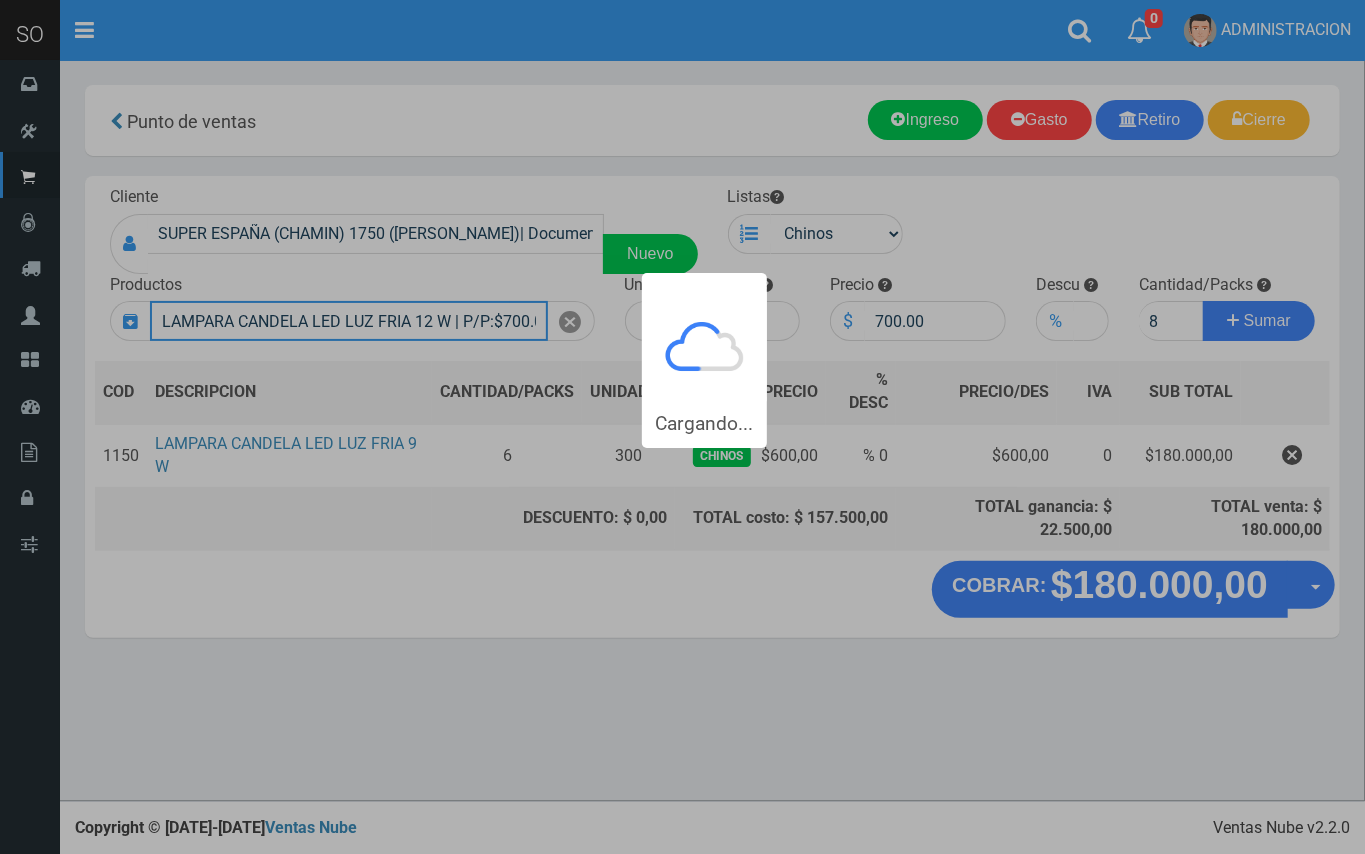 type 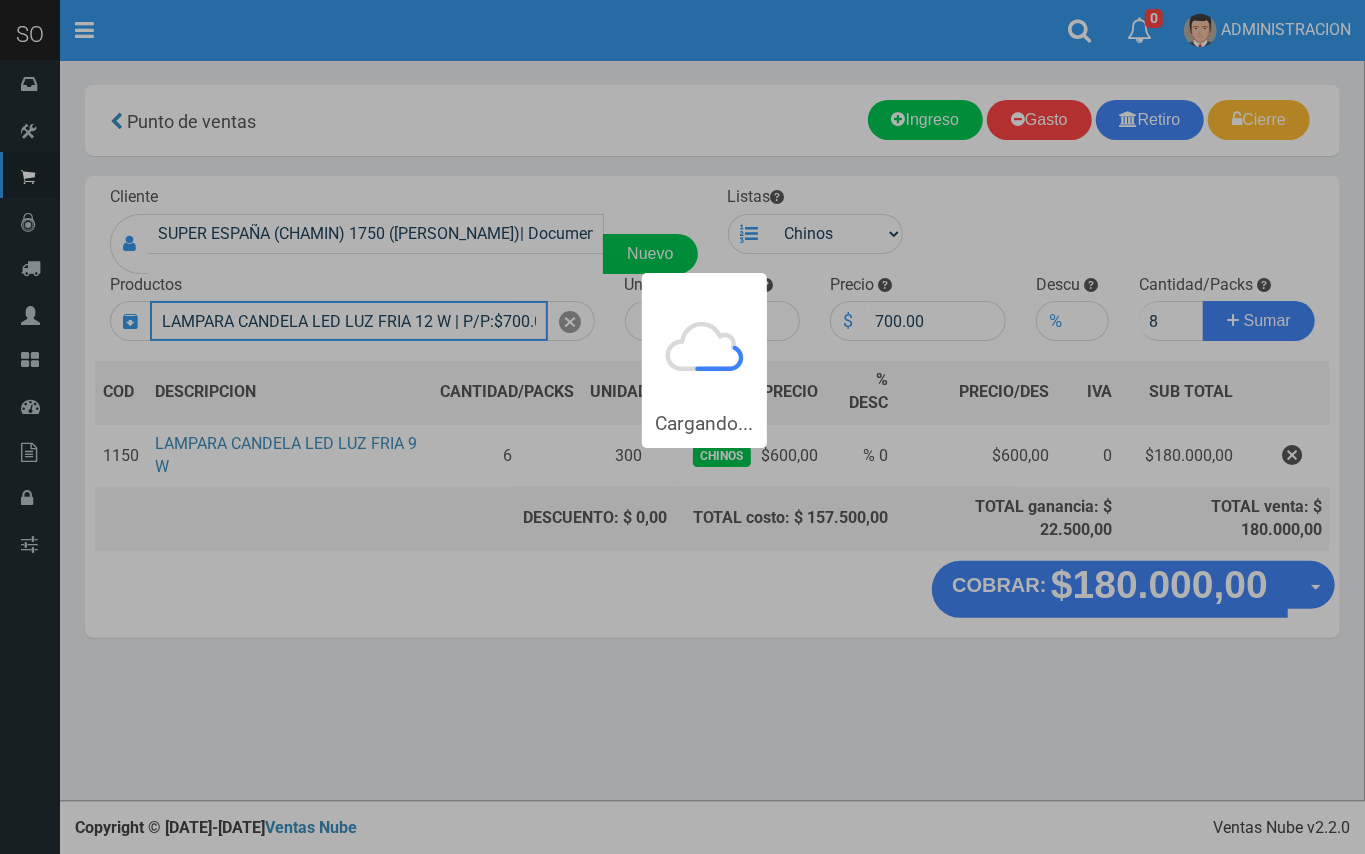 type 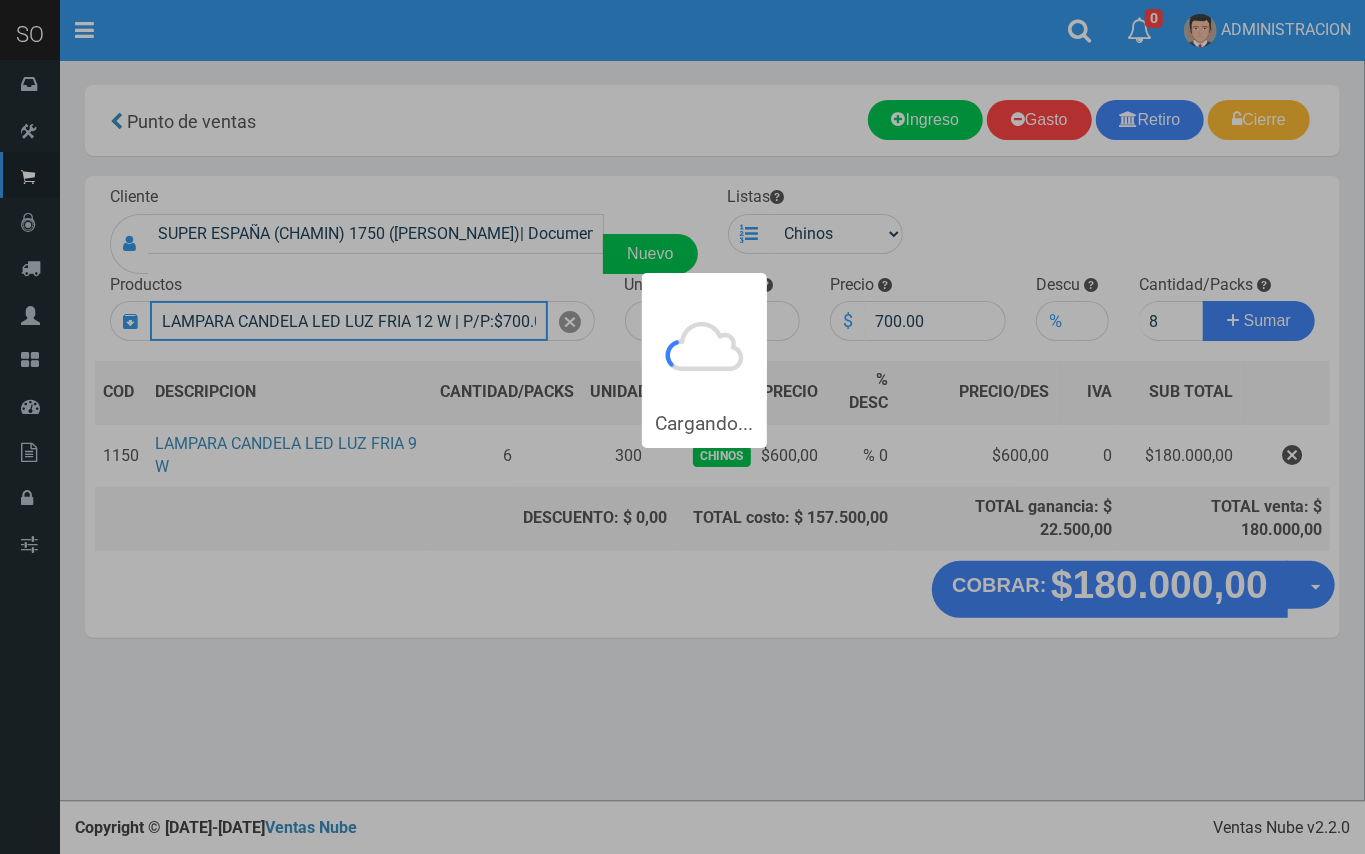 type 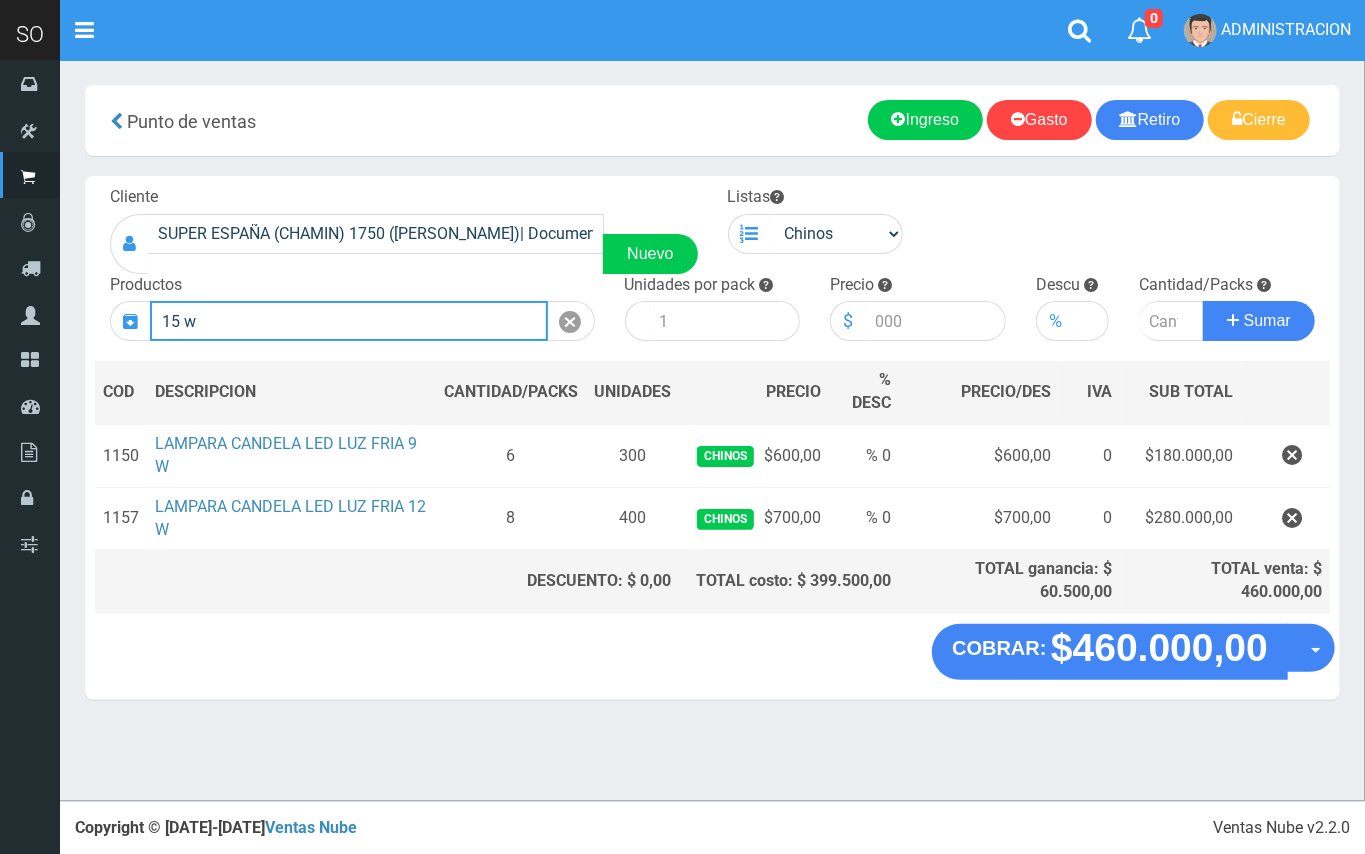 drag, startPoint x: 188, startPoint y: 320, endPoint x: 165, endPoint y: 320, distance: 23 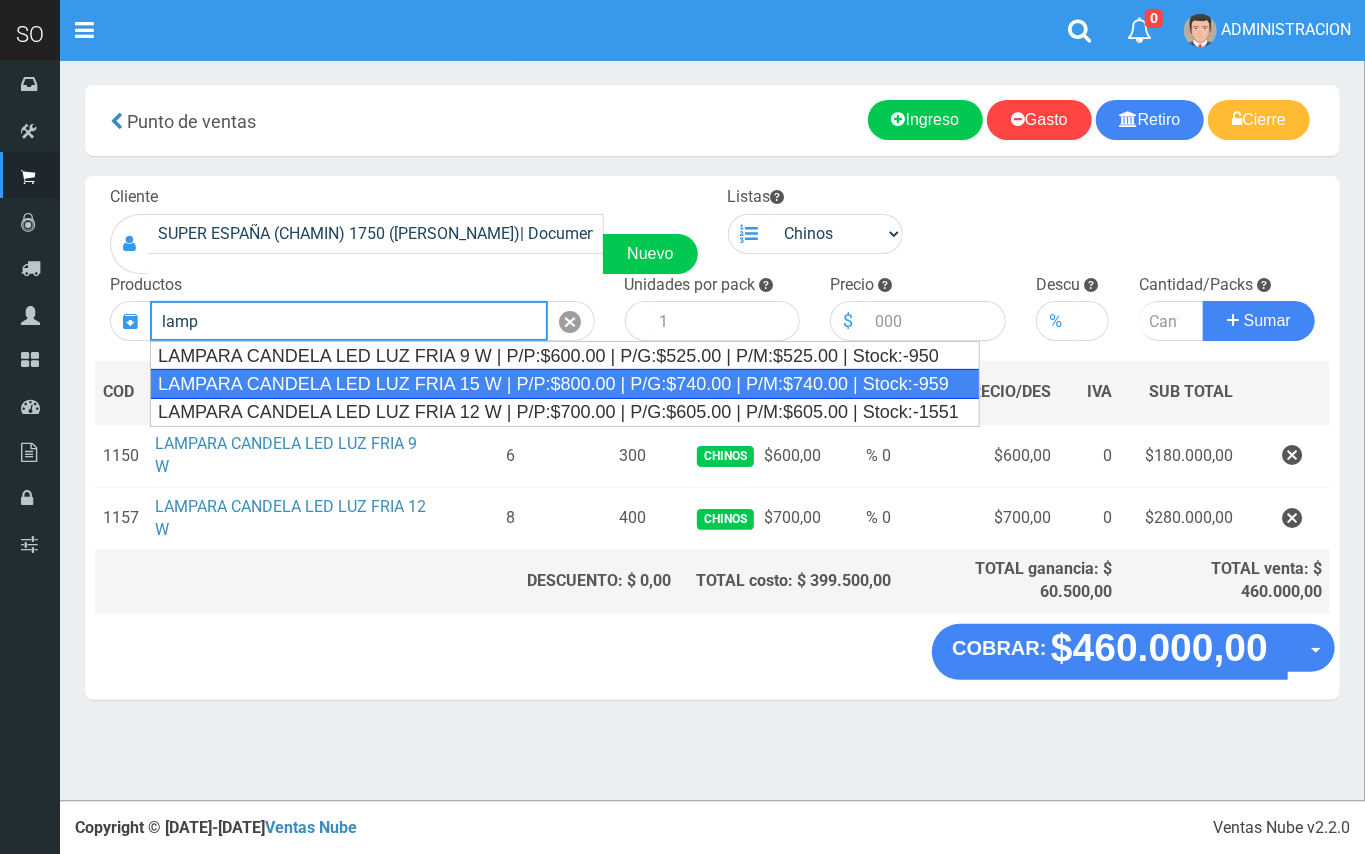 click on "LAMPARA CANDELA LED LUZ FRIA 15  W | P/P:$800.00 | P/G:$740.00 | P/M:$740.00 | Stock:-959" at bounding box center [565, 384] 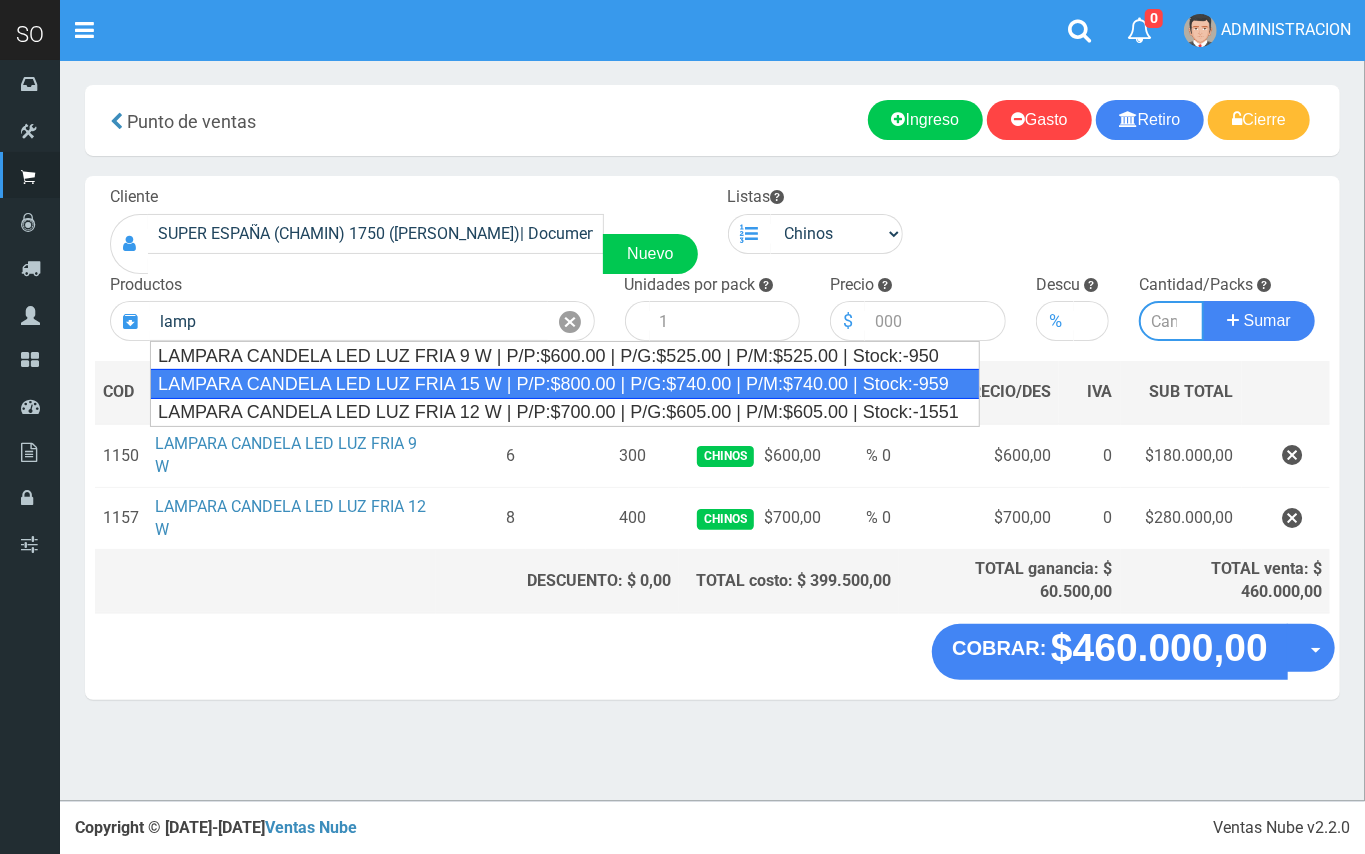 type on "LAMPARA CANDELA LED LUZ FRIA 15  W | P/P:$800.00 | P/G:$740.00 | P/M:$740.00 | Stock:-959" 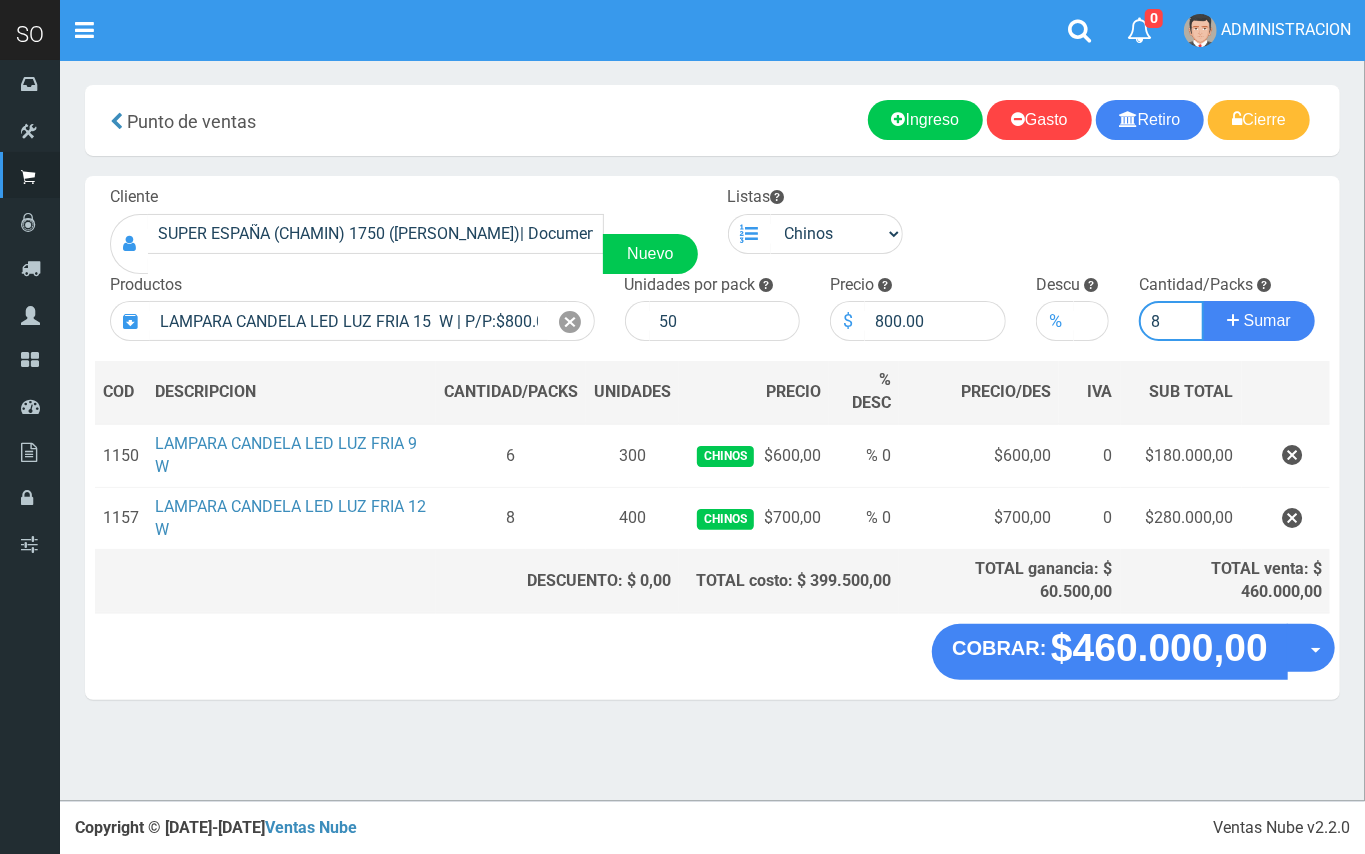 type on "8" 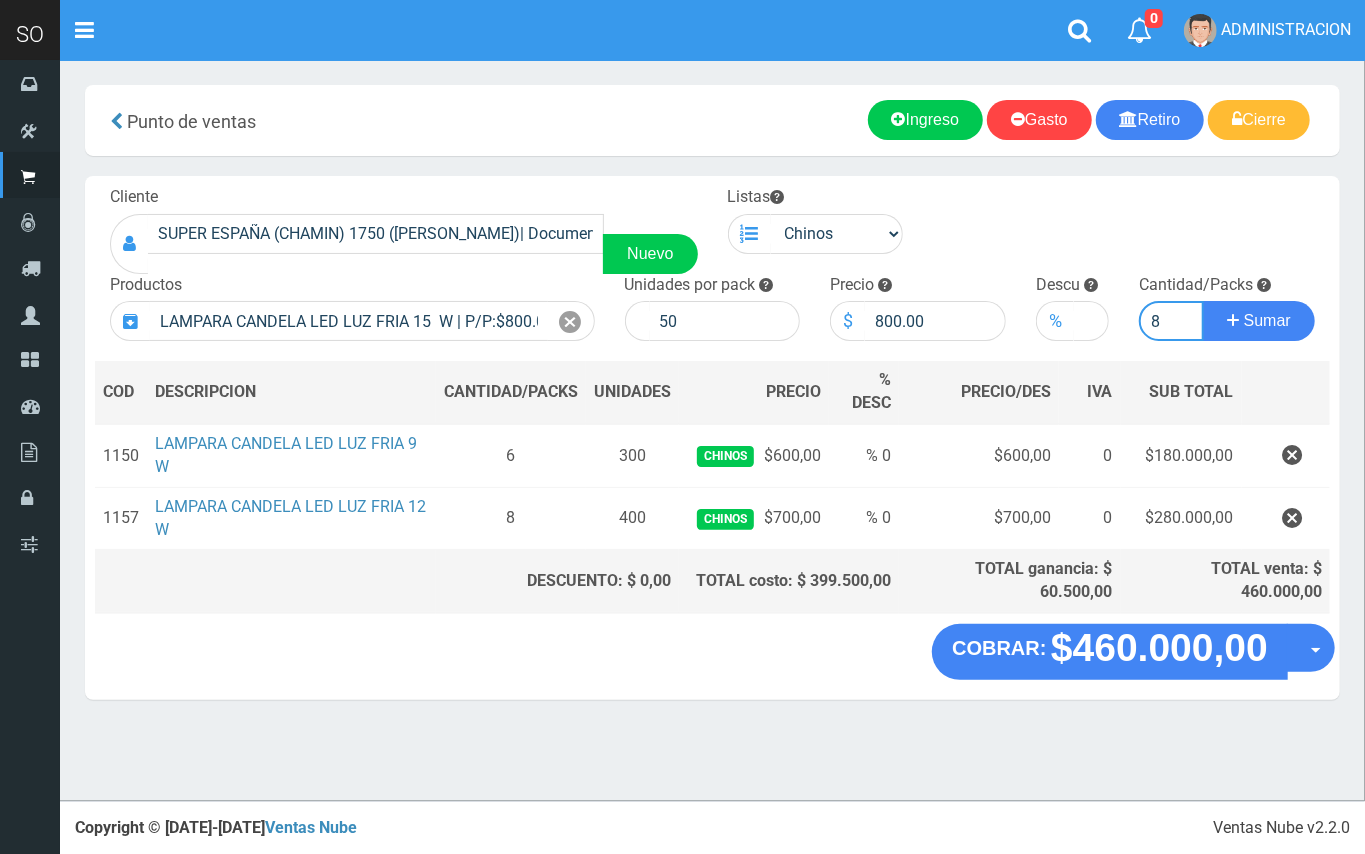 click on "Sumar" at bounding box center (1259, 321) 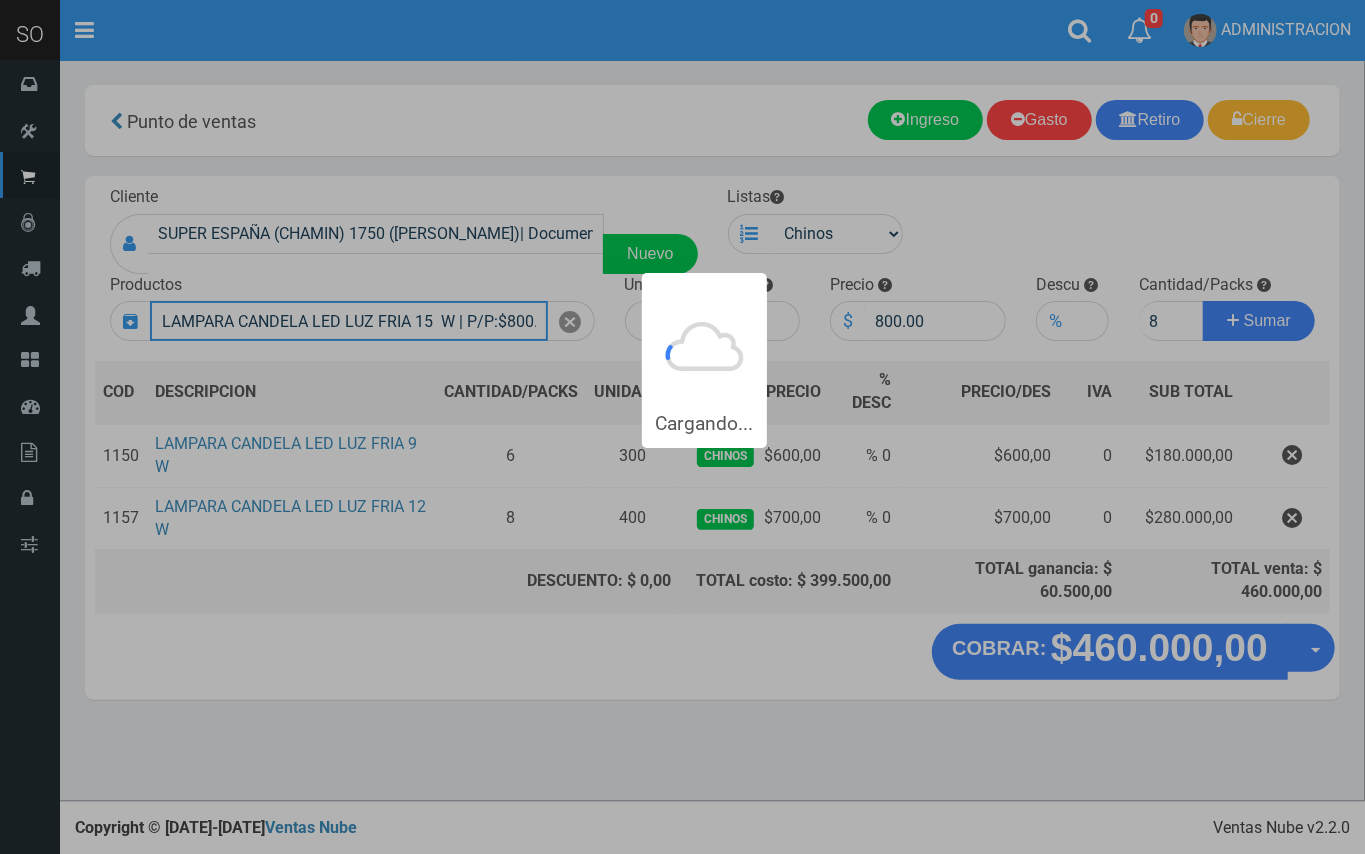 type 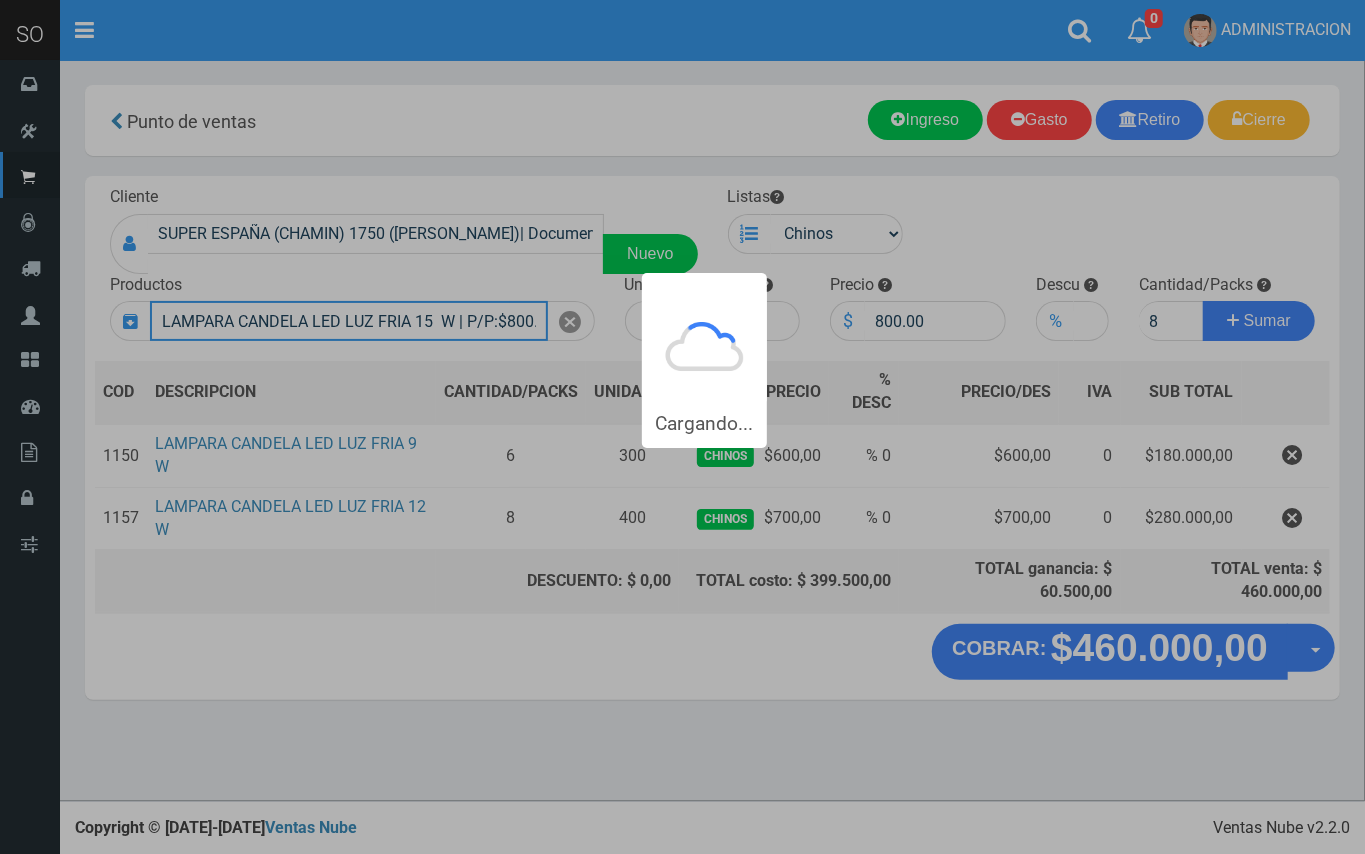 type 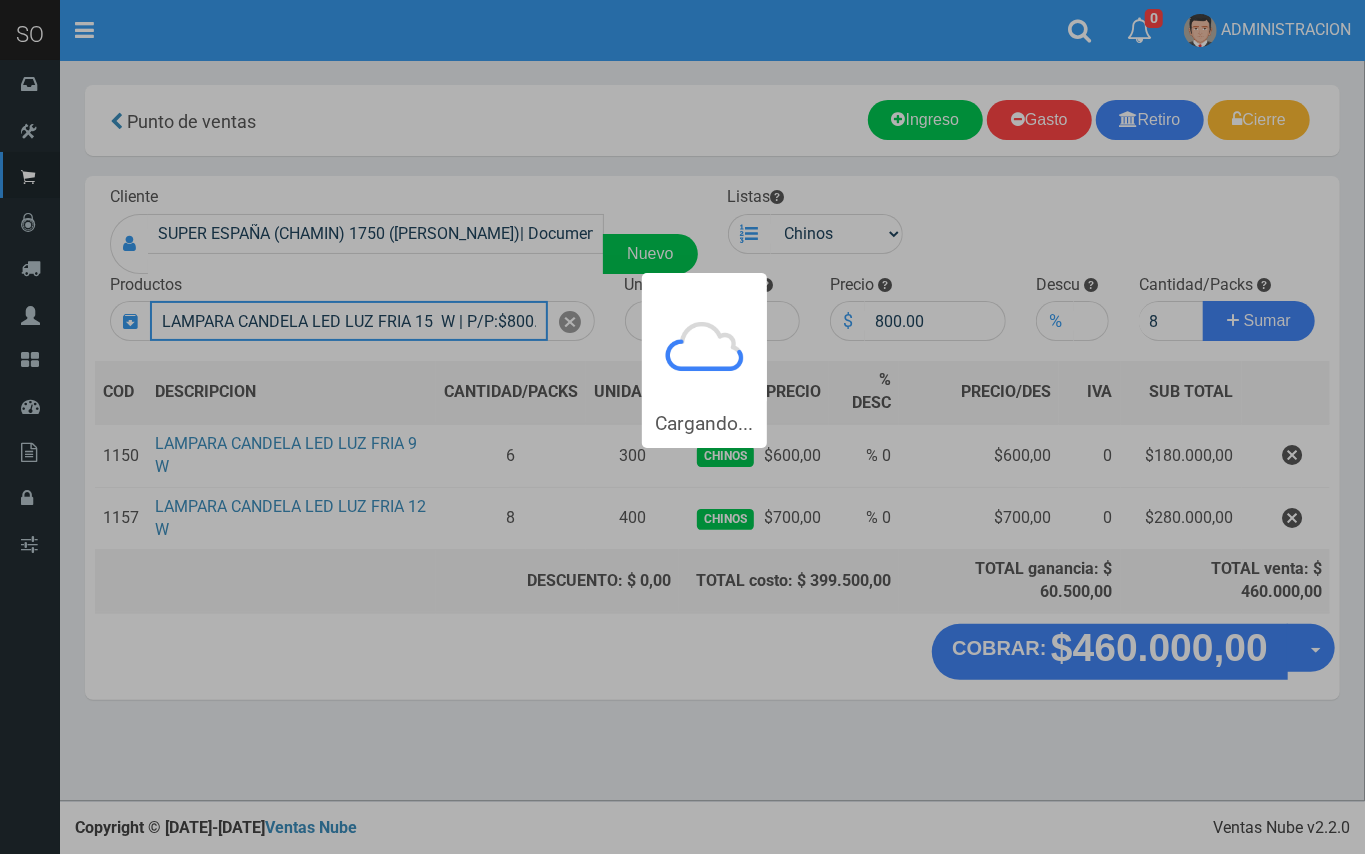 type 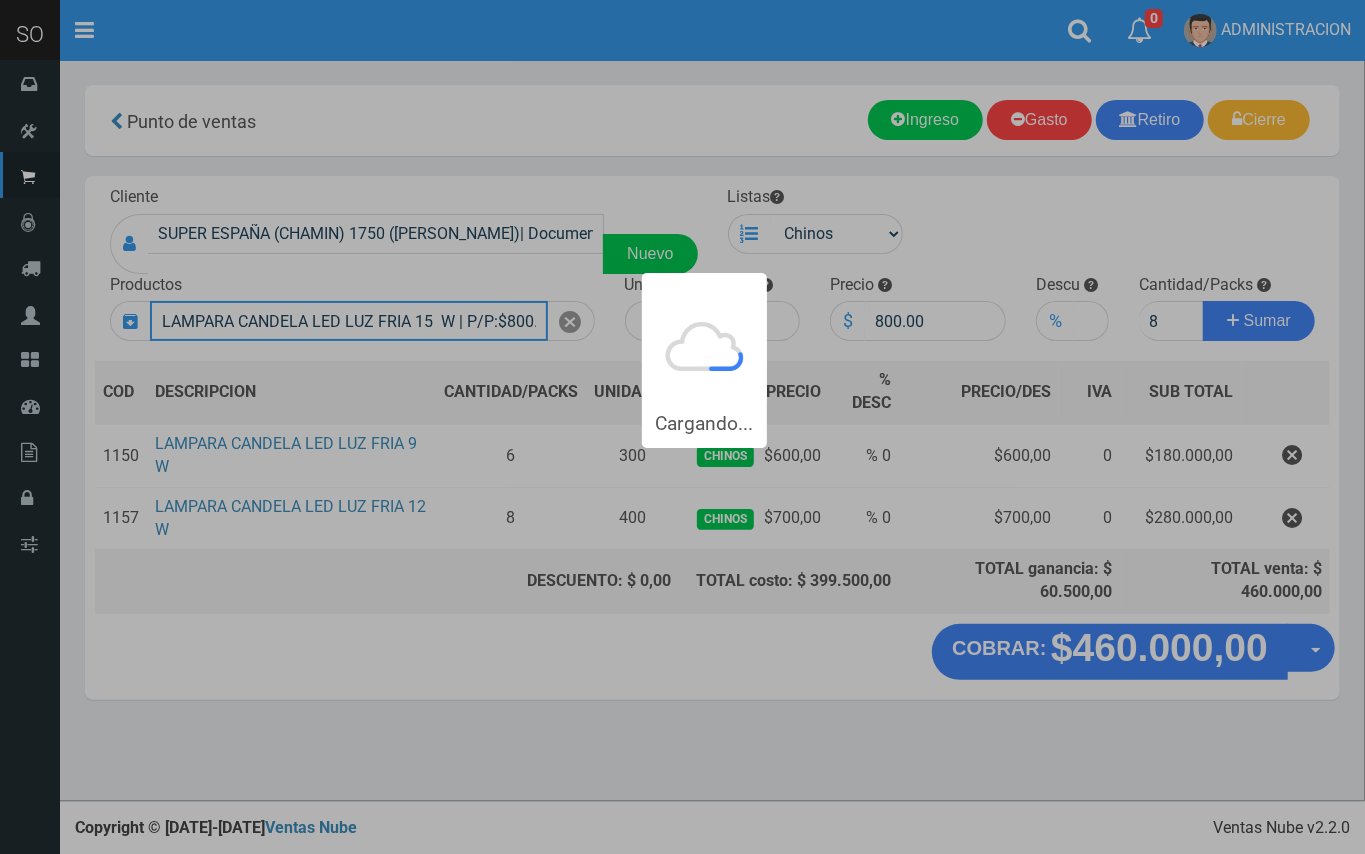 type 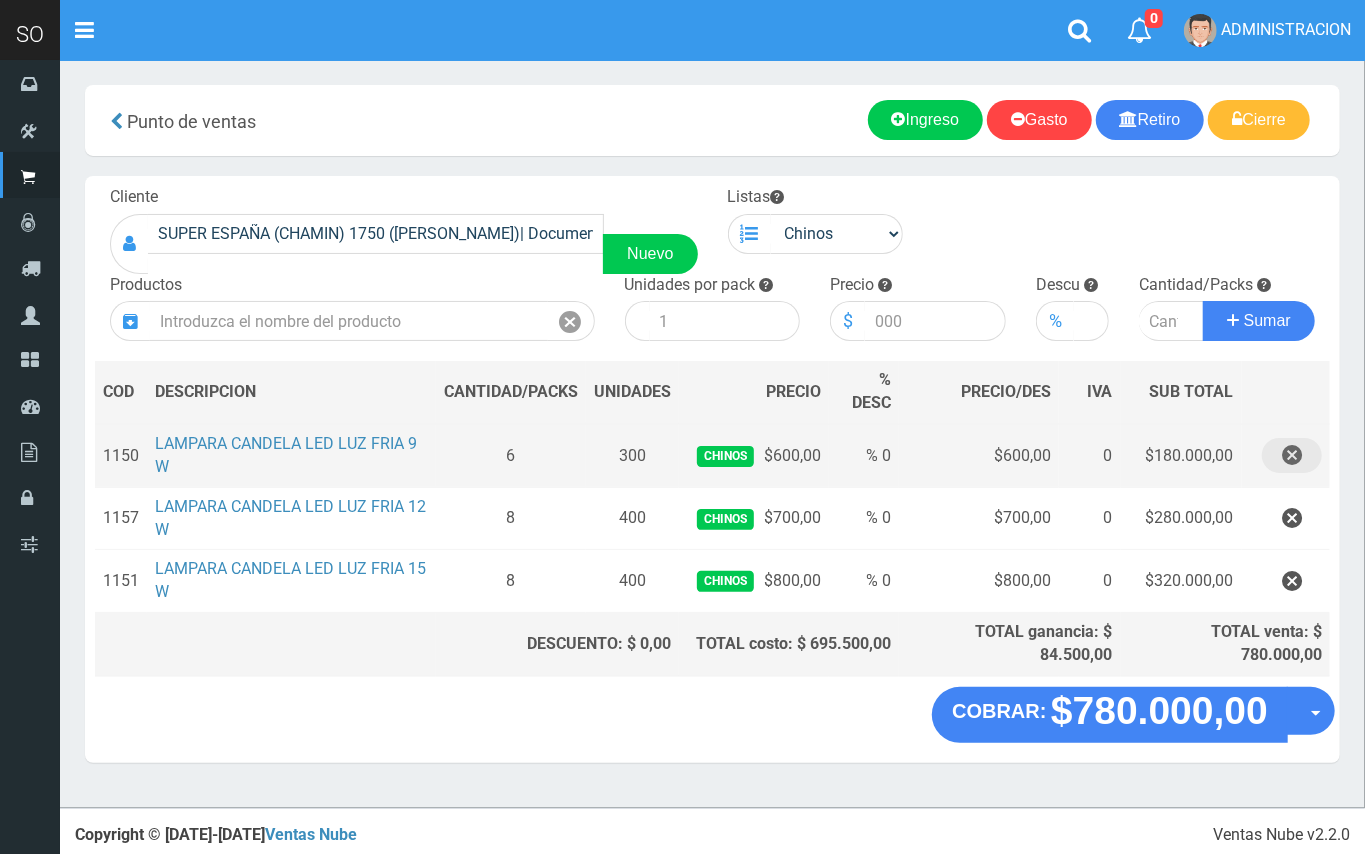 click at bounding box center [1292, 455] 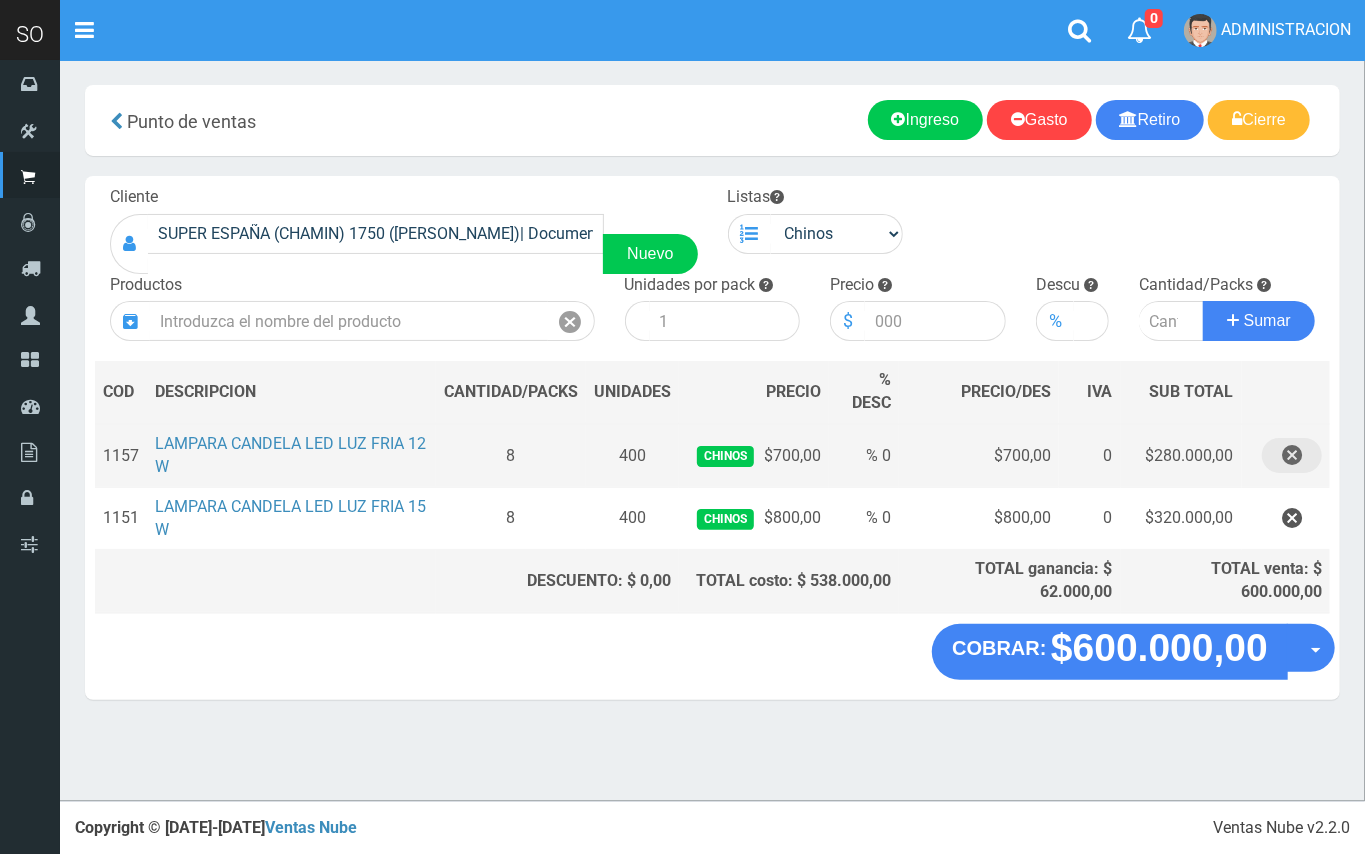 click at bounding box center (1292, 455) 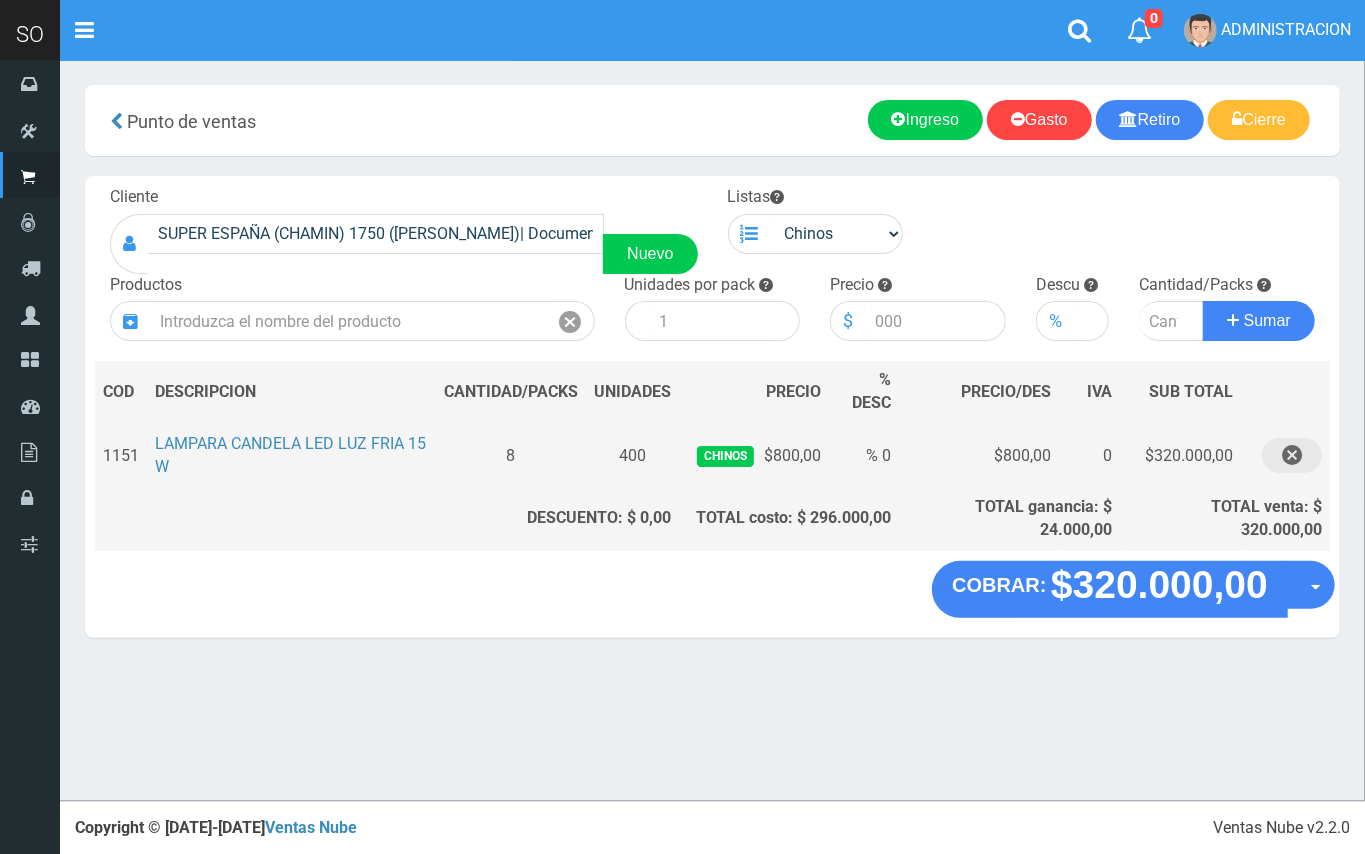 click at bounding box center [1292, 455] 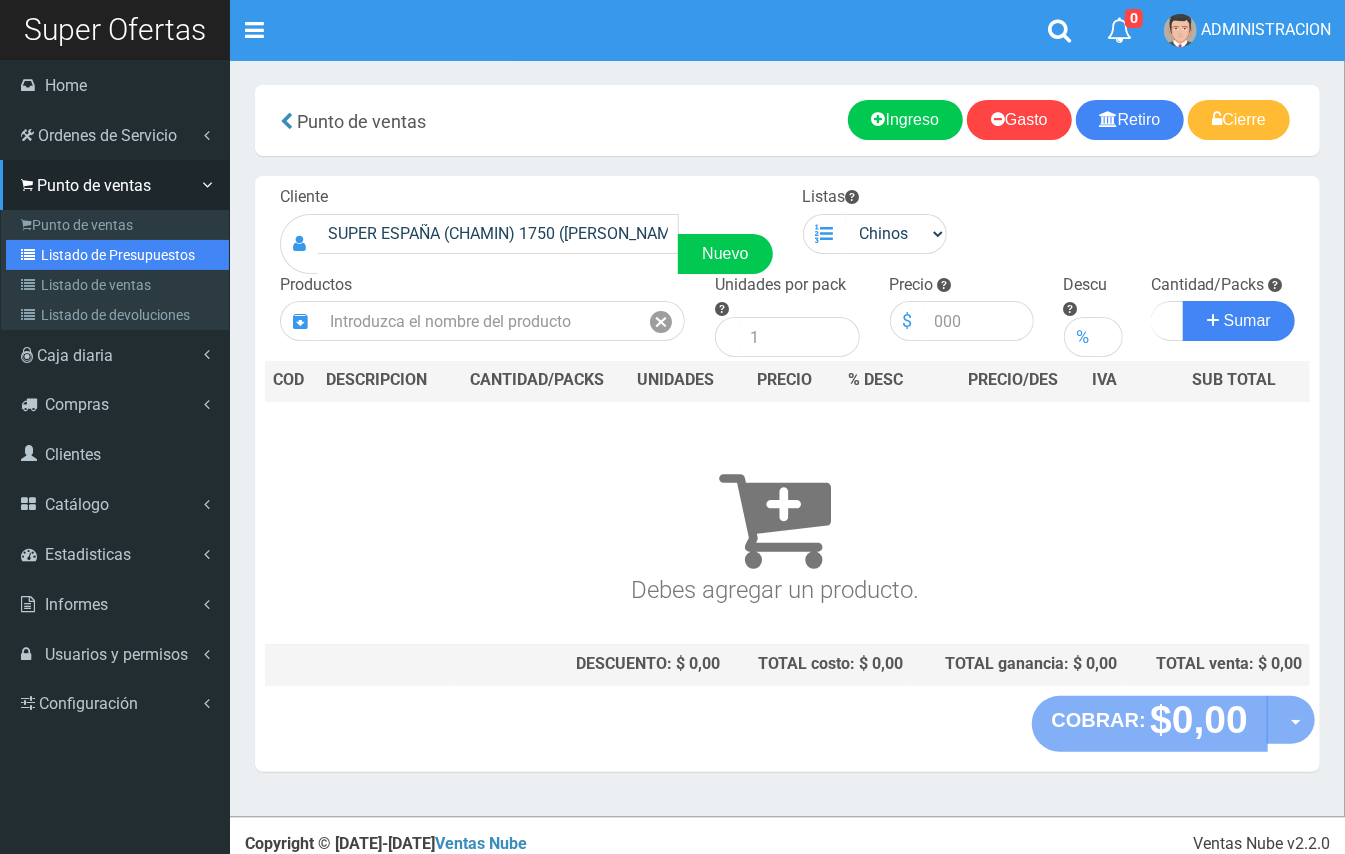 click on "Listado de Presupuestos" at bounding box center (117, 255) 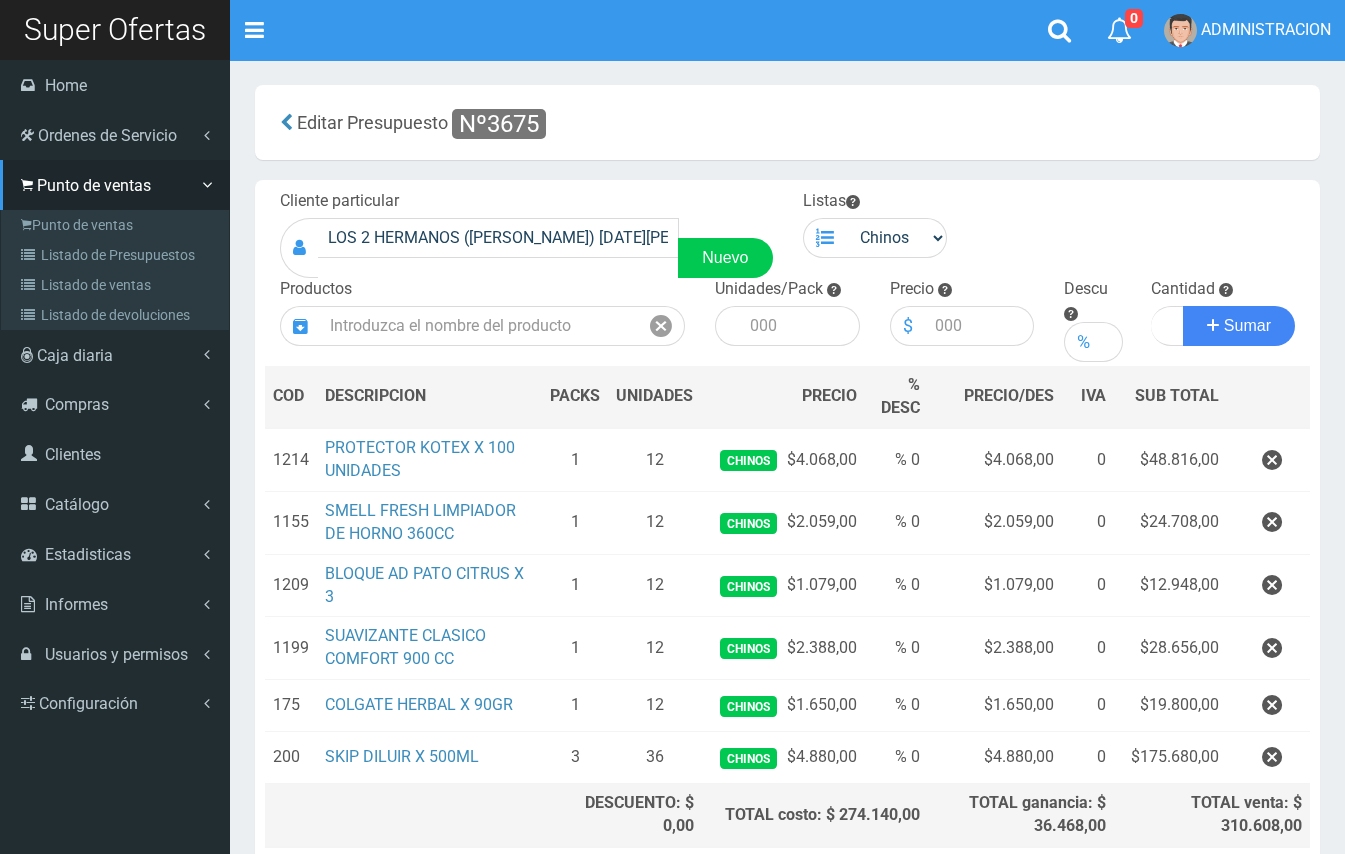 scroll, scrollTop: 76, scrollLeft: 0, axis: vertical 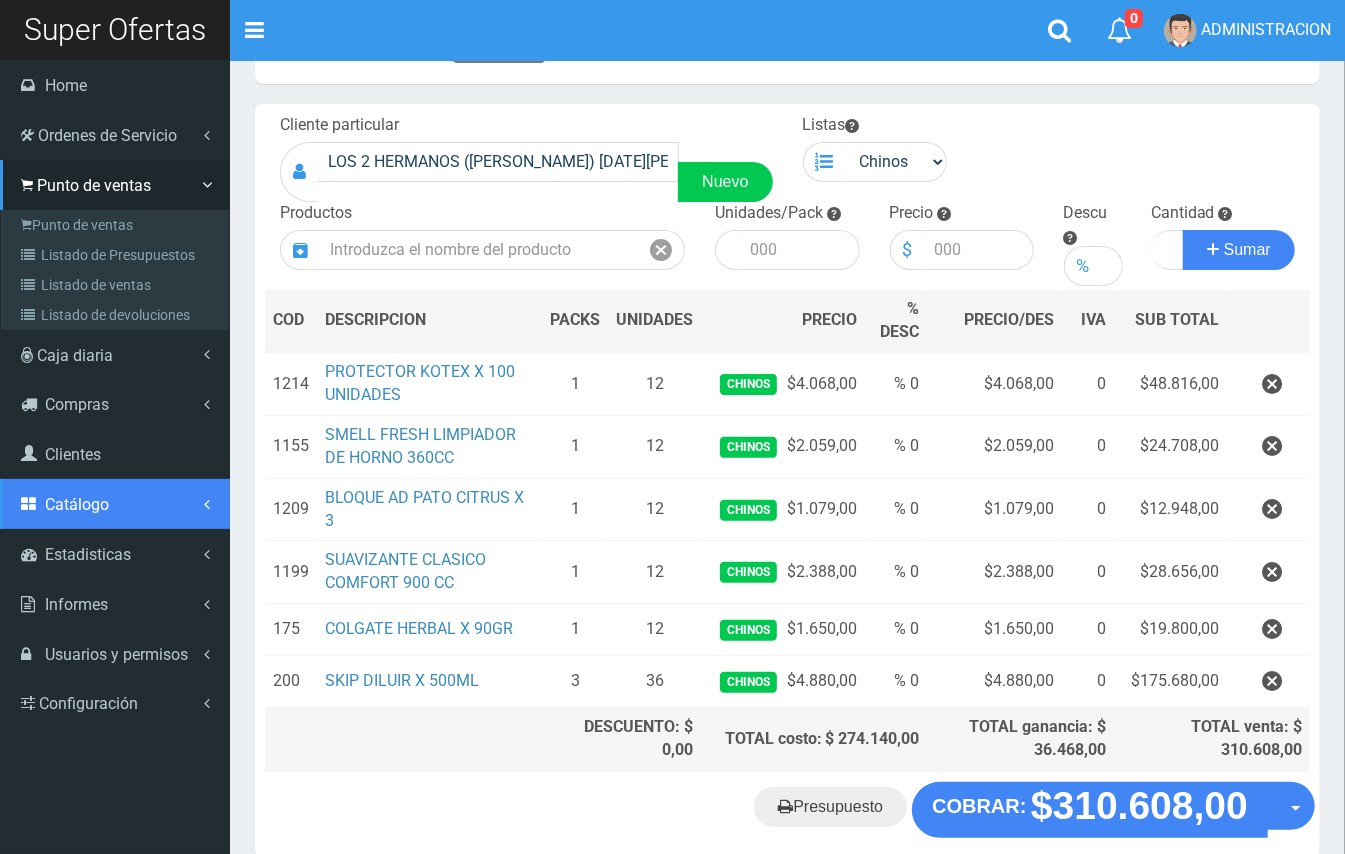 click on "Catálogo" at bounding box center [115, 504] 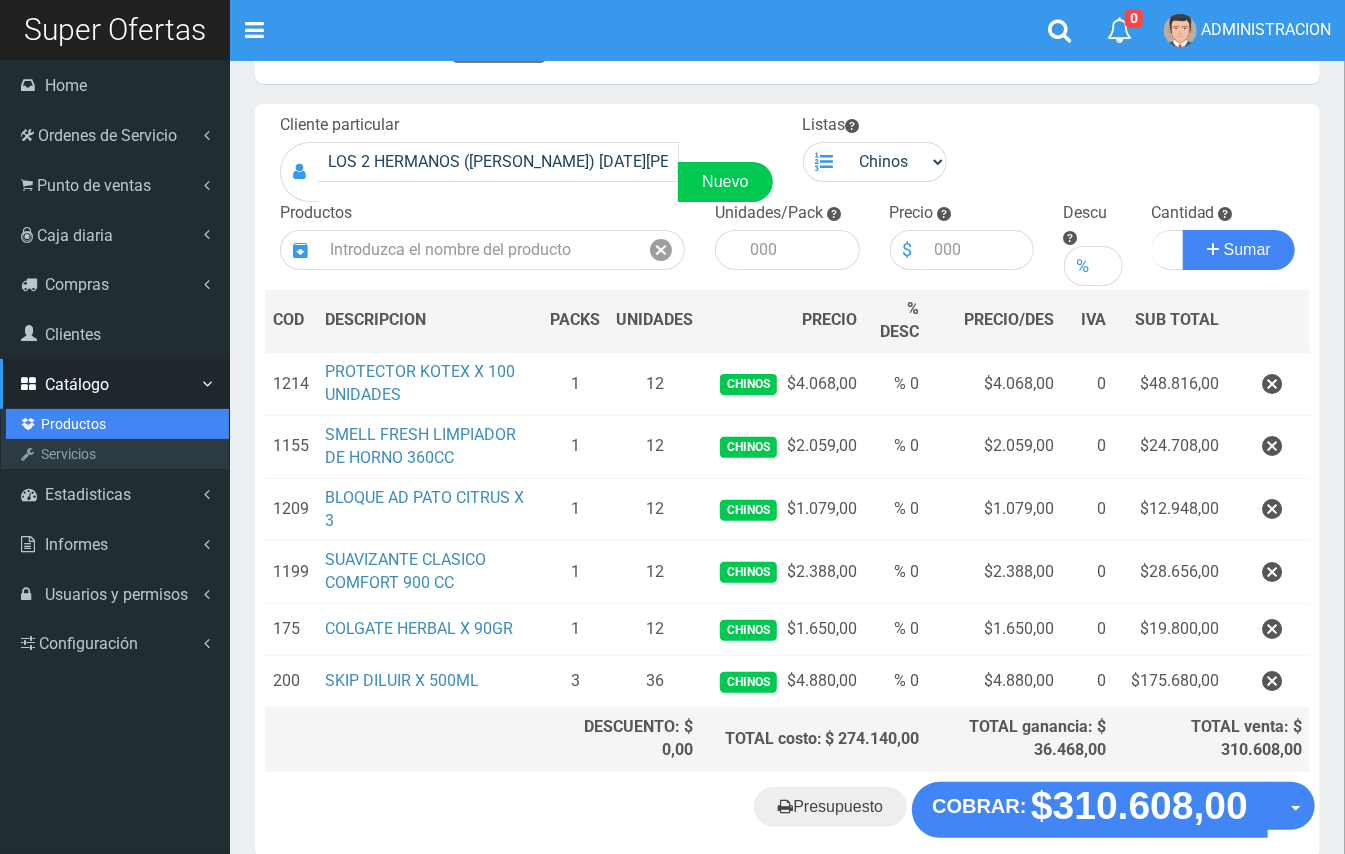 click on "Productos" at bounding box center (117, 424) 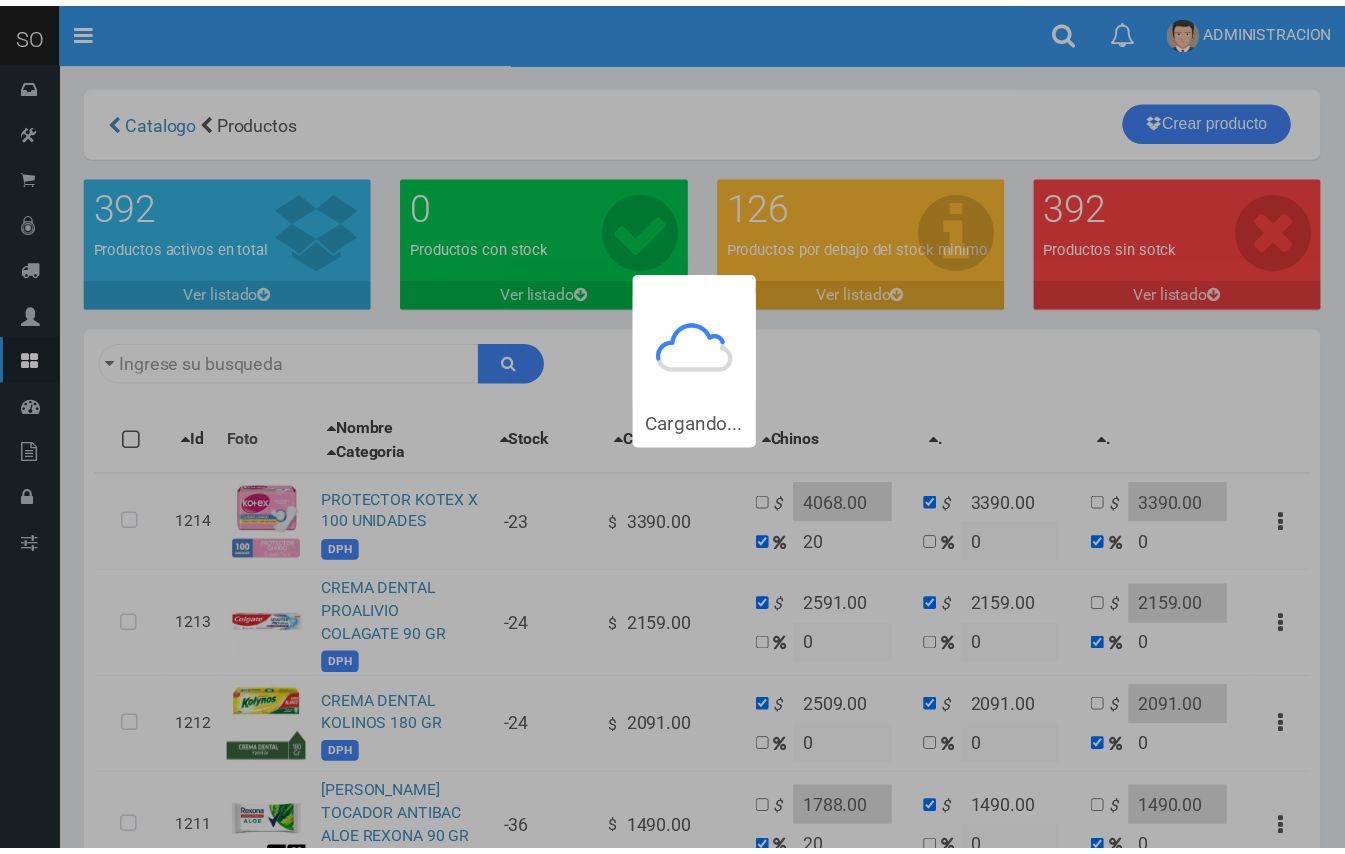 scroll, scrollTop: 0, scrollLeft: 0, axis: both 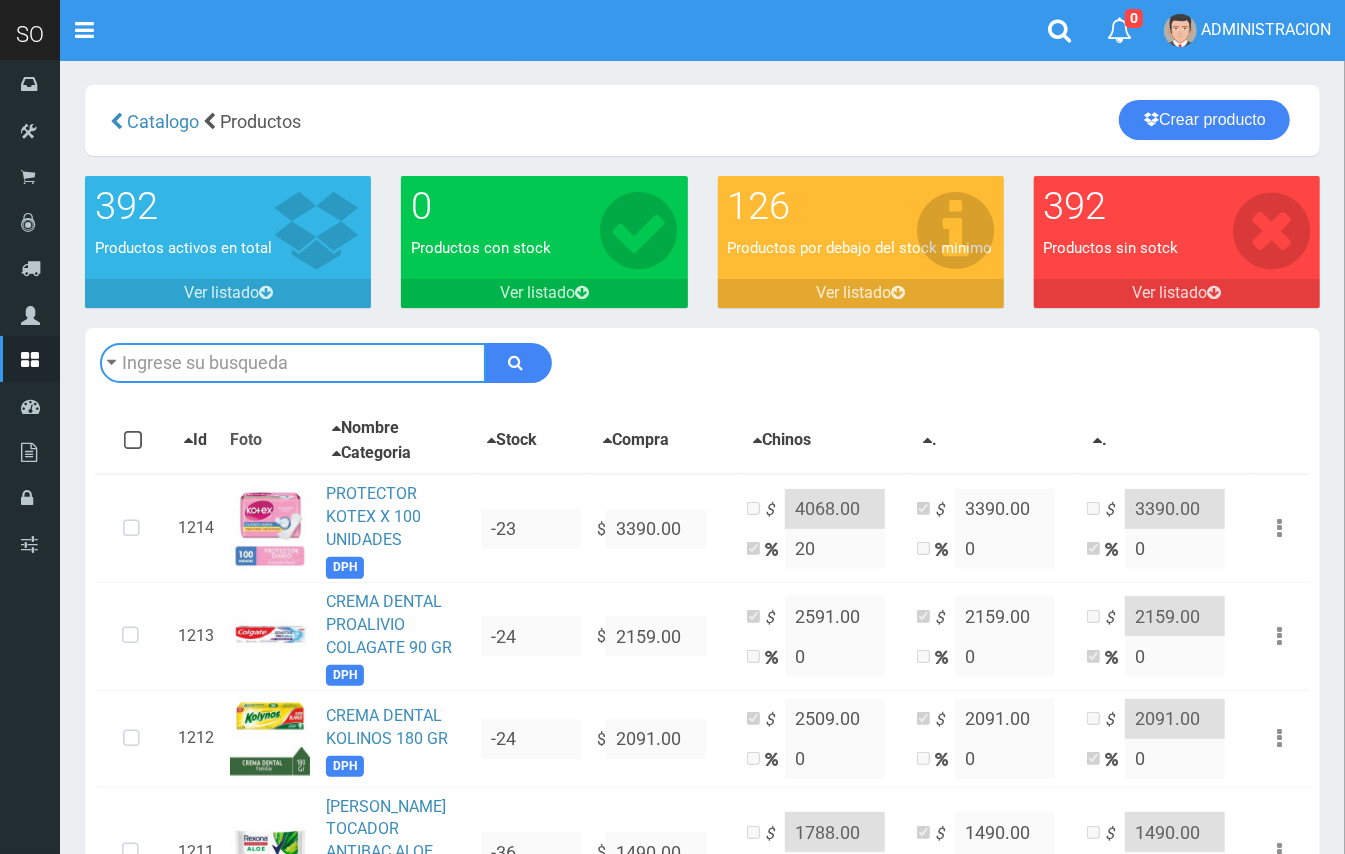 click at bounding box center (293, 363) 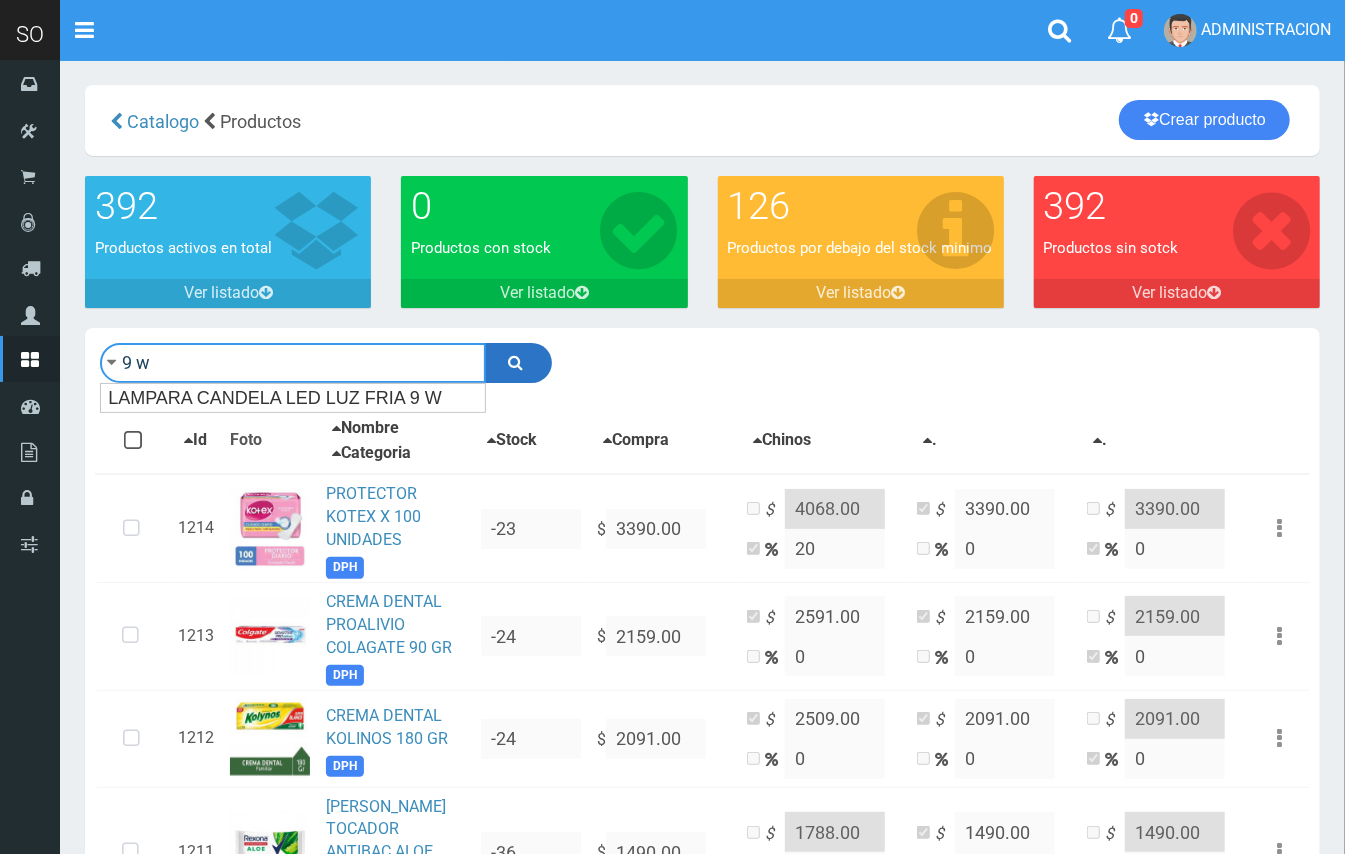 type on "9 w" 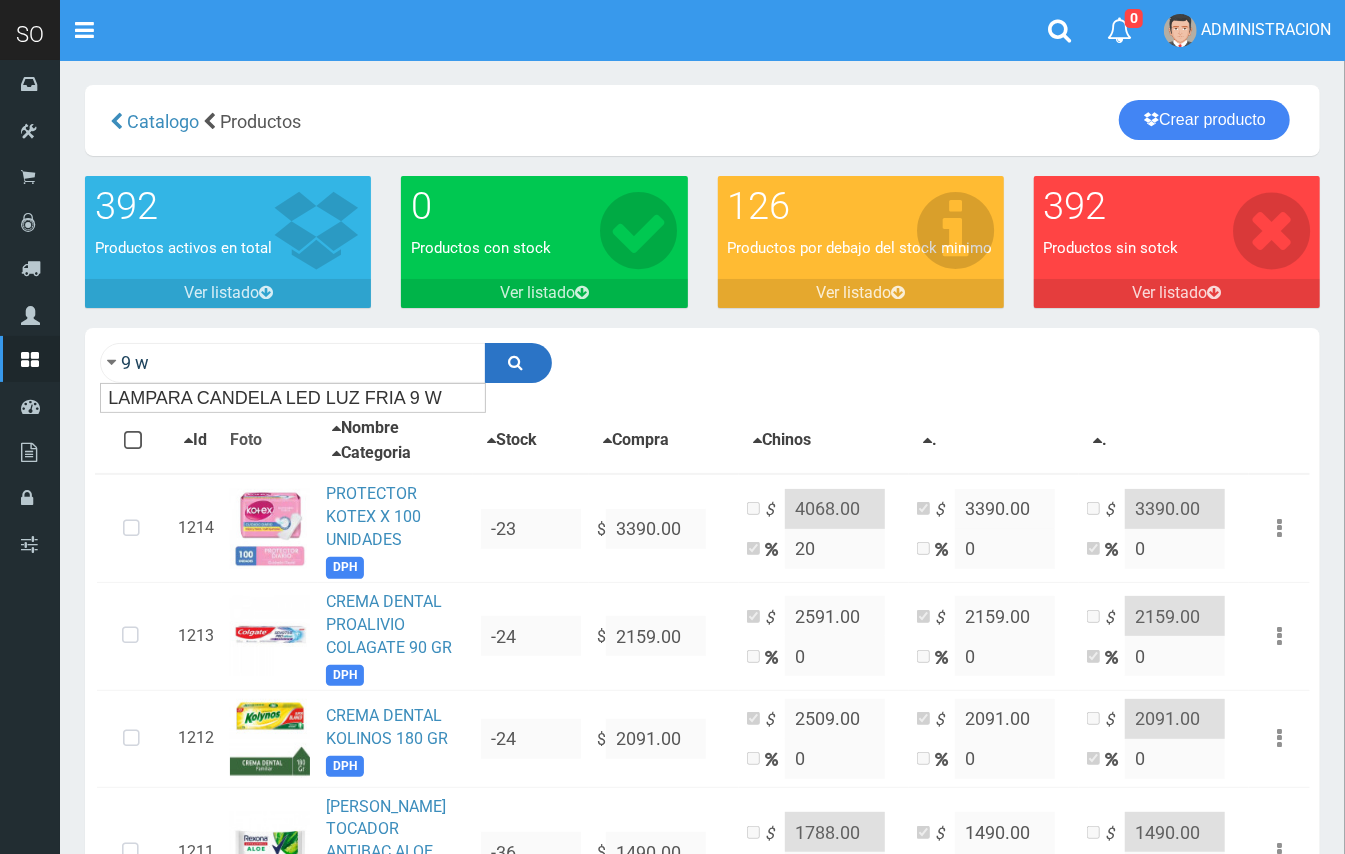 click at bounding box center (516, 362) 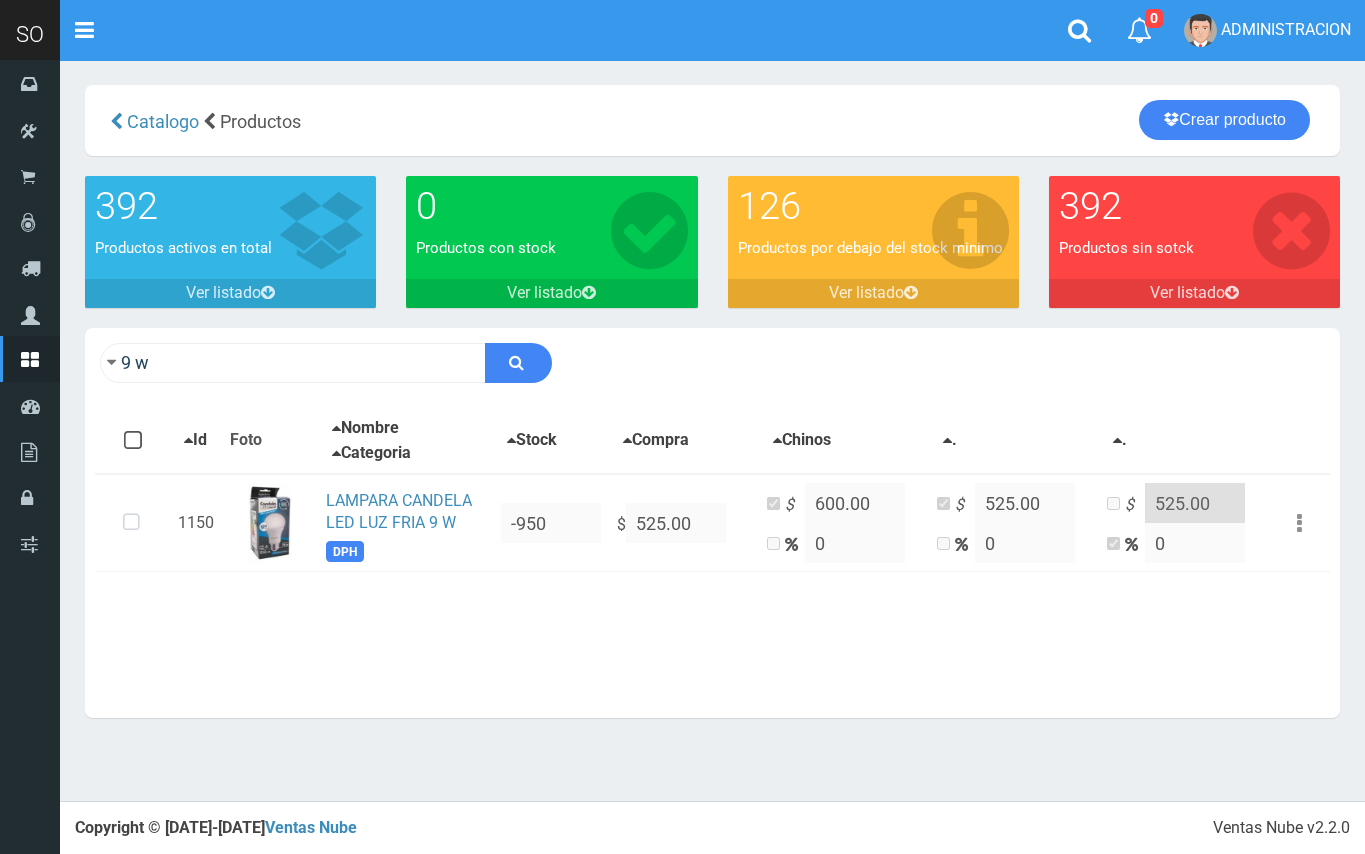 scroll, scrollTop: 0, scrollLeft: 0, axis: both 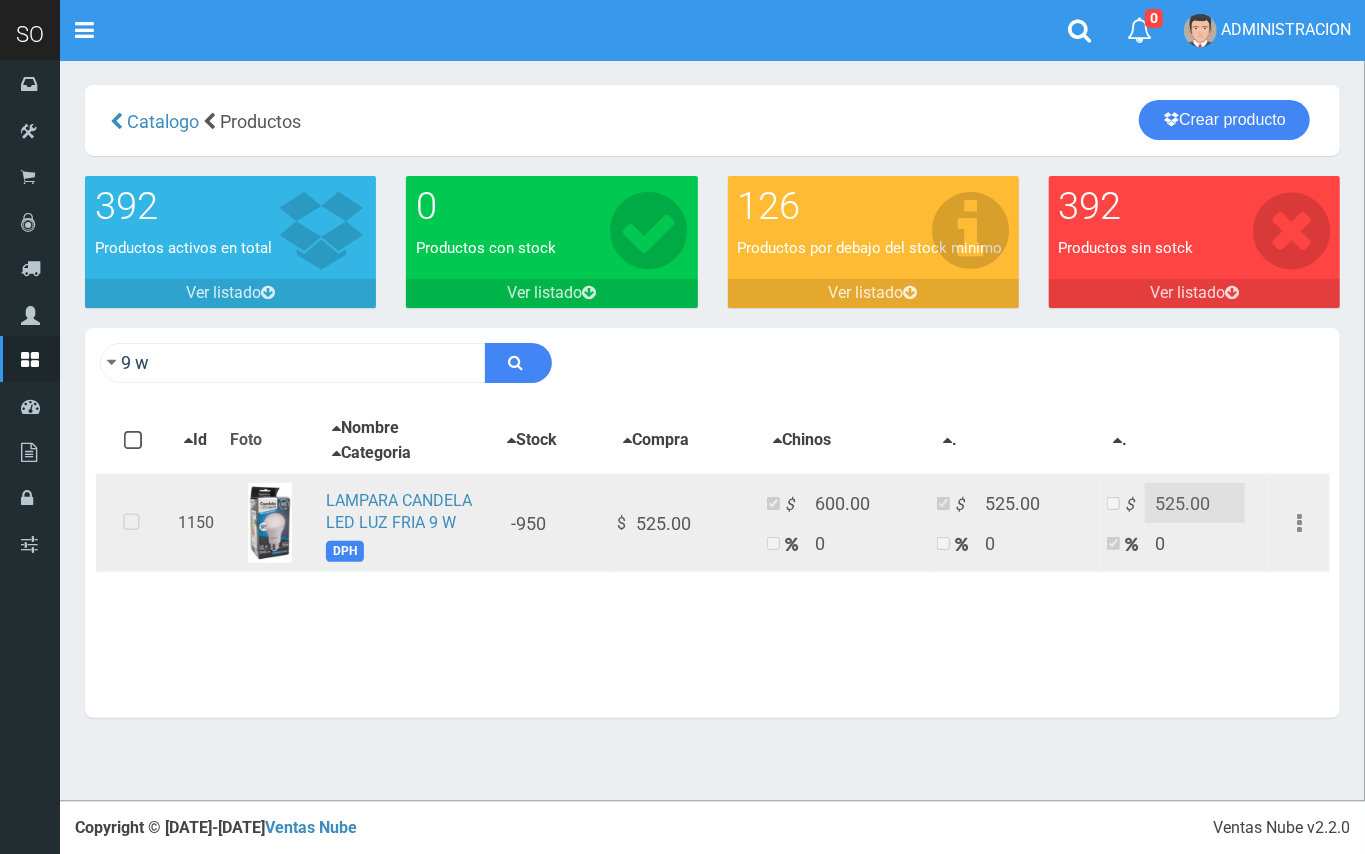 click at bounding box center (131, 523) 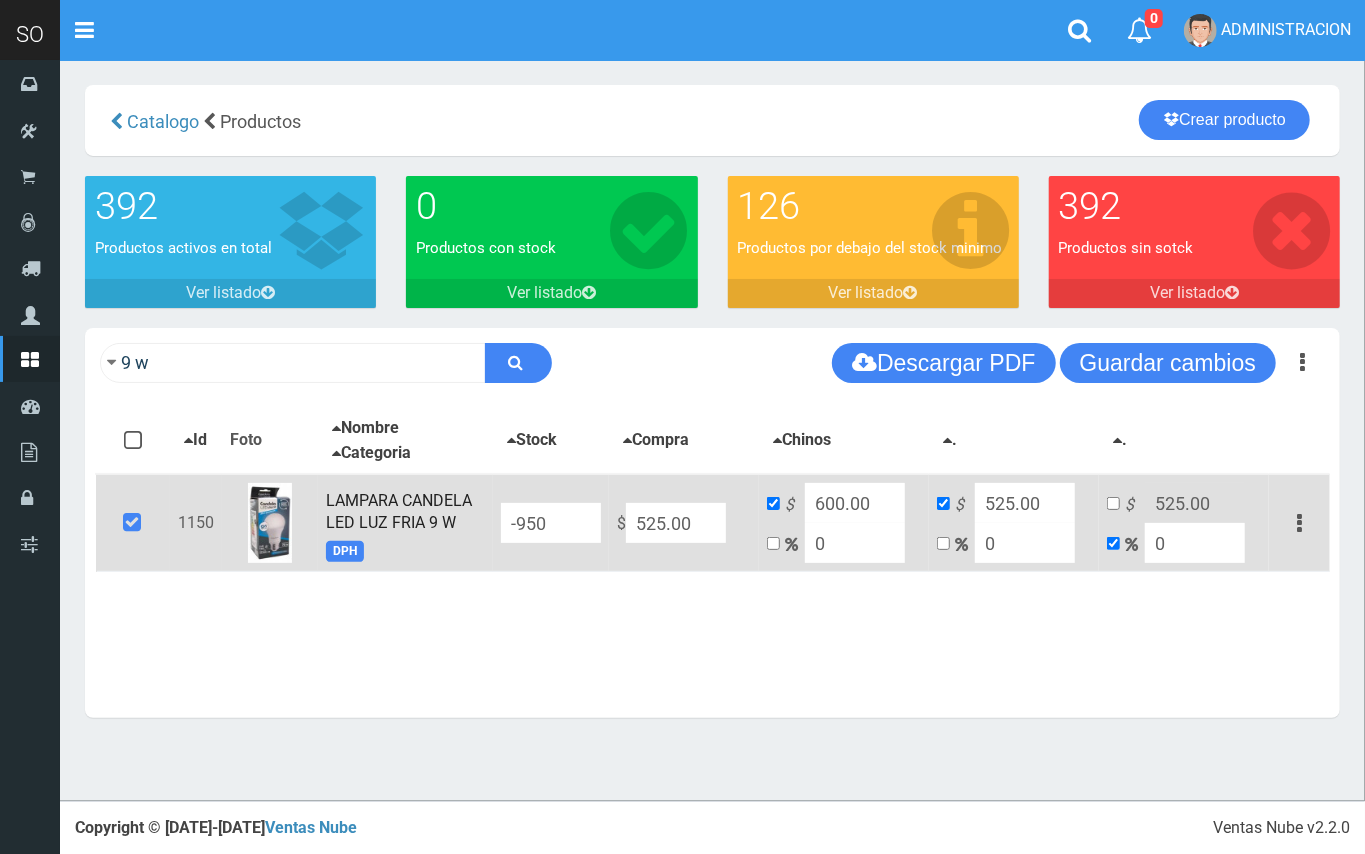 click on "0" at bounding box center (855, 543) 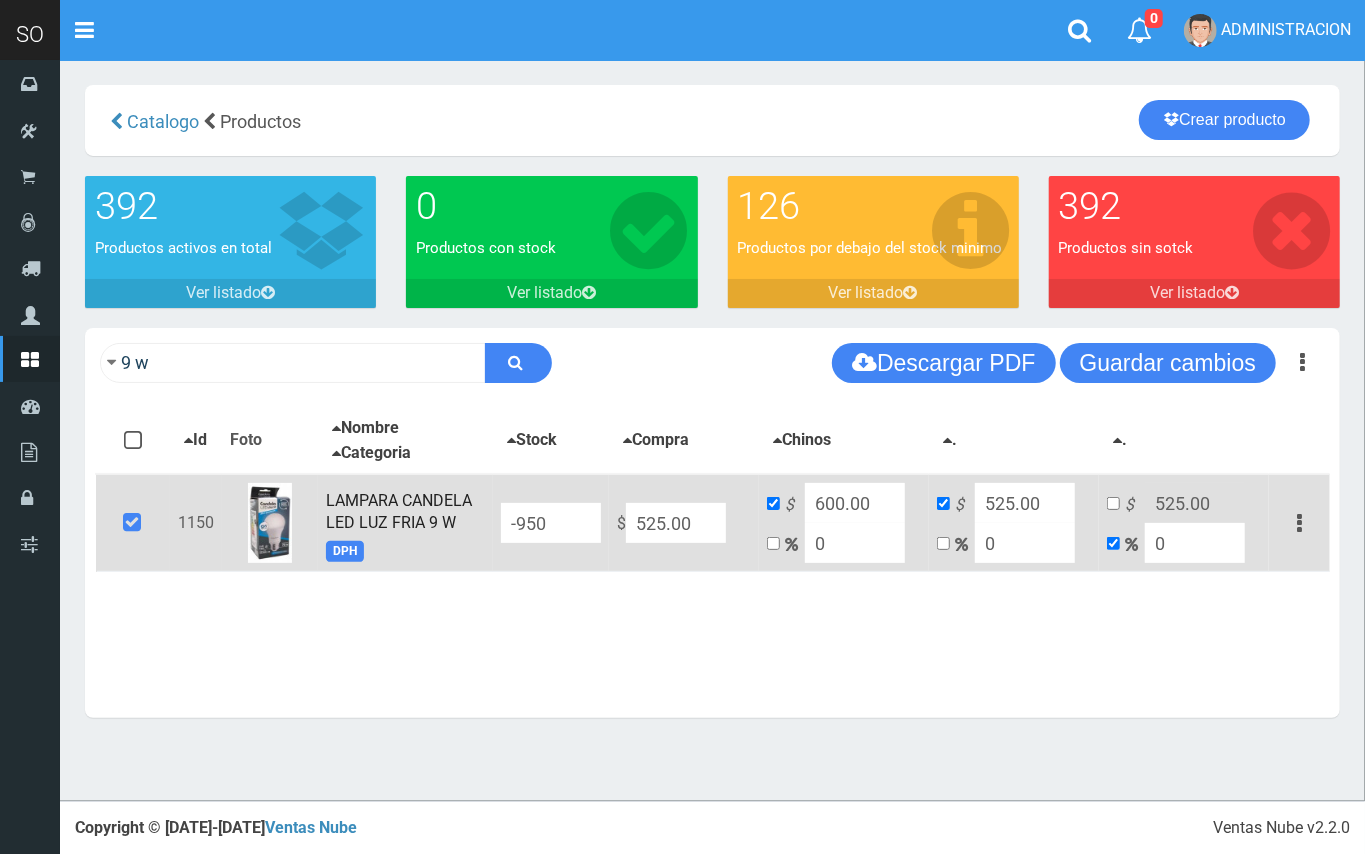 drag, startPoint x: 842, startPoint y: 537, endPoint x: 806, endPoint y: 538, distance: 36.013885 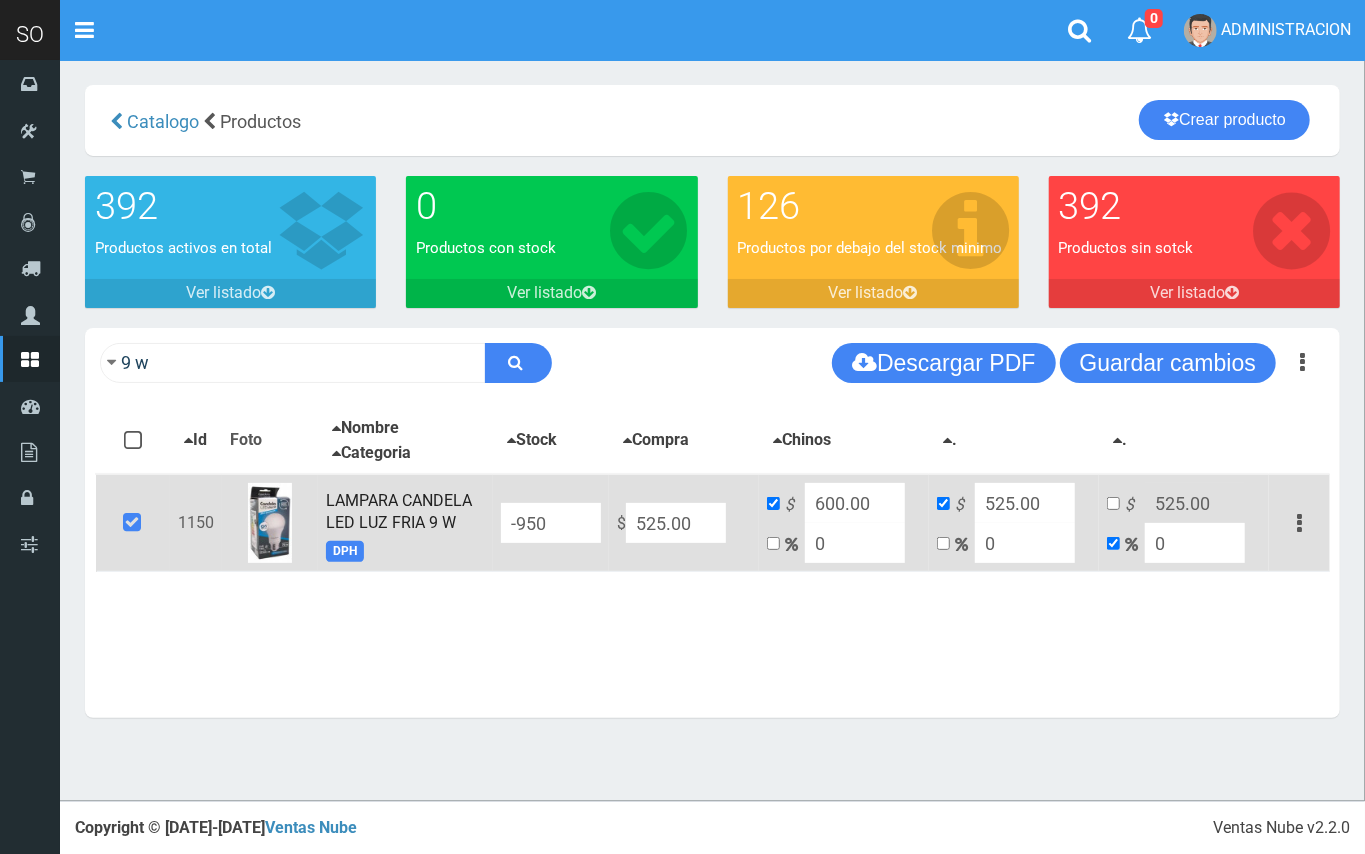 type on "5" 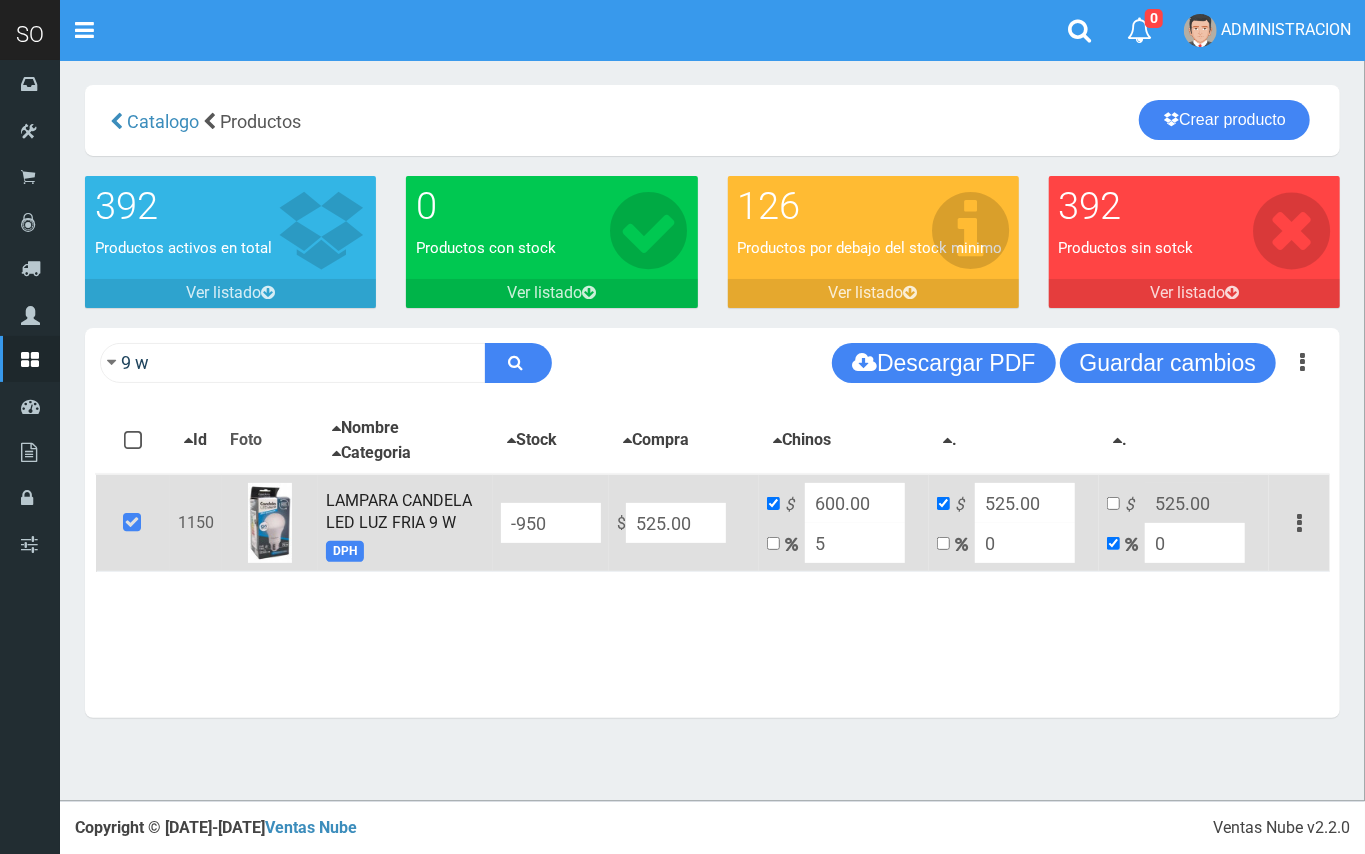 type on "551.25" 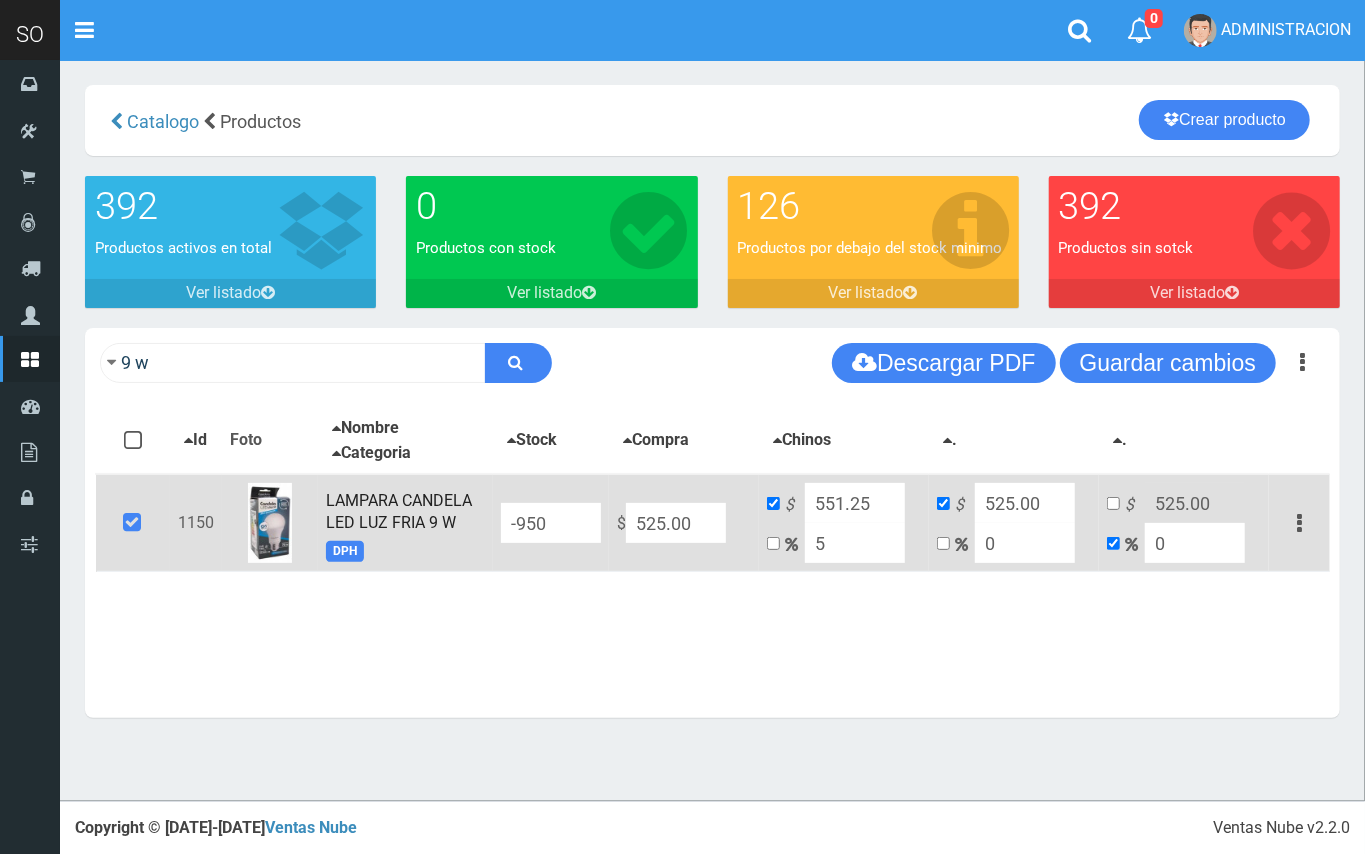 drag, startPoint x: 814, startPoint y: 541, endPoint x: 801, endPoint y: 538, distance: 13.341664 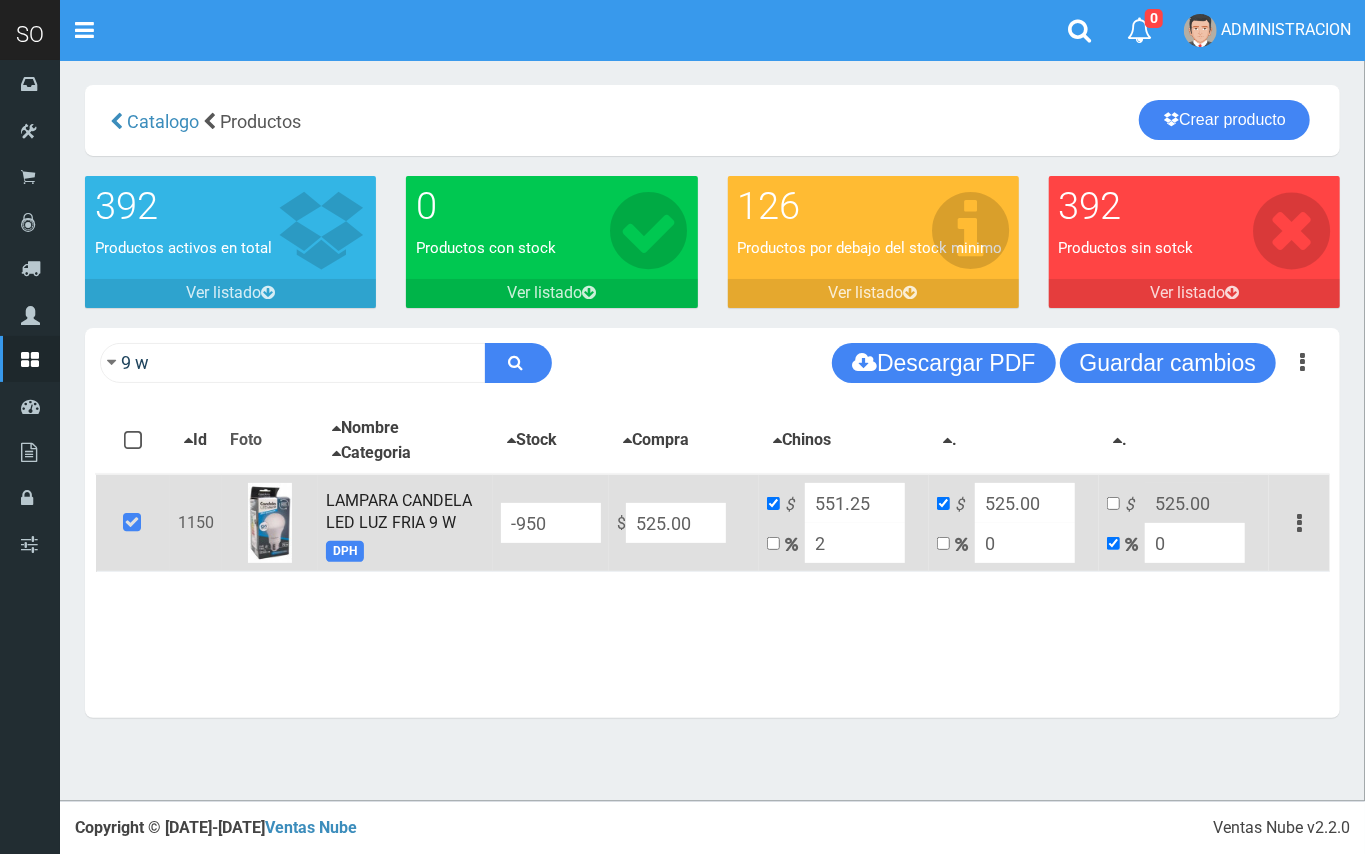 type on "535.5" 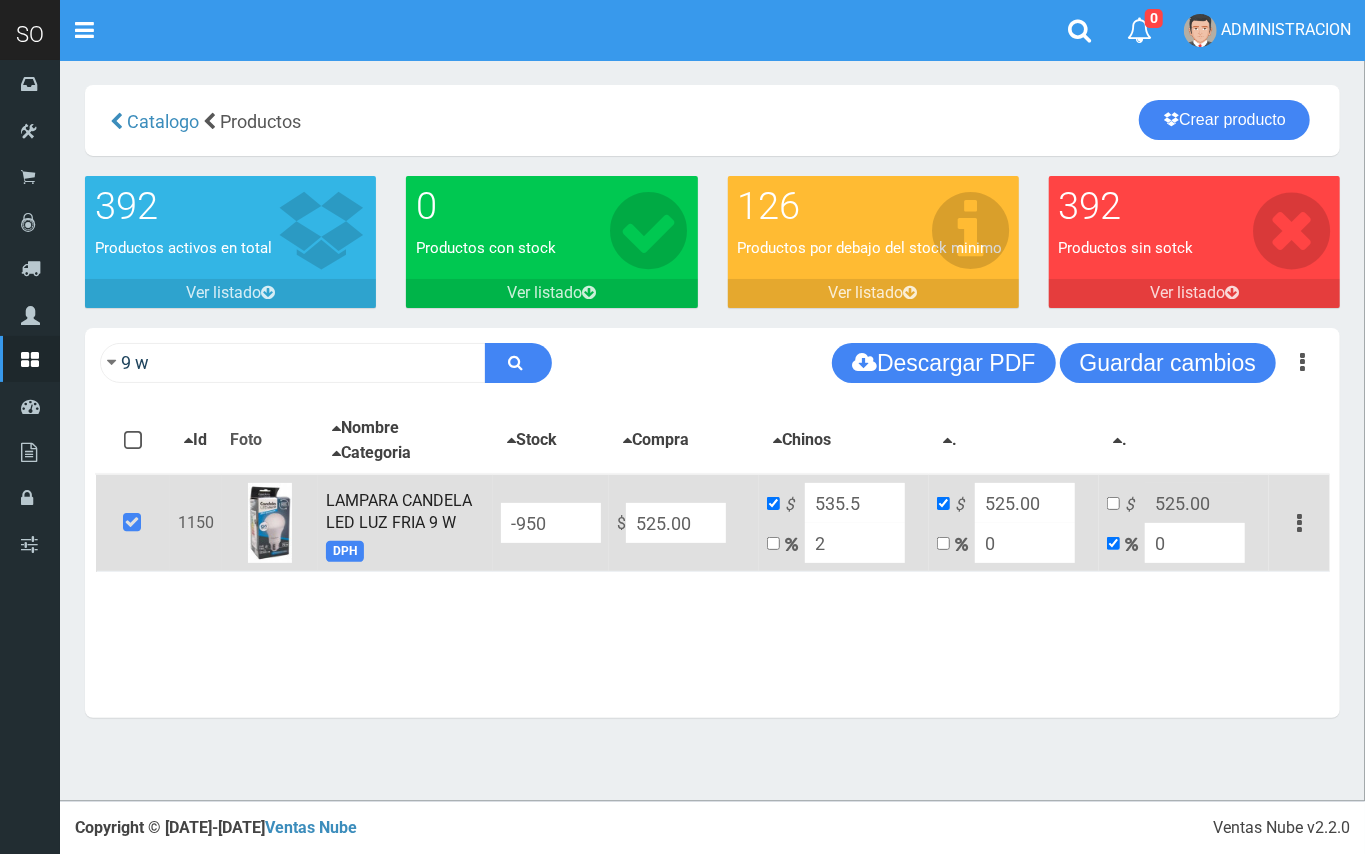 type on "20" 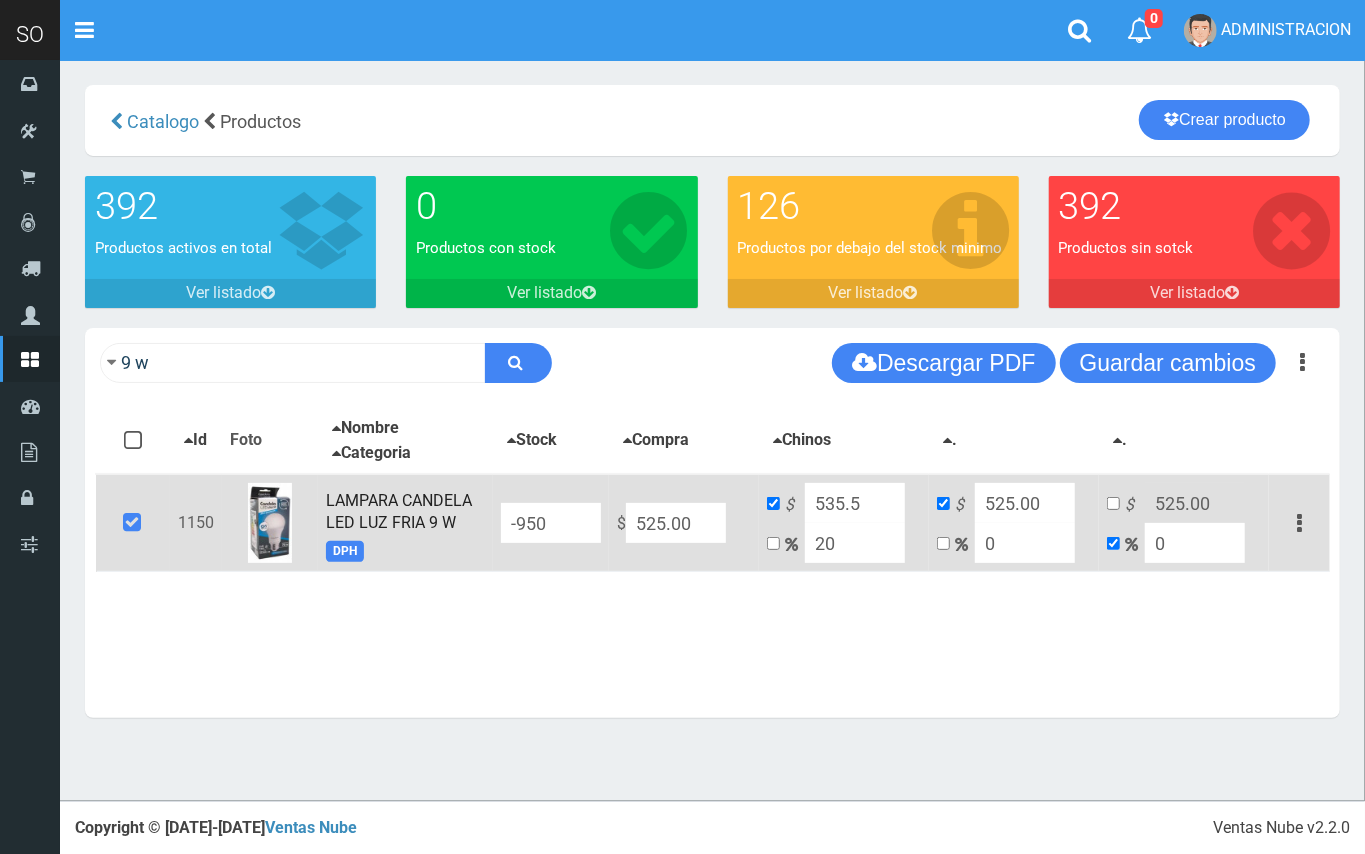 type on "630" 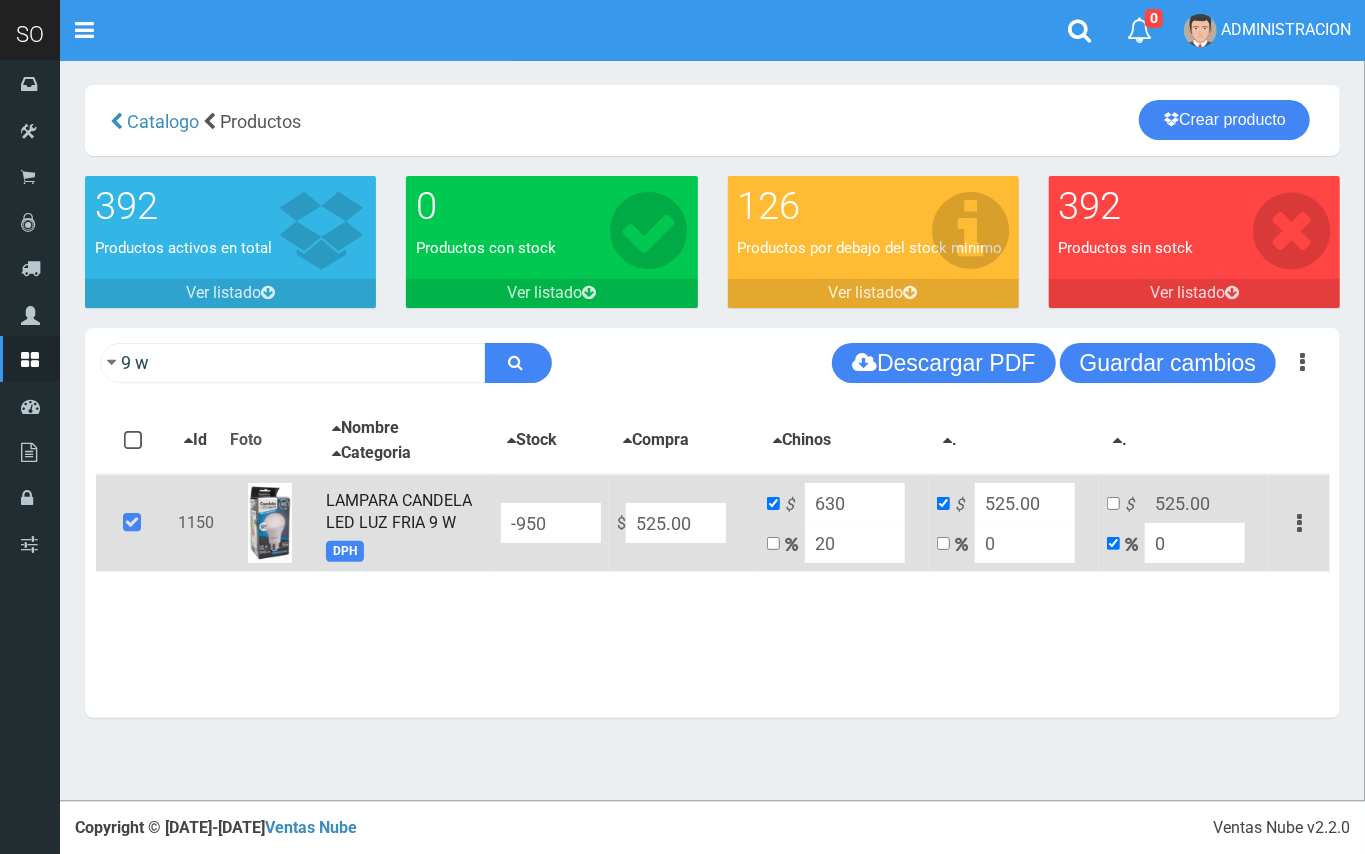 type on "2" 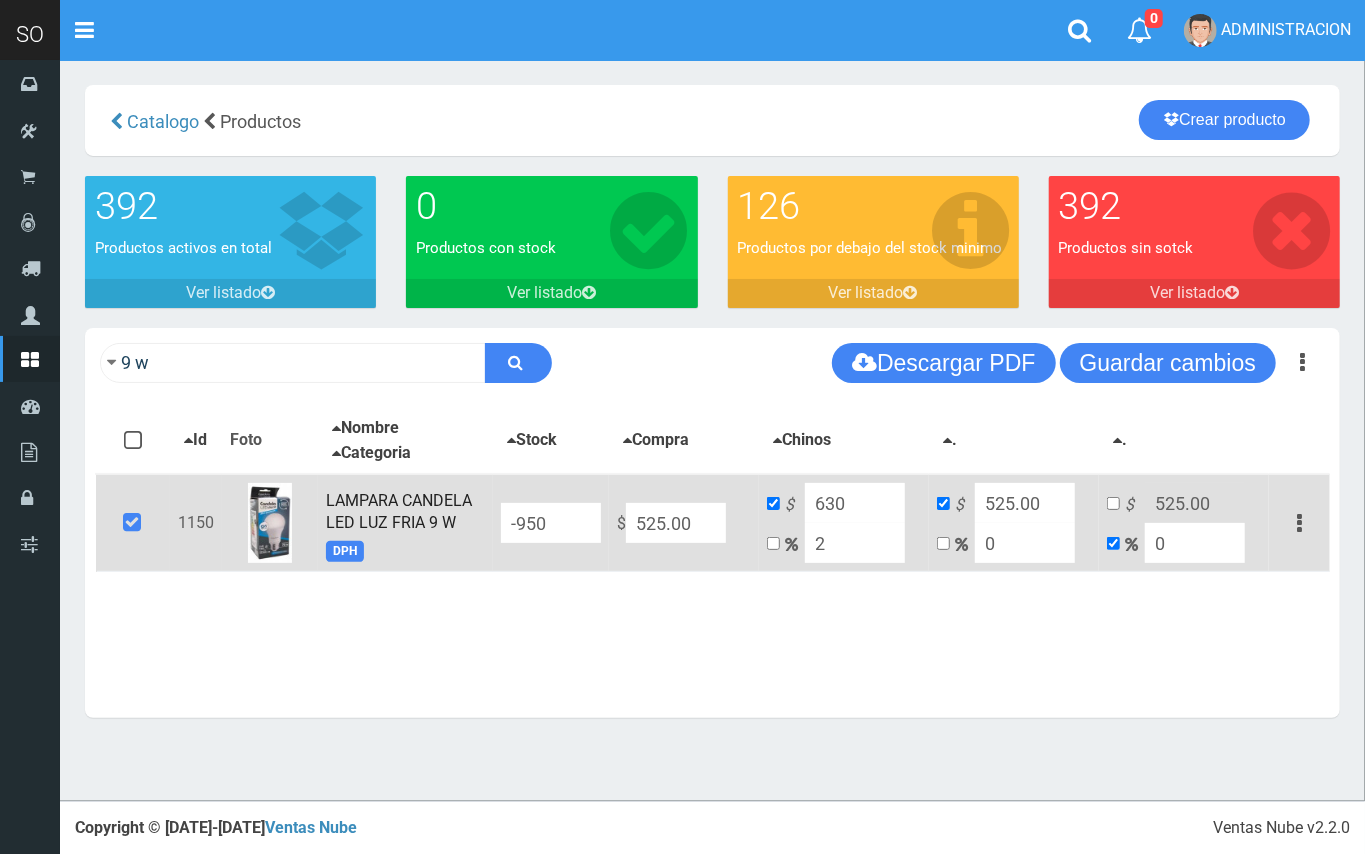 type on "535.5" 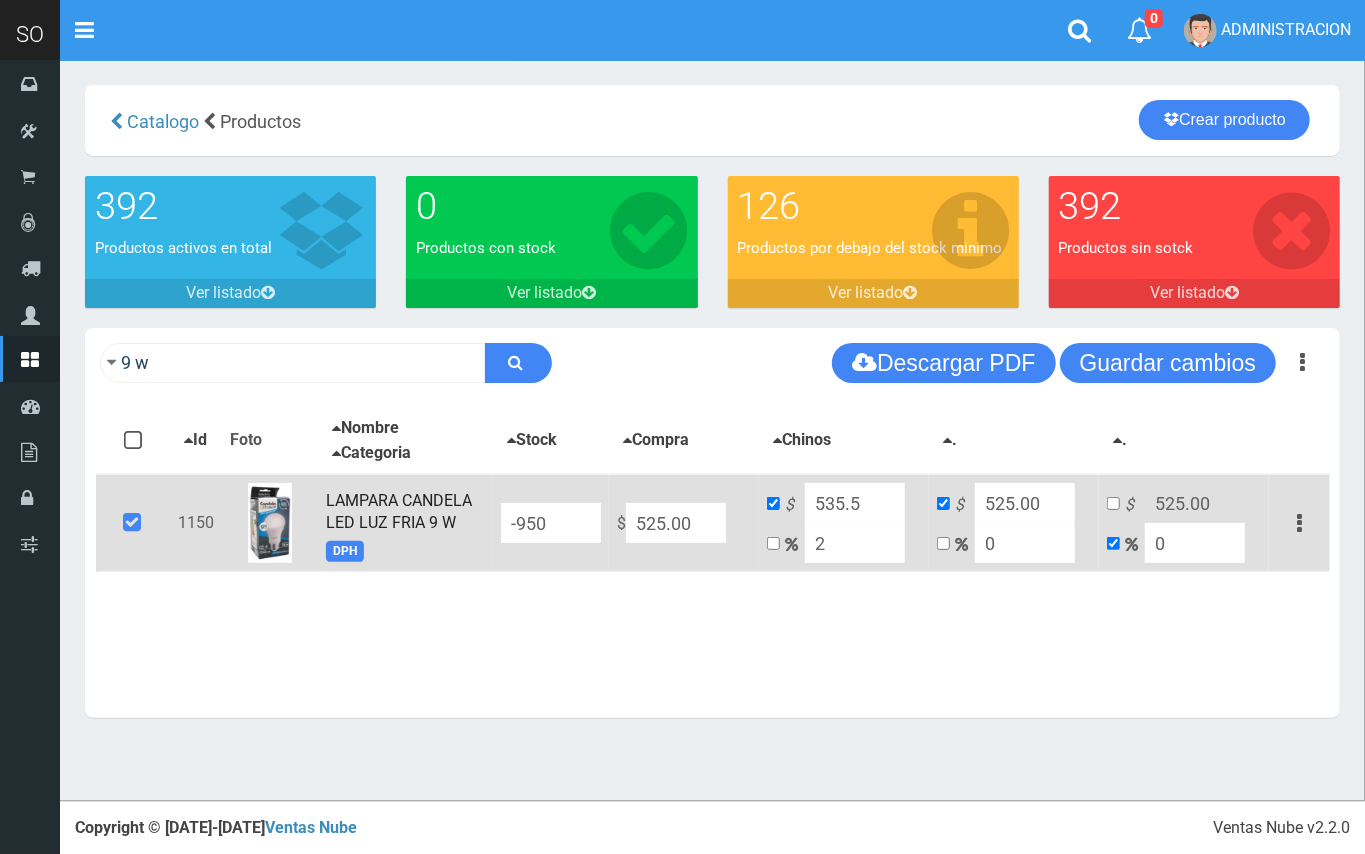 type 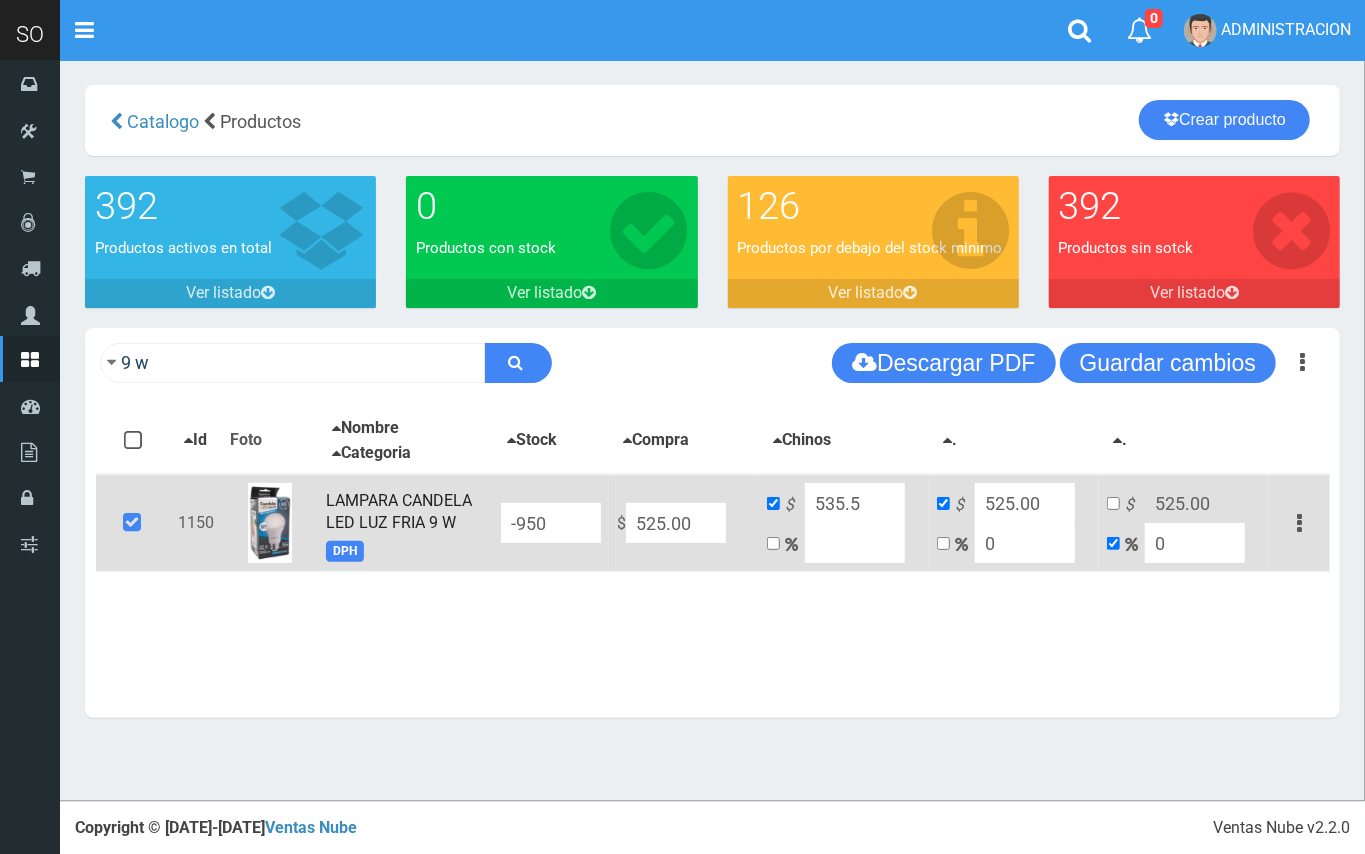 type on "525" 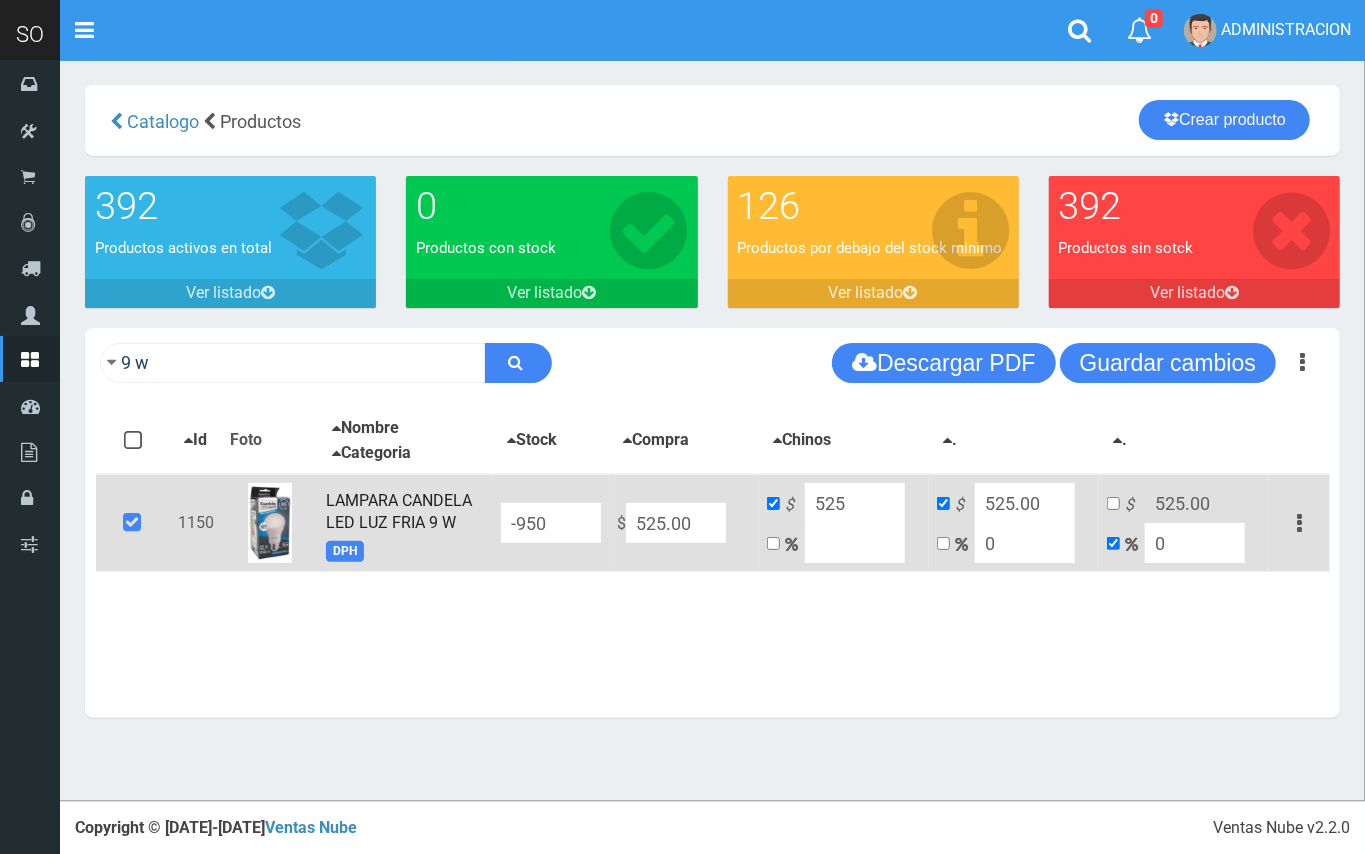 type on "1" 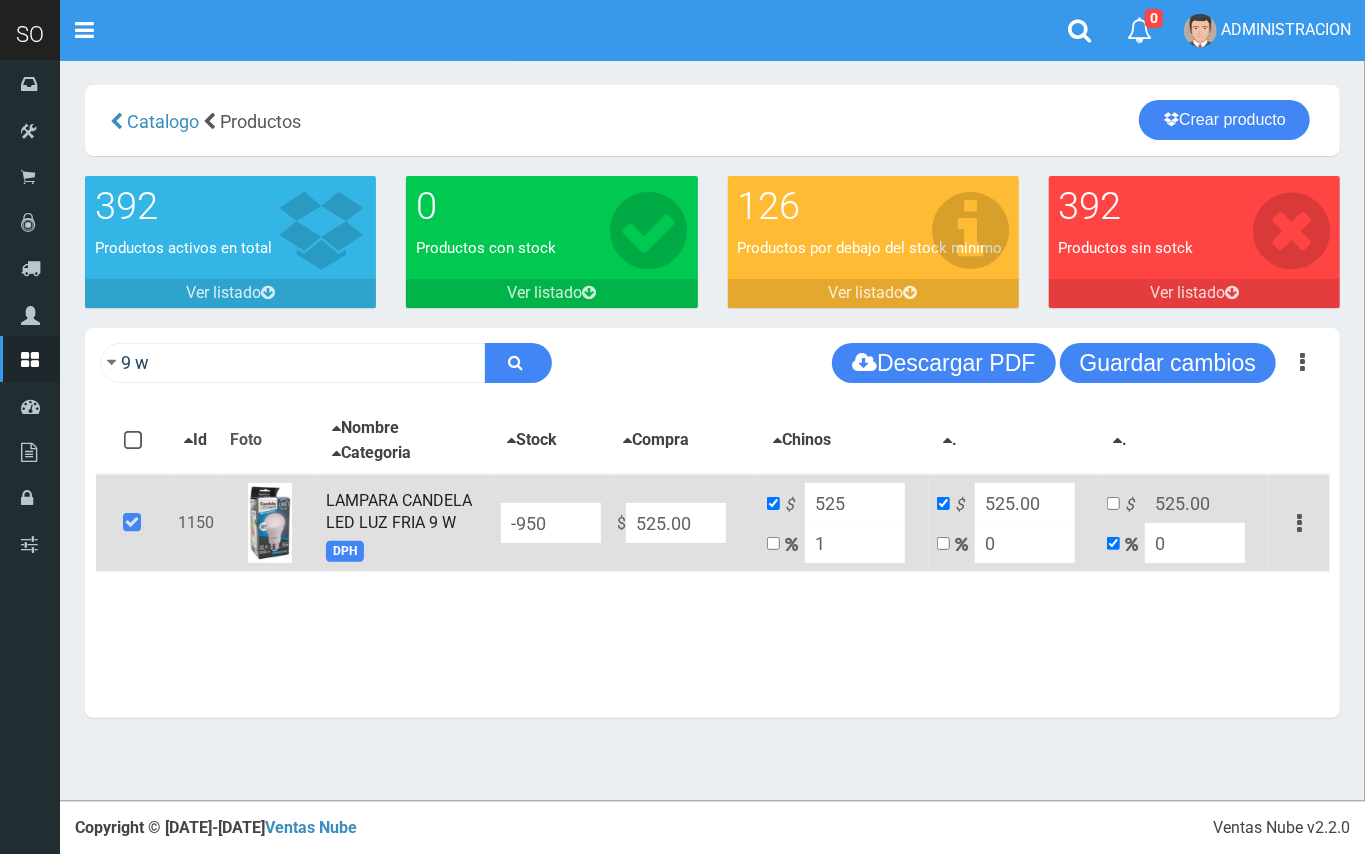 type on "530.25" 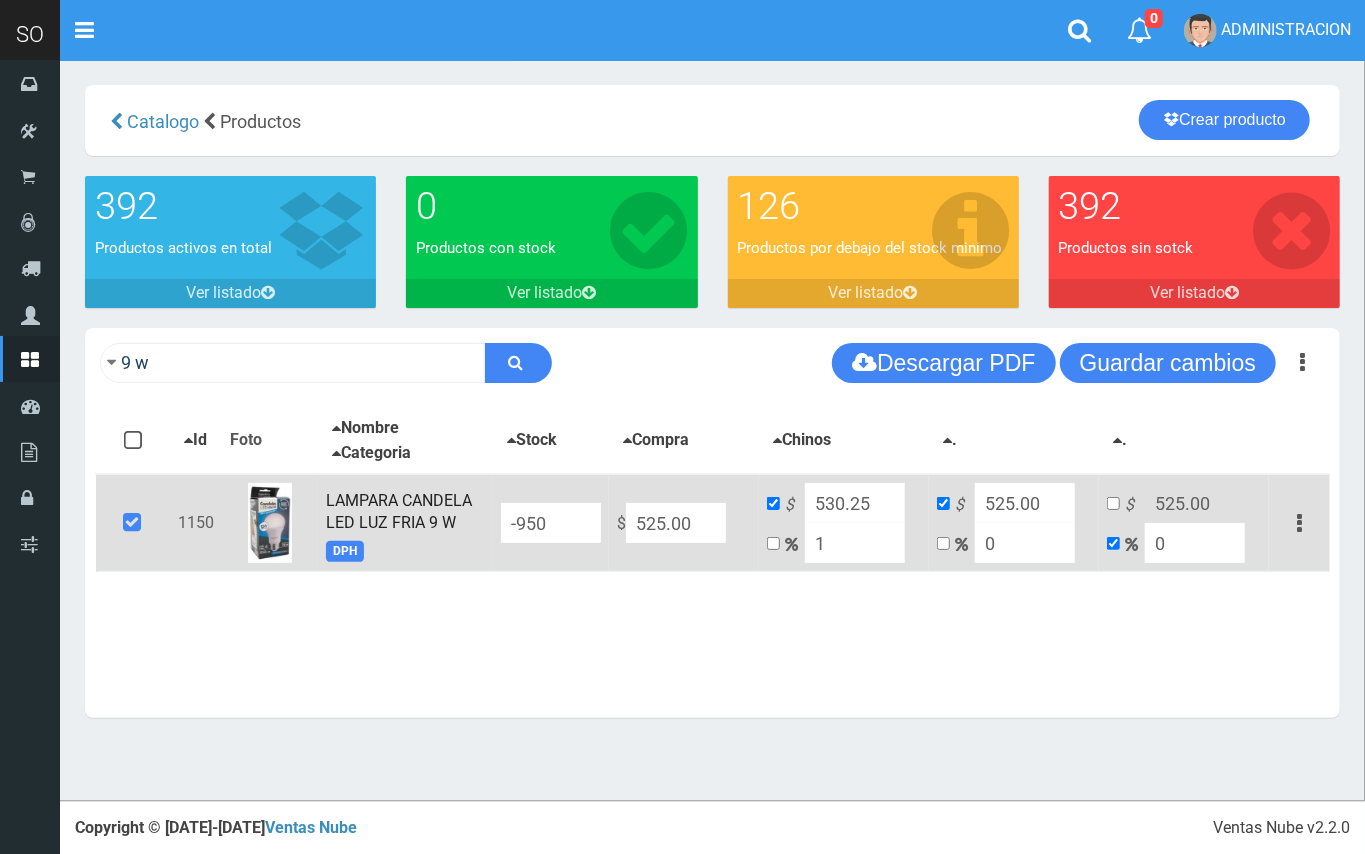 type on "10" 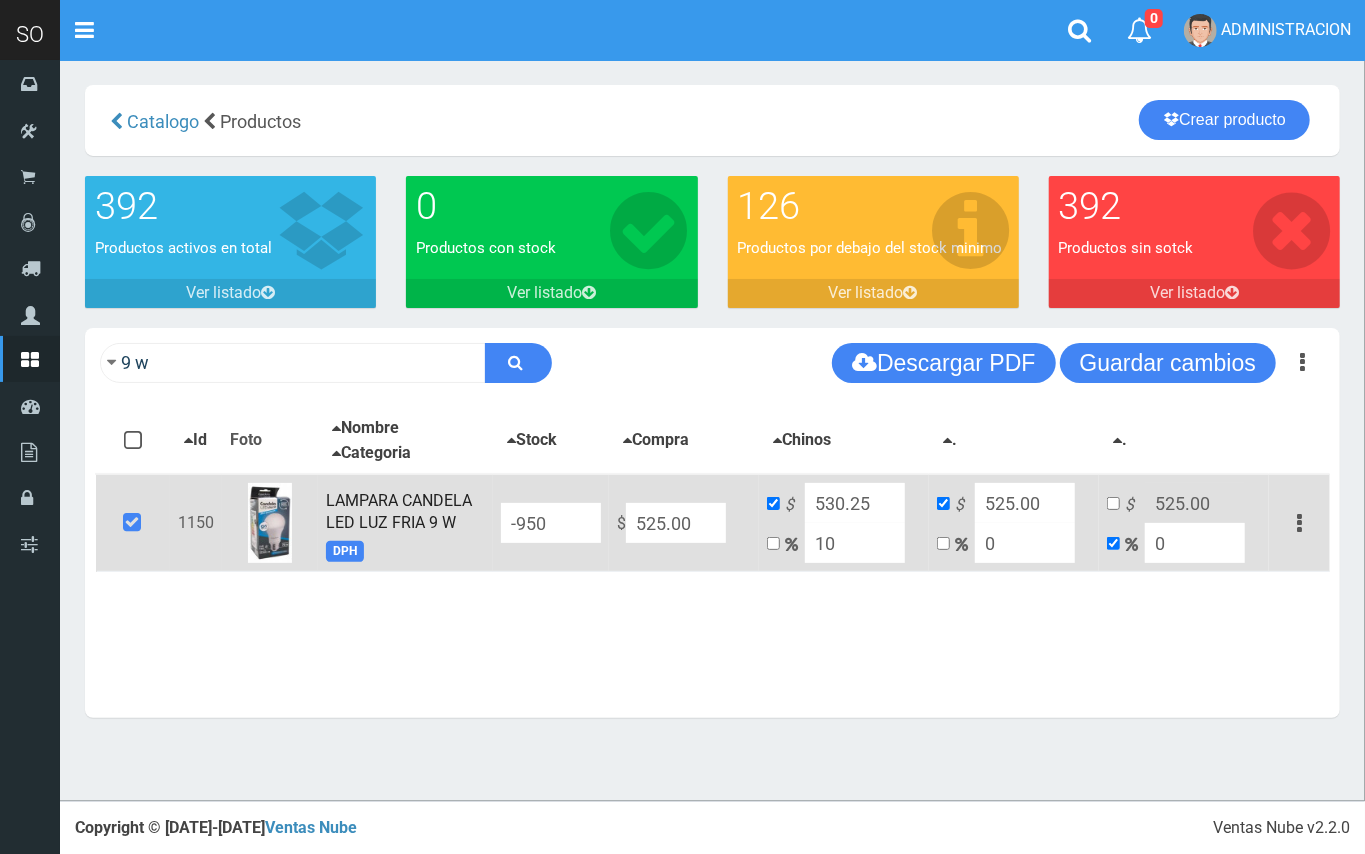 type on "577.5" 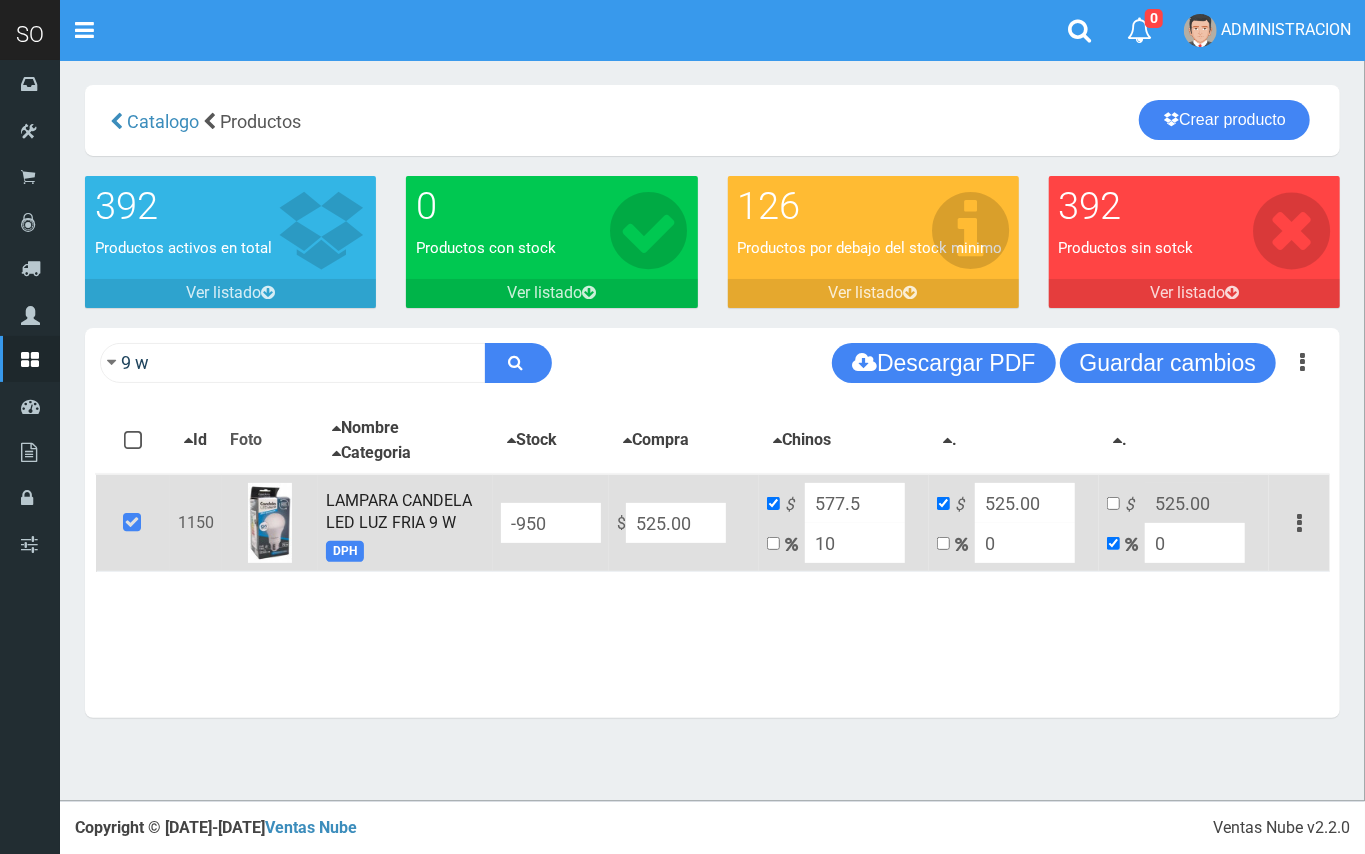 type on "10" 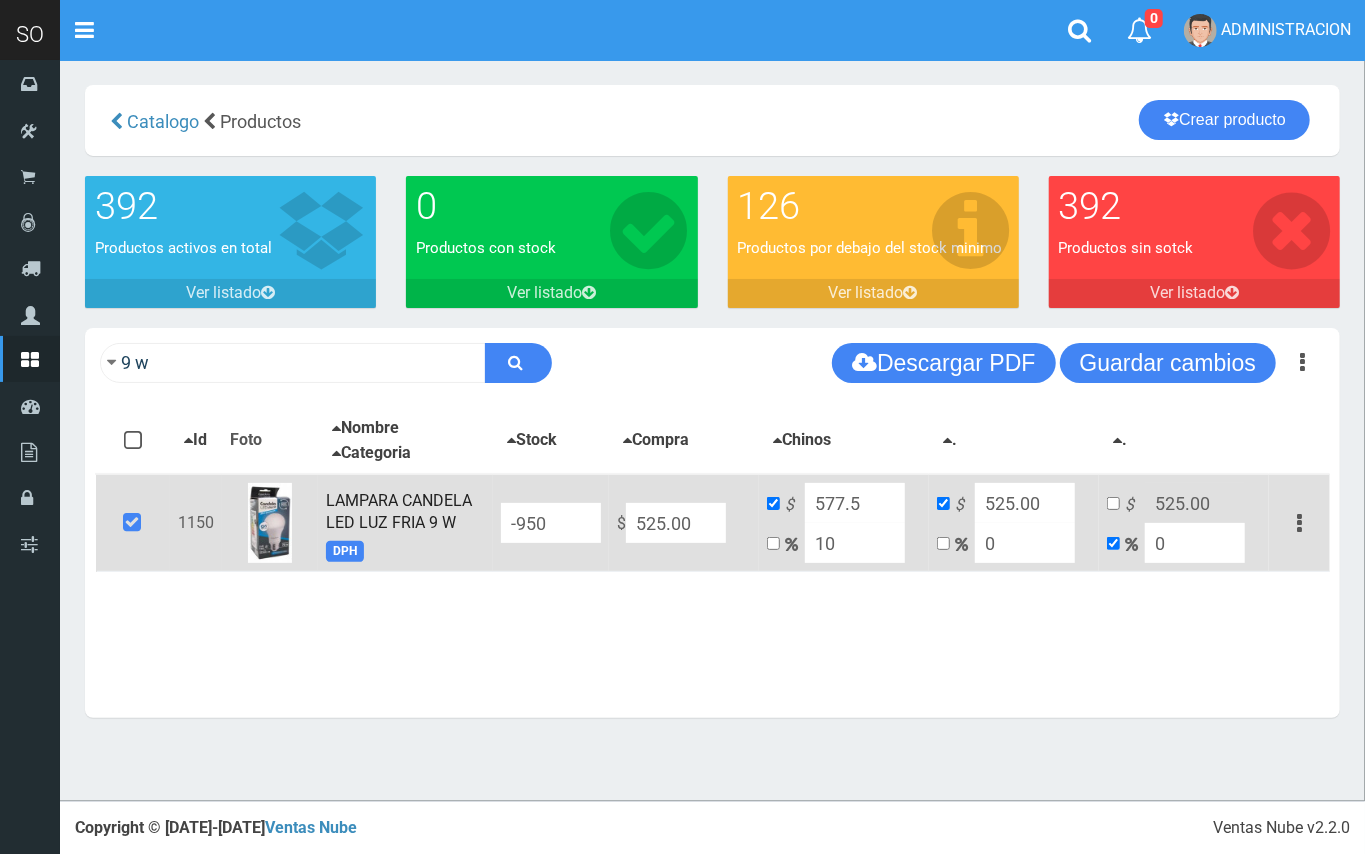 drag, startPoint x: 884, startPoint y: 502, endPoint x: 814, endPoint y: 500, distance: 70.028564 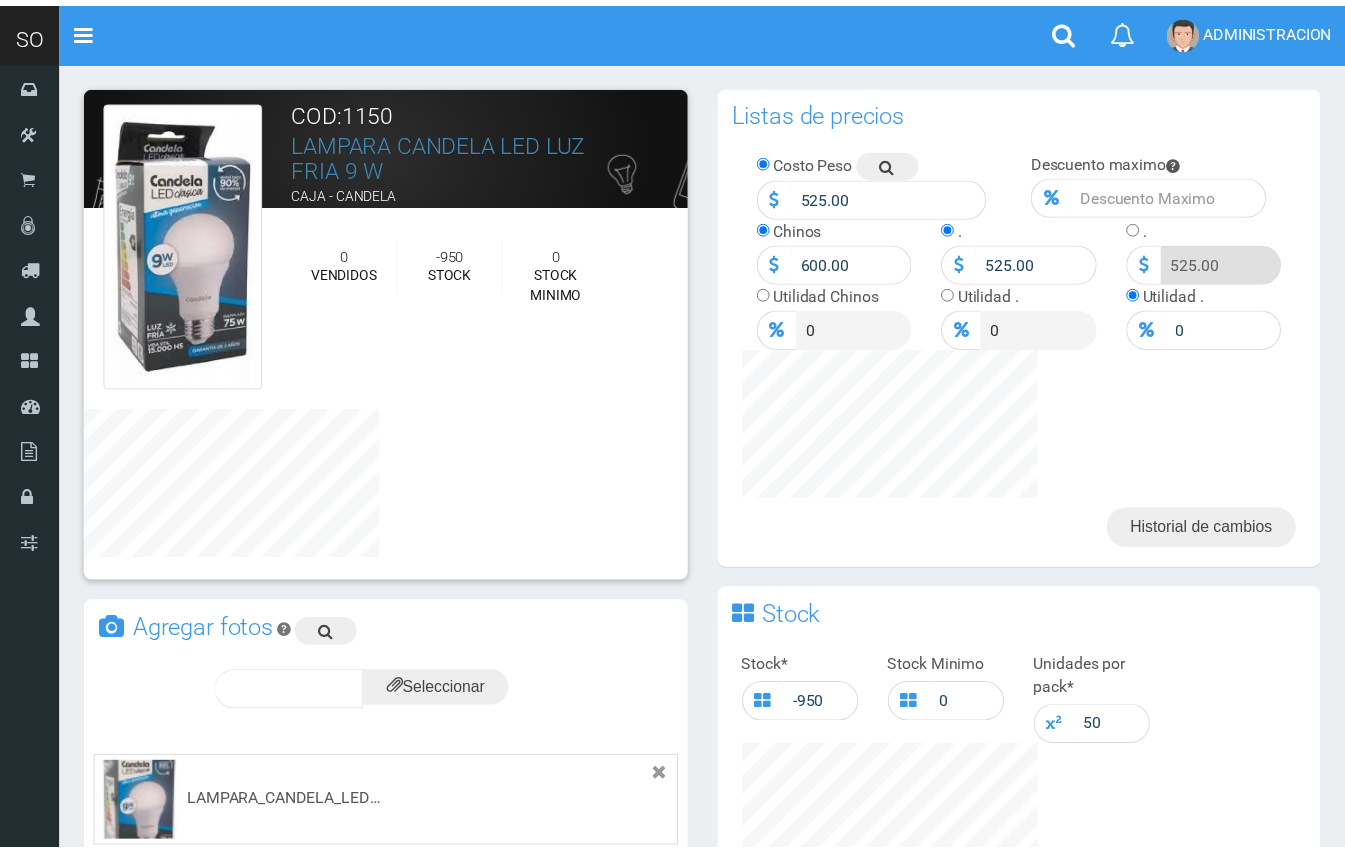 scroll, scrollTop: 0, scrollLeft: 0, axis: both 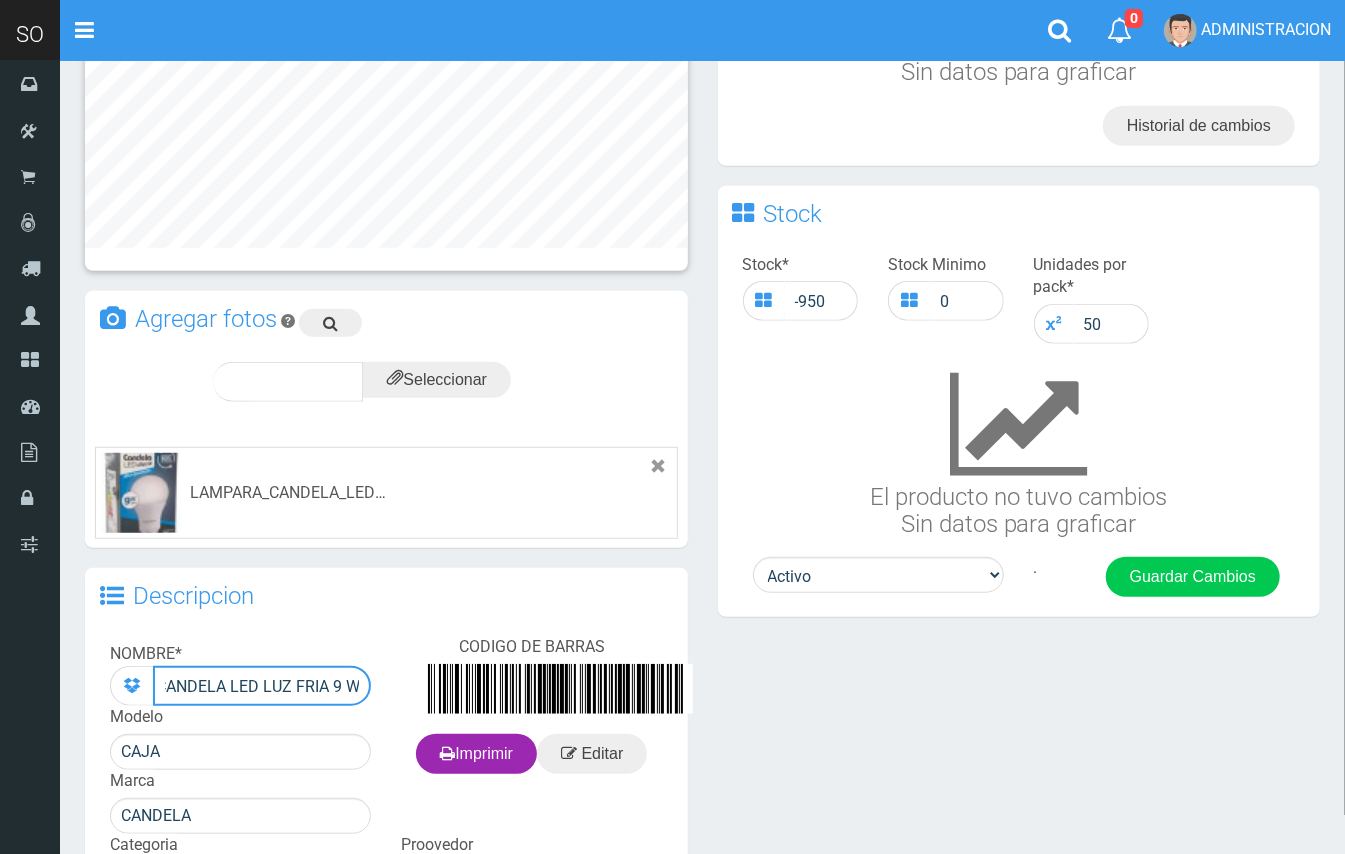 drag, startPoint x: 162, startPoint y: 682, endPoint x: 318, endPoint y: 658, distance: 157.83536 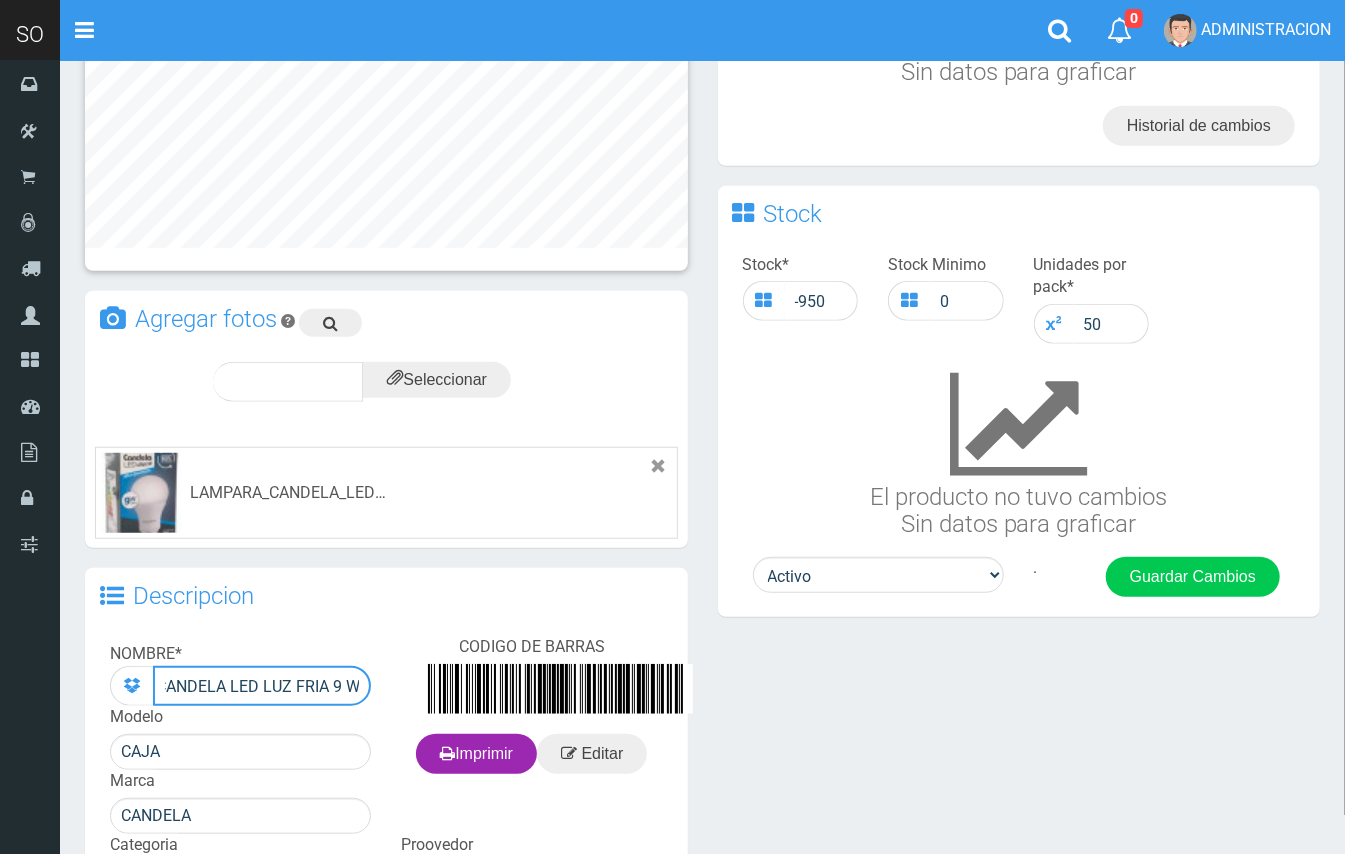 click on "NOMBRE *
LAMPARA CANDELA LED LUZ FRIA 9 W
Modelo
CAJA
[PERSON_NAME]
CODIGO [PERSON_NAME]
Editar
Imprimir
× $600.00   DPH 0" at bounding box center (386, 813) 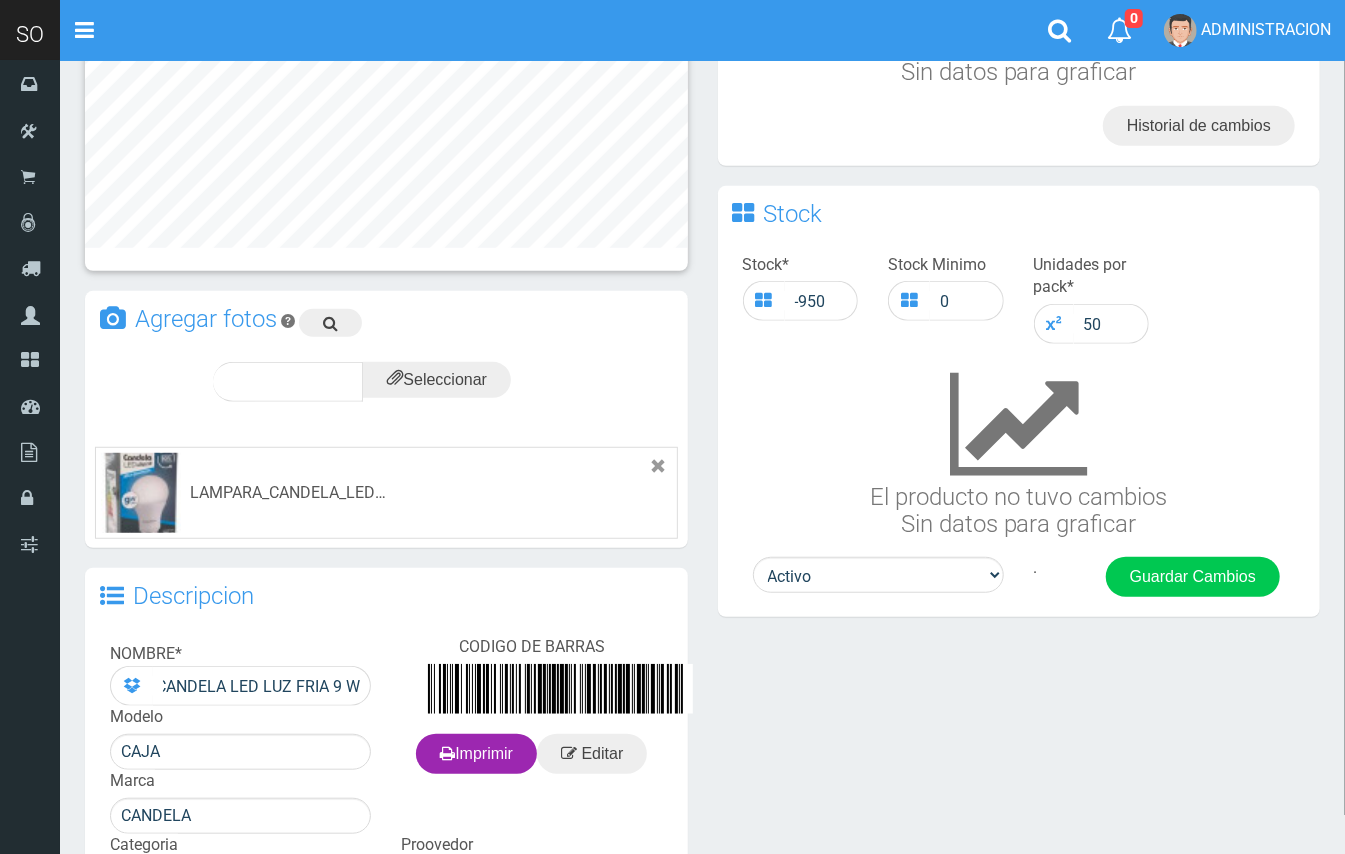 scroll, scrollTop: 0, scrollLeft: 0, axis: both 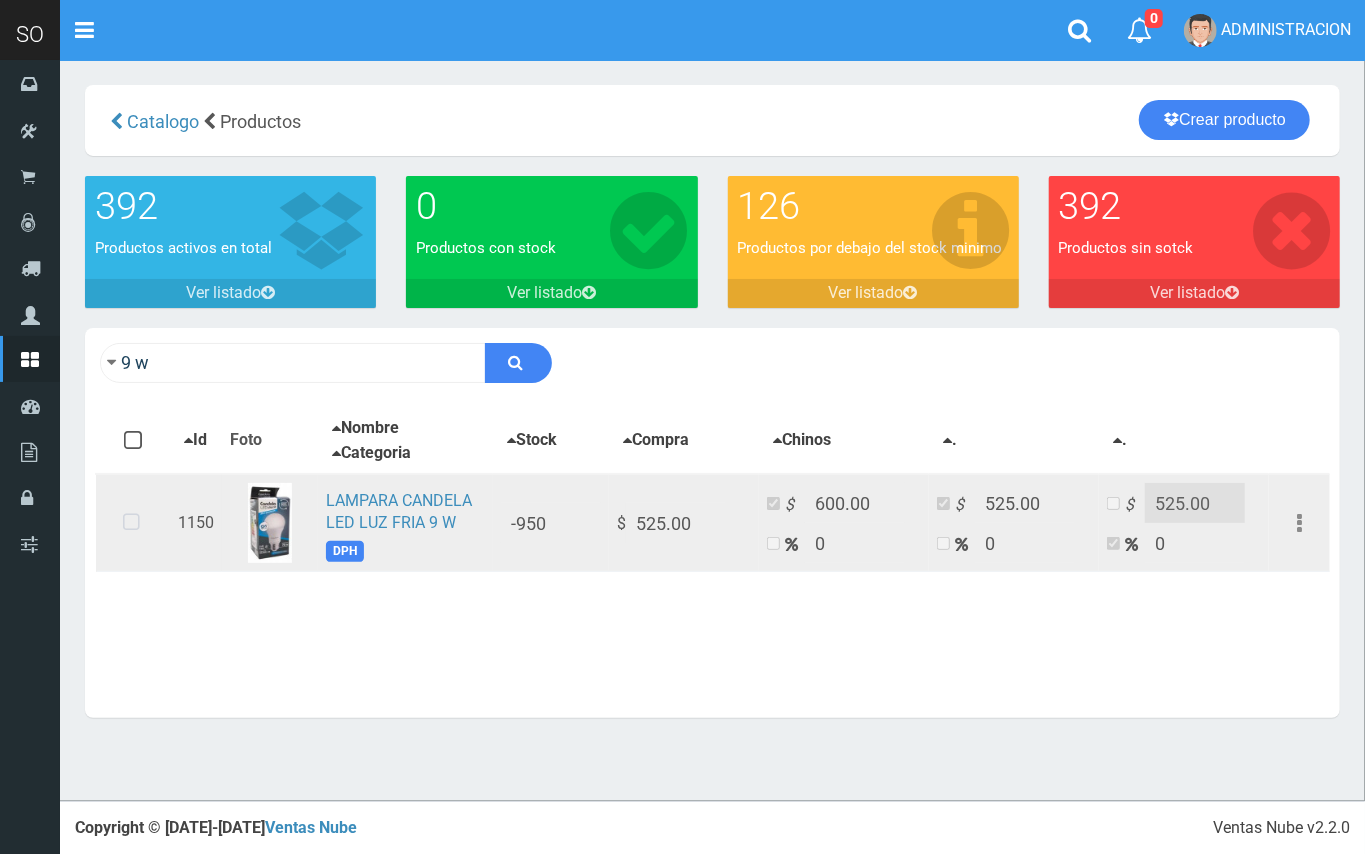 click at bounding box center (131, 523) 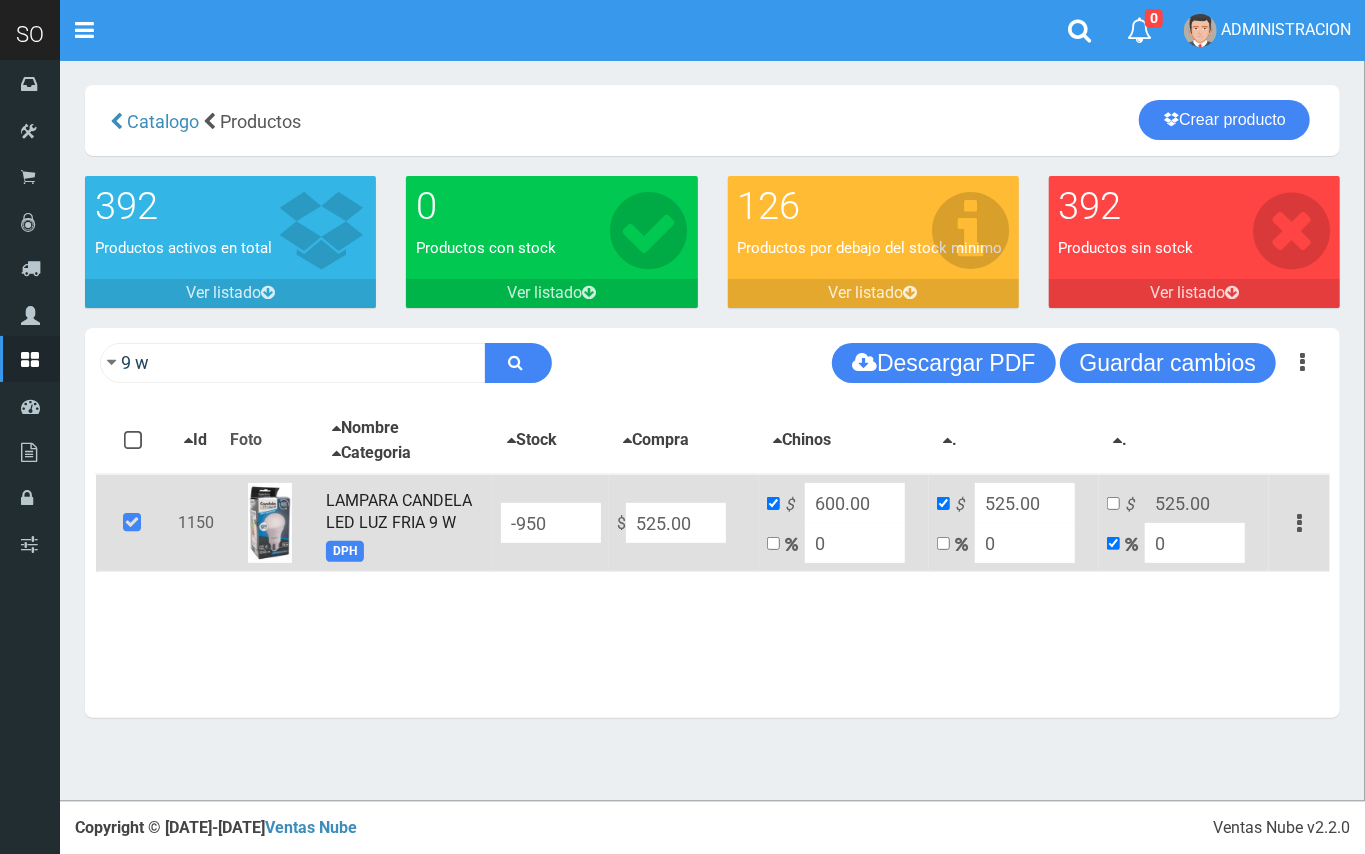 click on "$ 600.00 0" at bounding box center [844, 523] 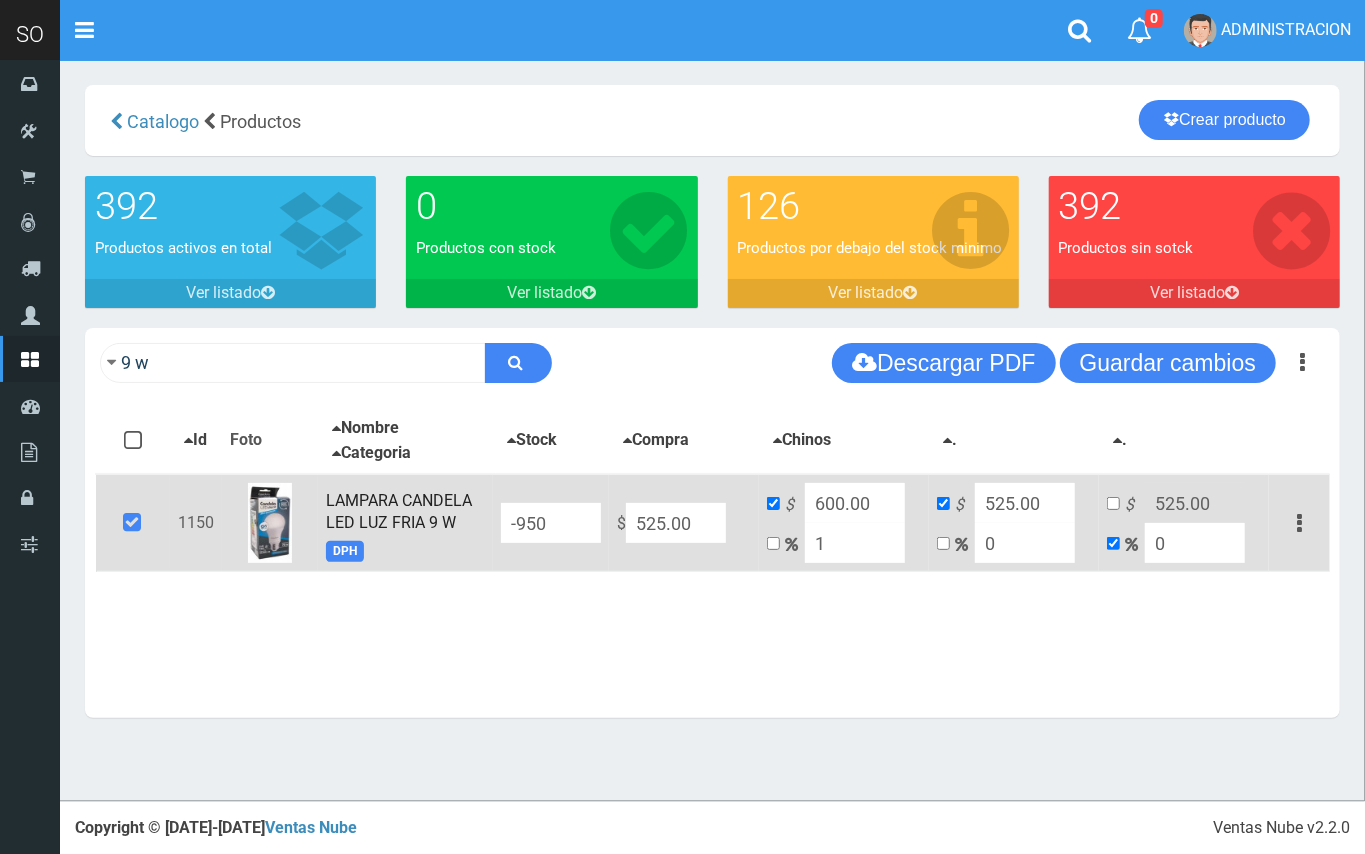 type on "530.25" 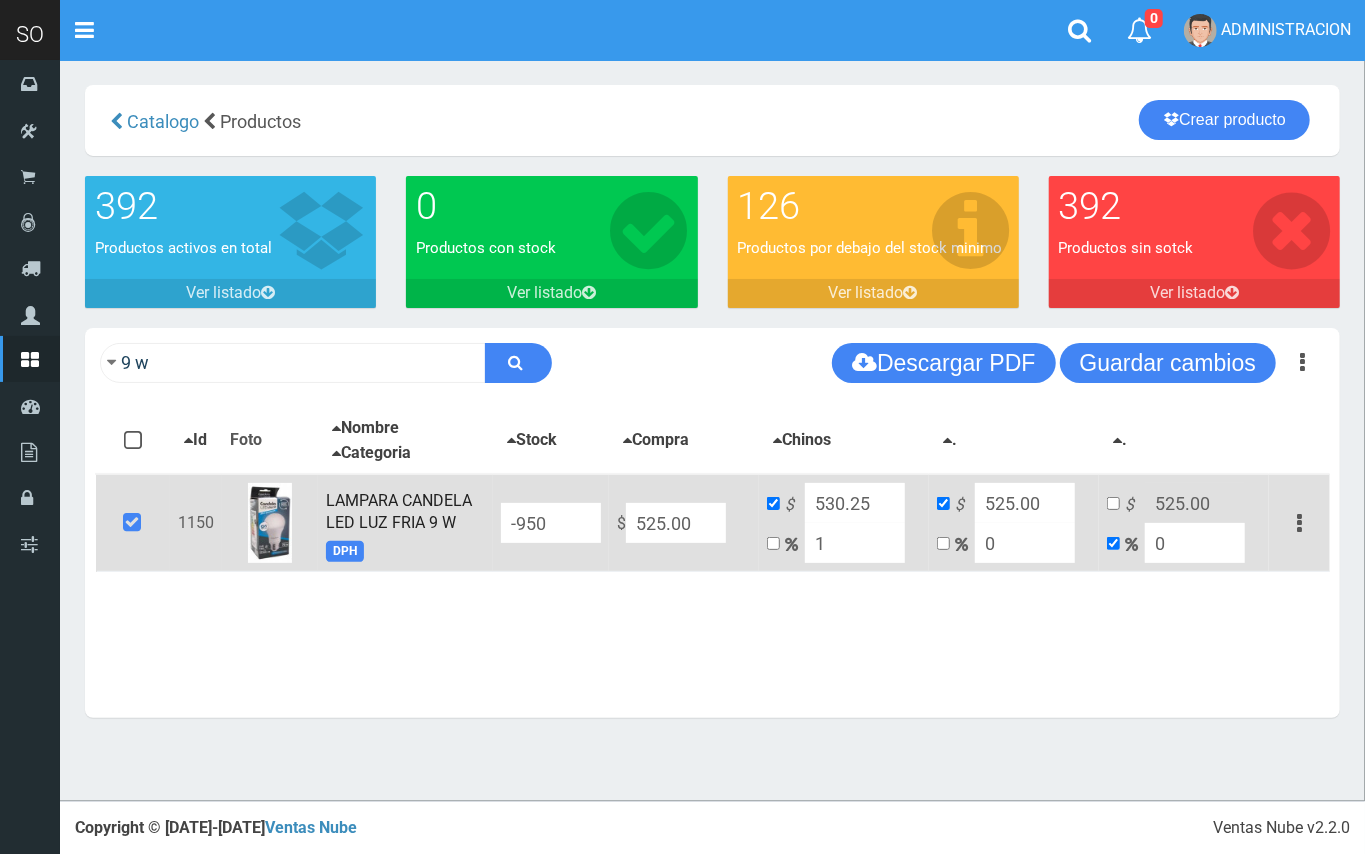 type on "10" 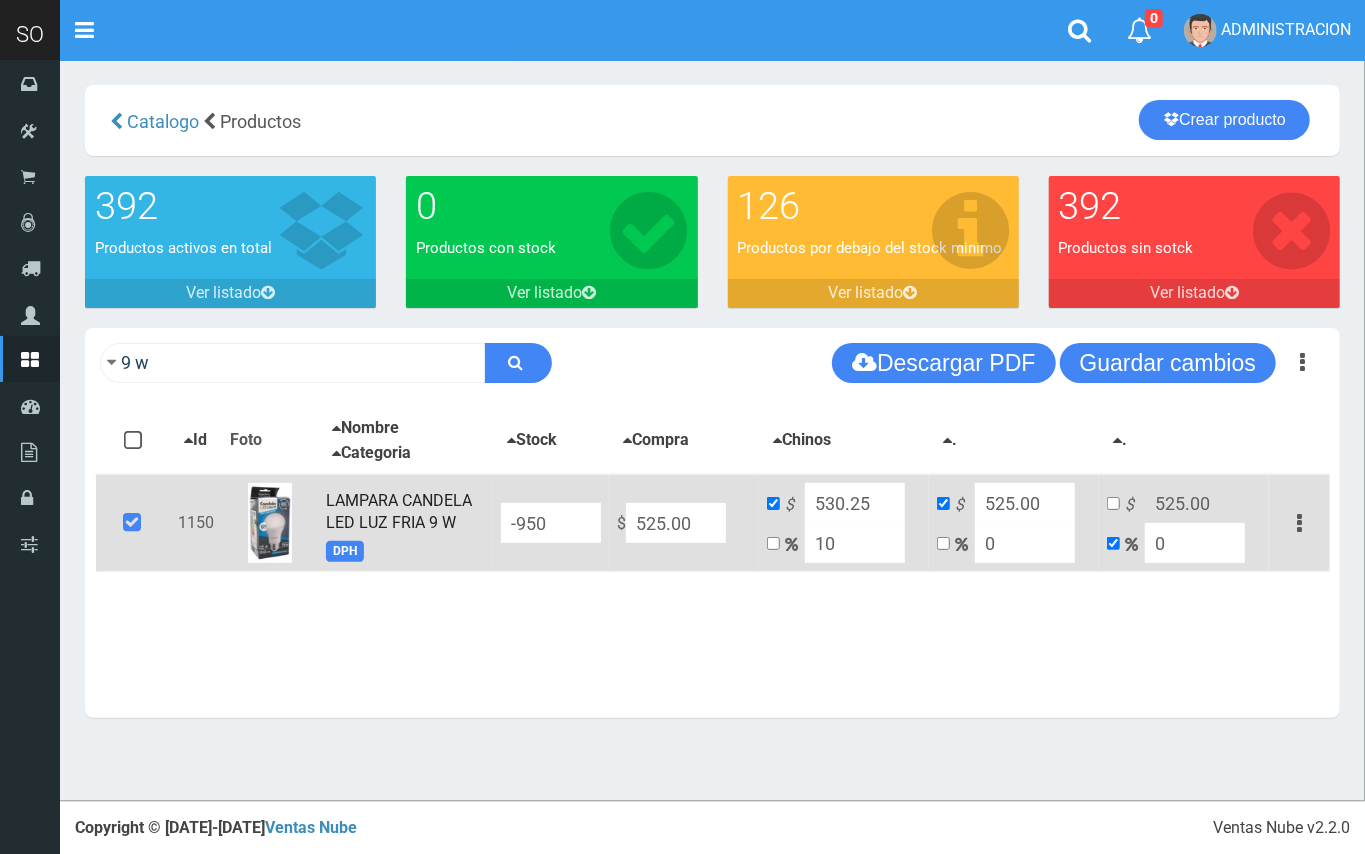 type on "577.5" 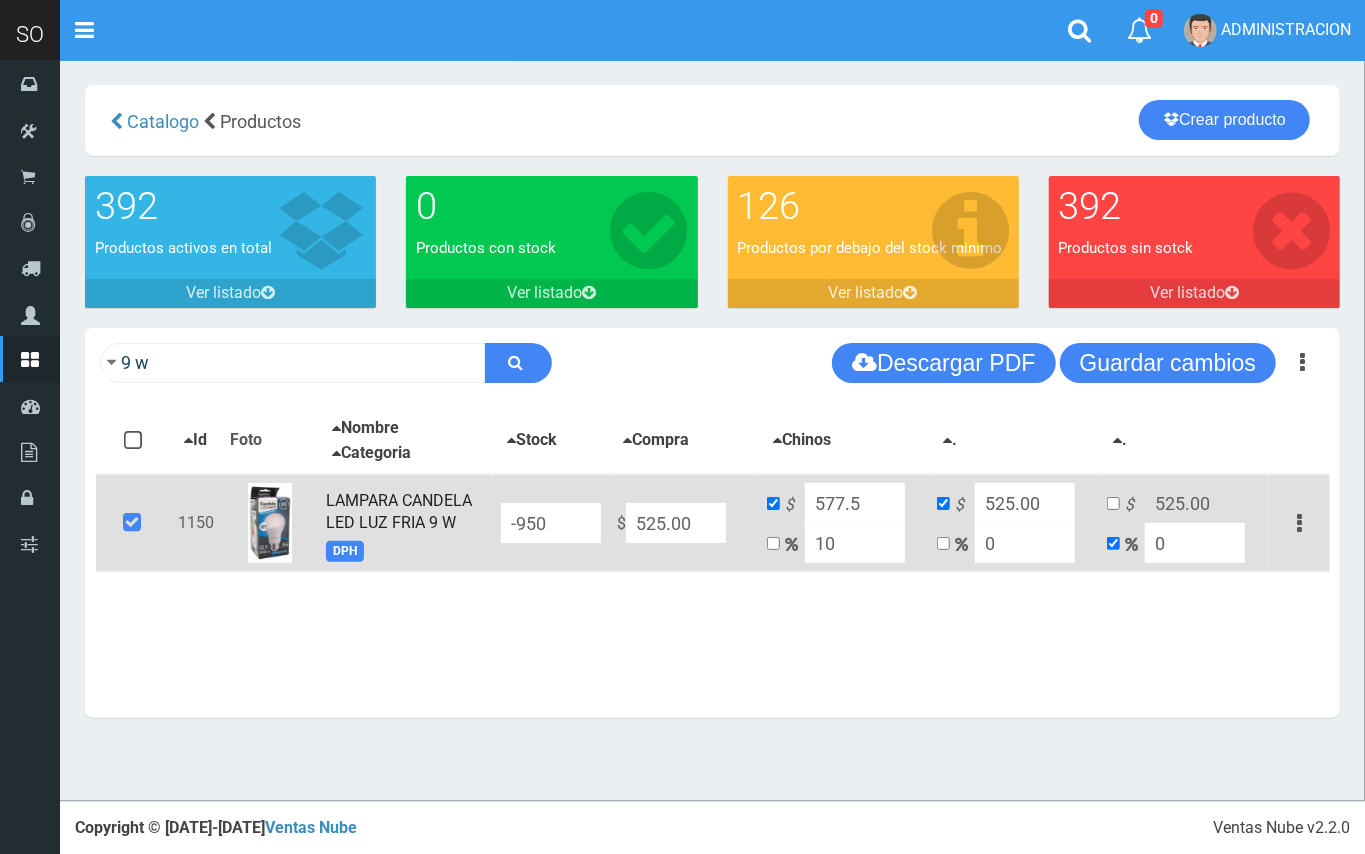 type on "10" 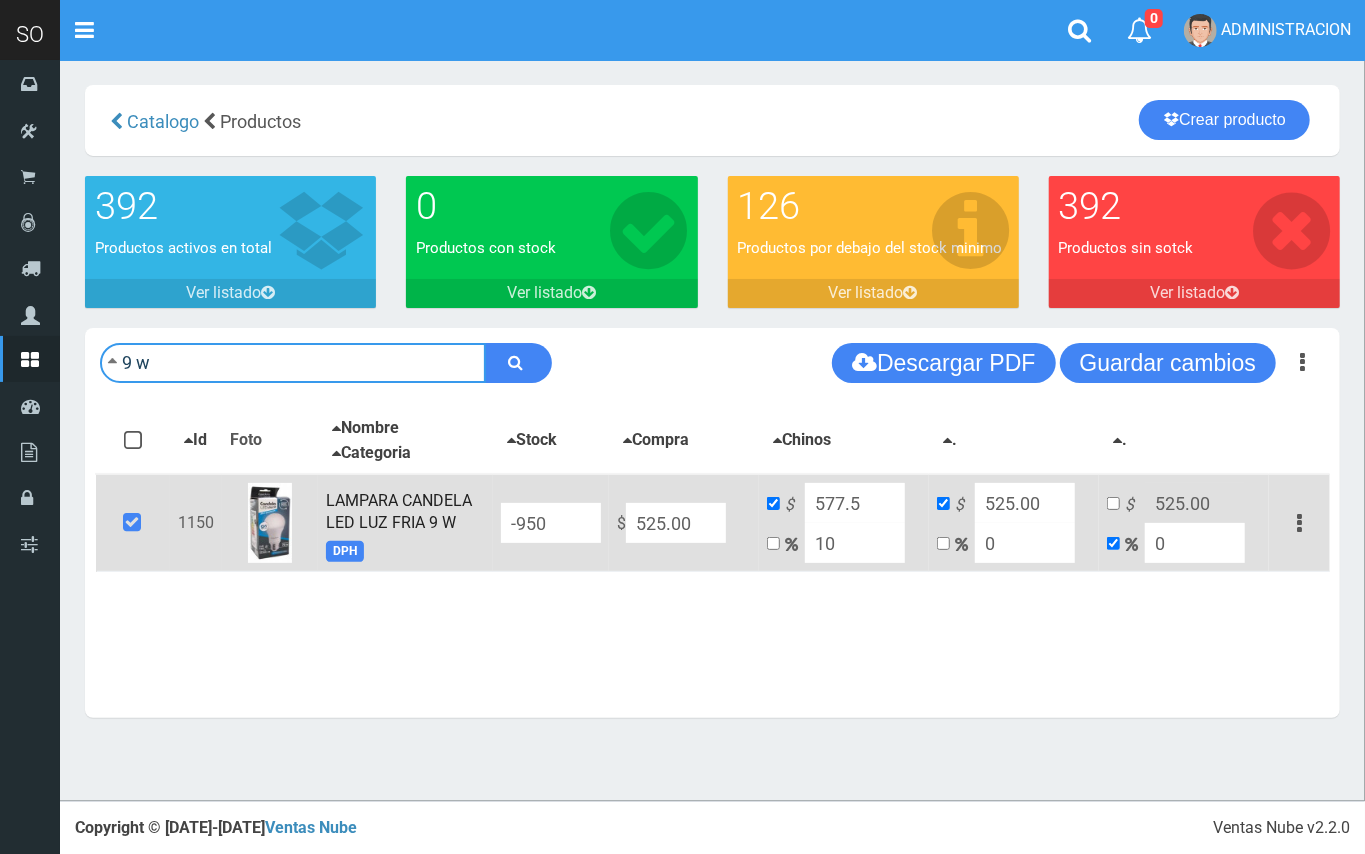 click on "9 w" at bounding box center (293, 363) 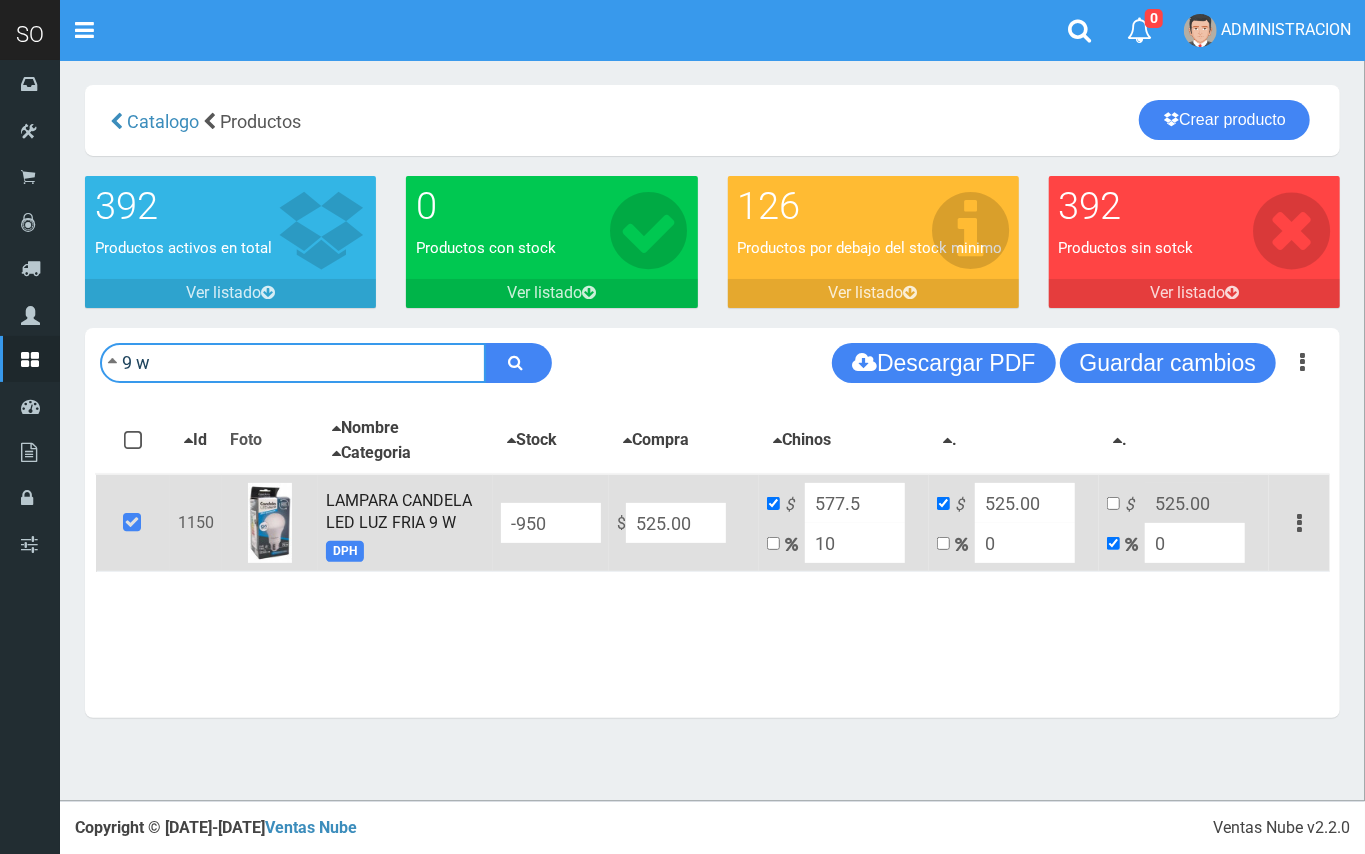 click on "9 w" at bounding box center (293, 363) 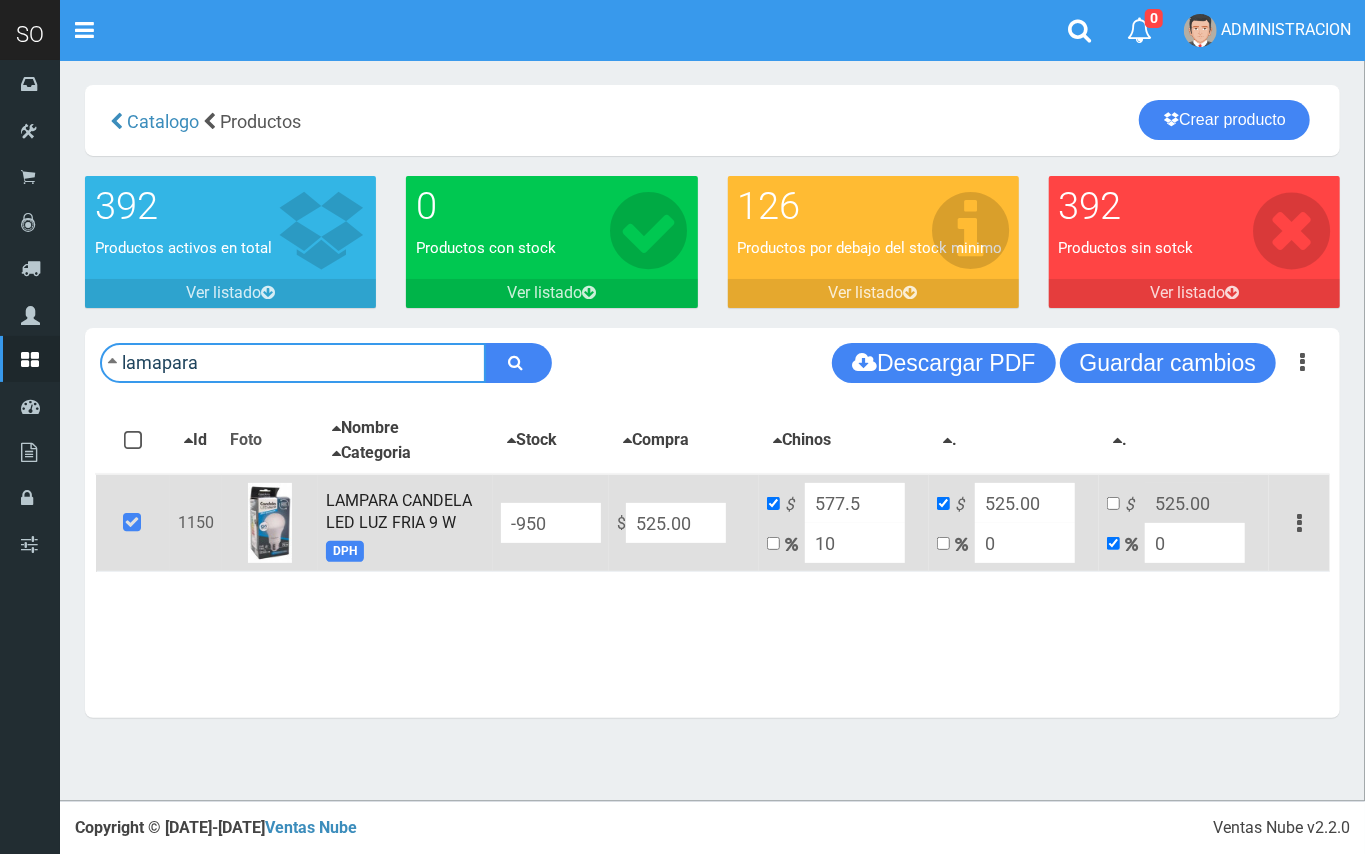 type on "lamapara" 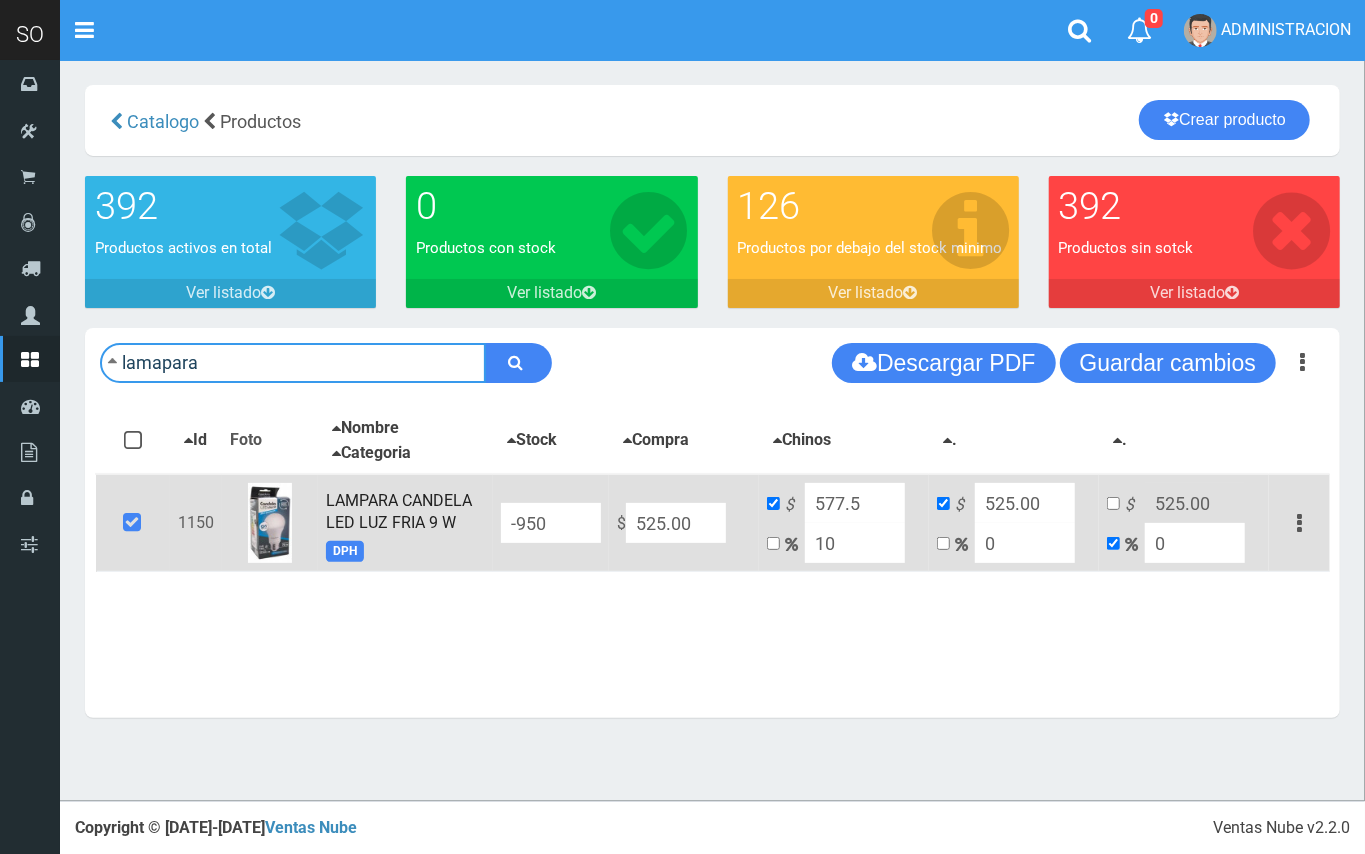 click at bounding box center (518, 363) 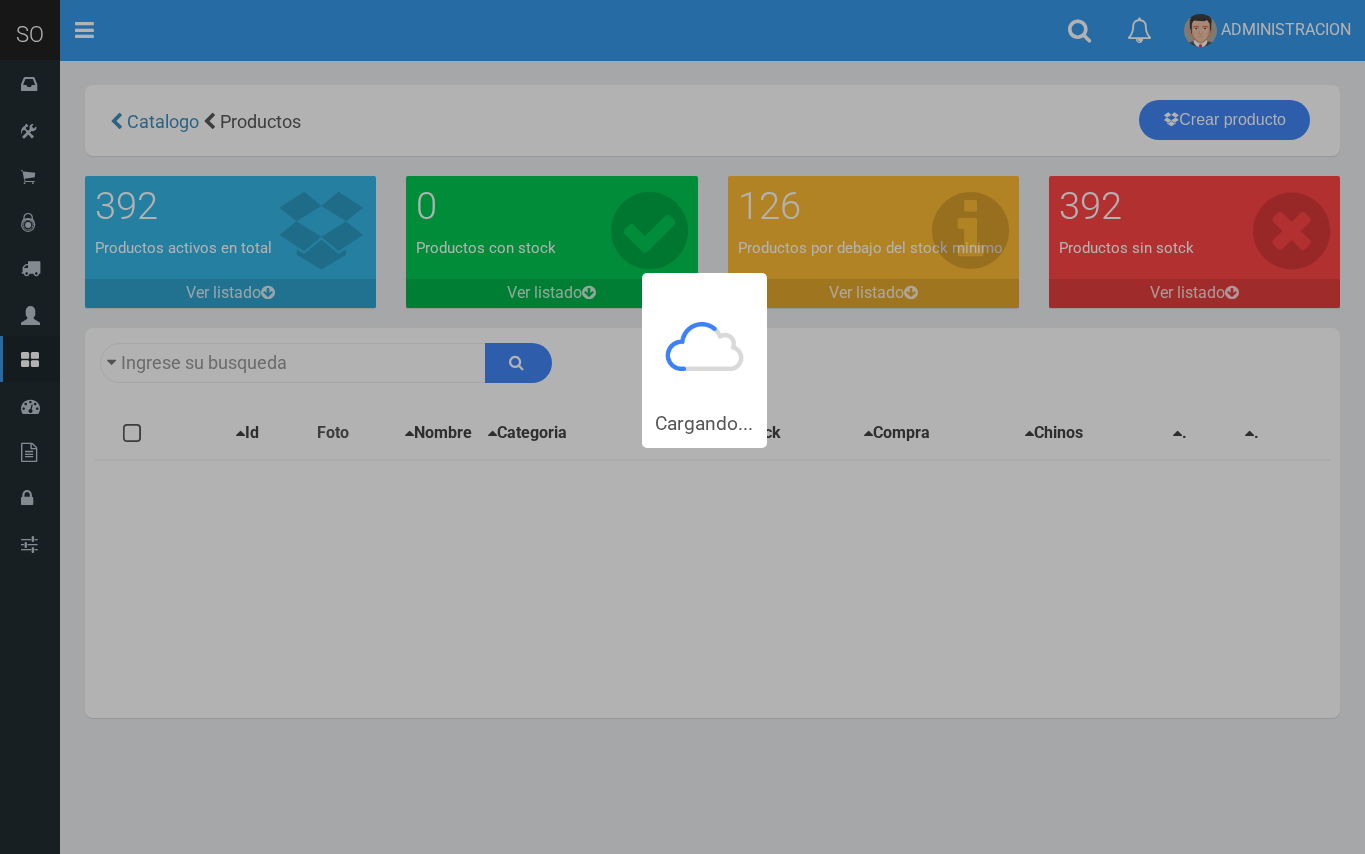 scroll, scrollTop: 0, scrollLeft: 0, axis: both 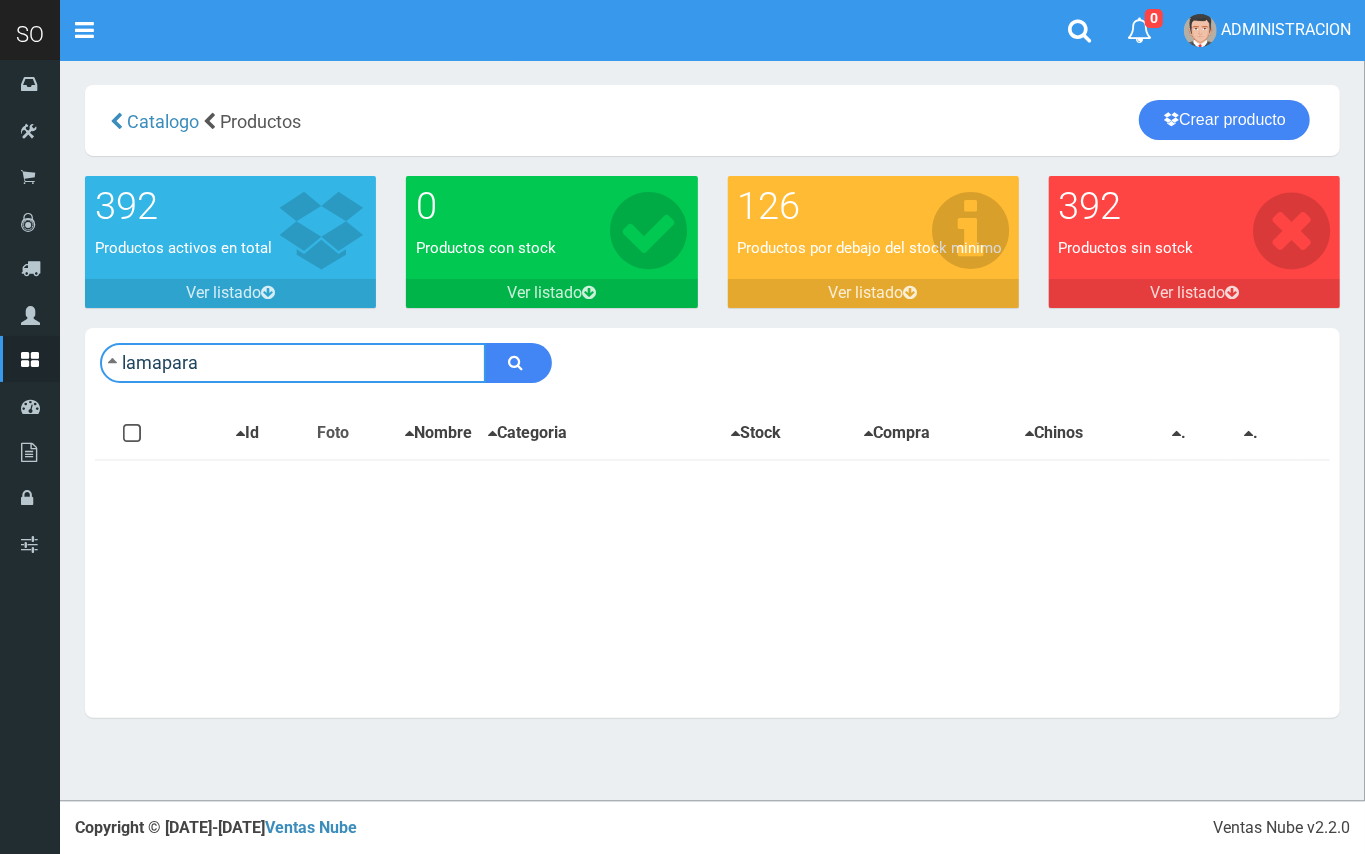 click on "lamapara" at bounding box center (293, 363) 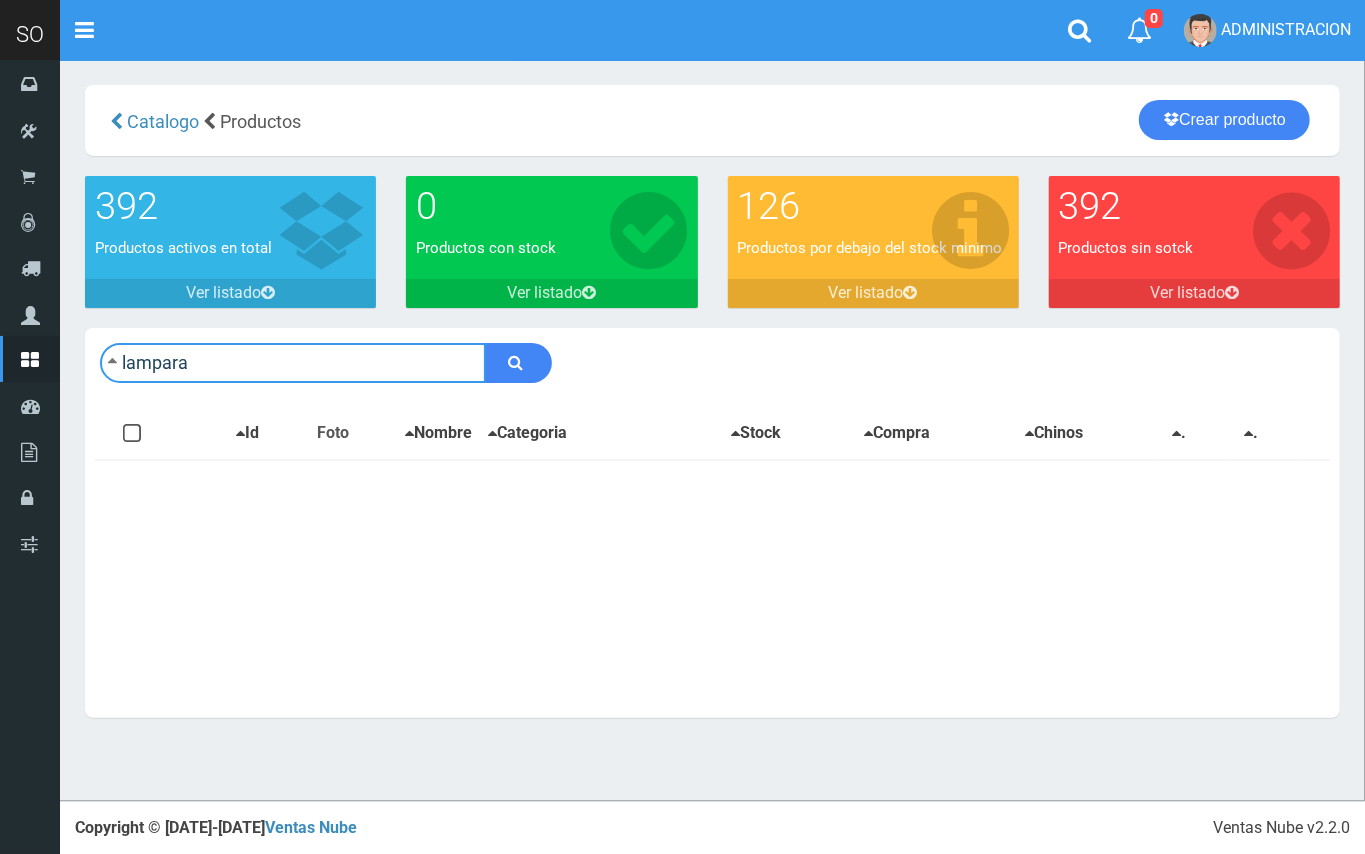 type on "lampara" 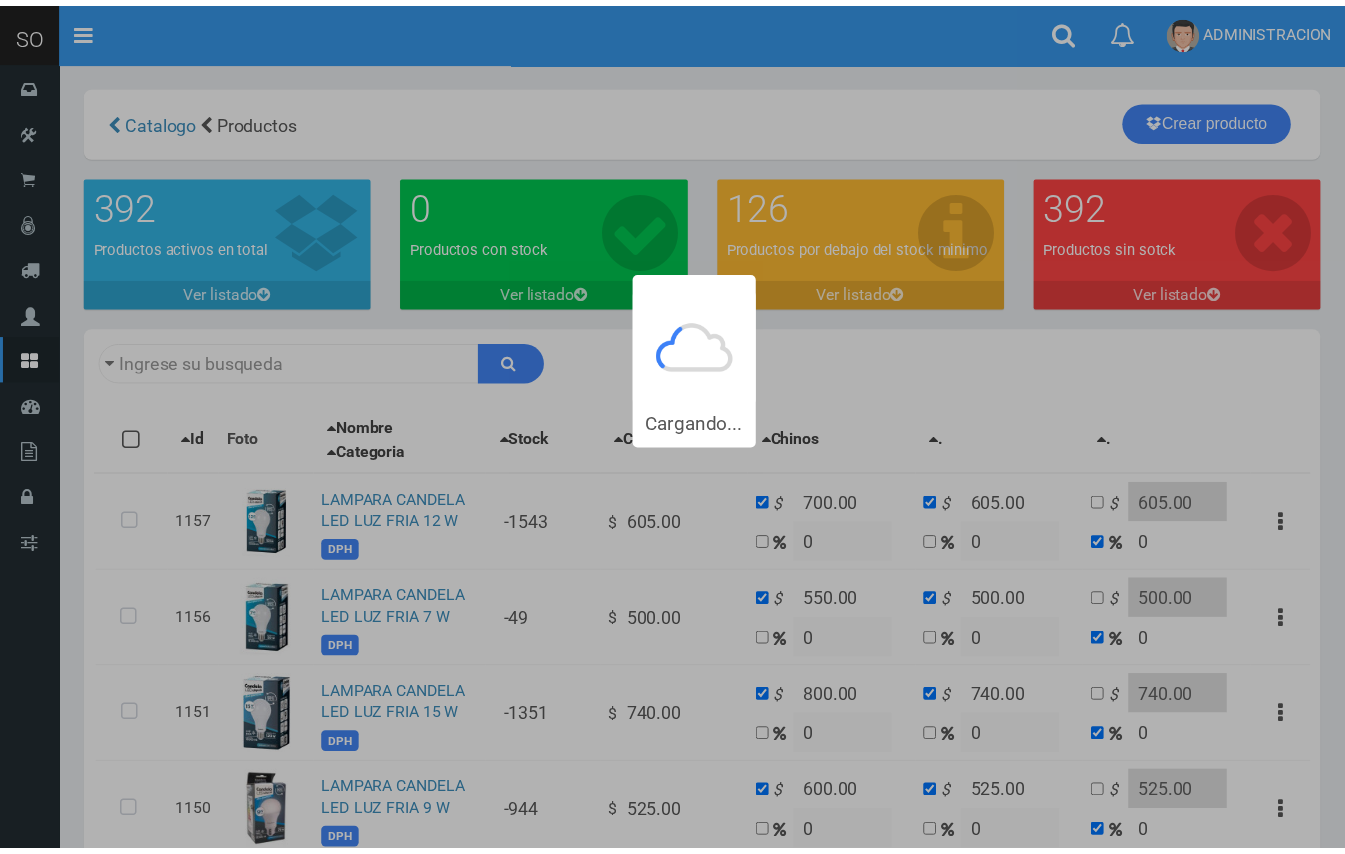 scroll, scrollTop: 0, scrollLeft: 0, axis: both 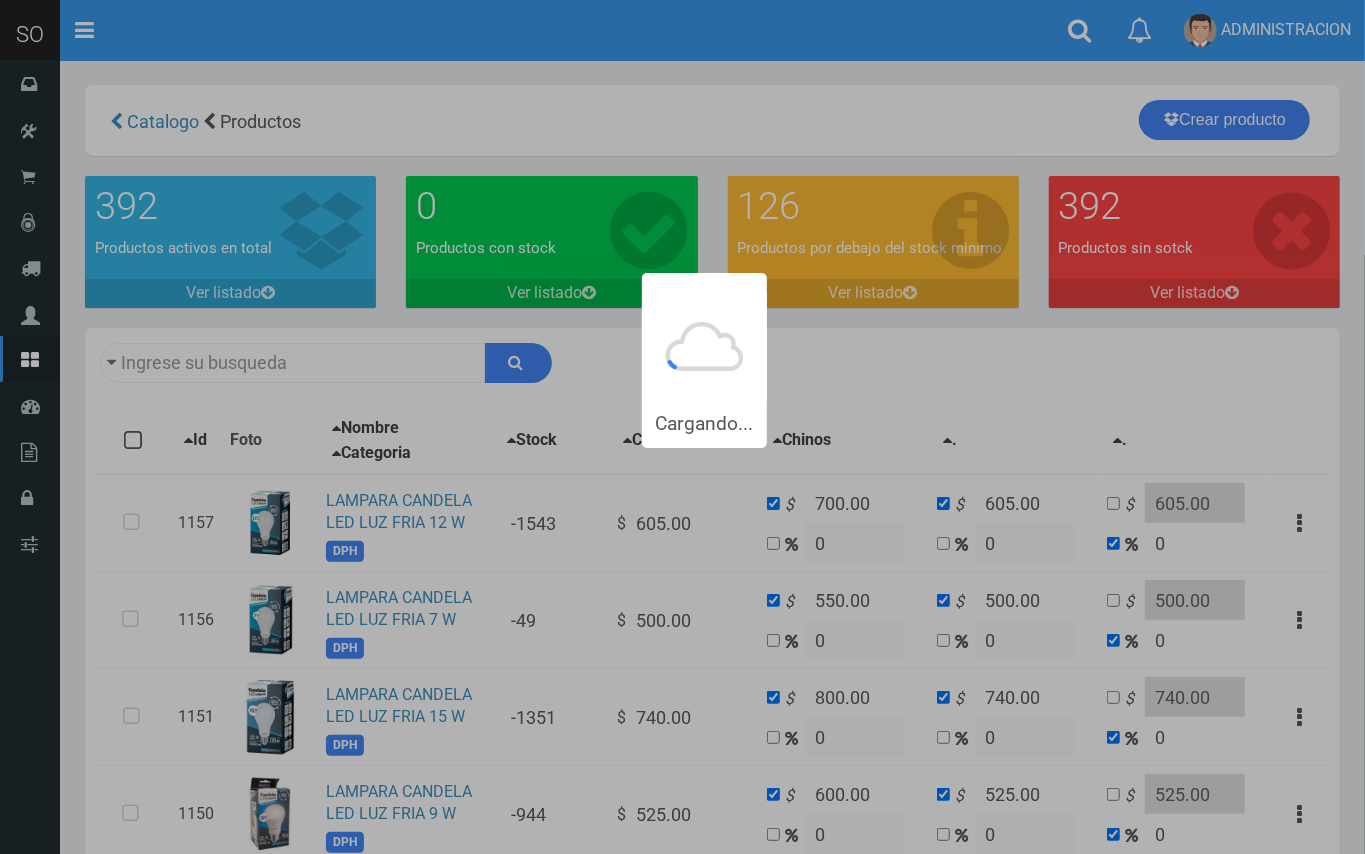 type on "lampara" 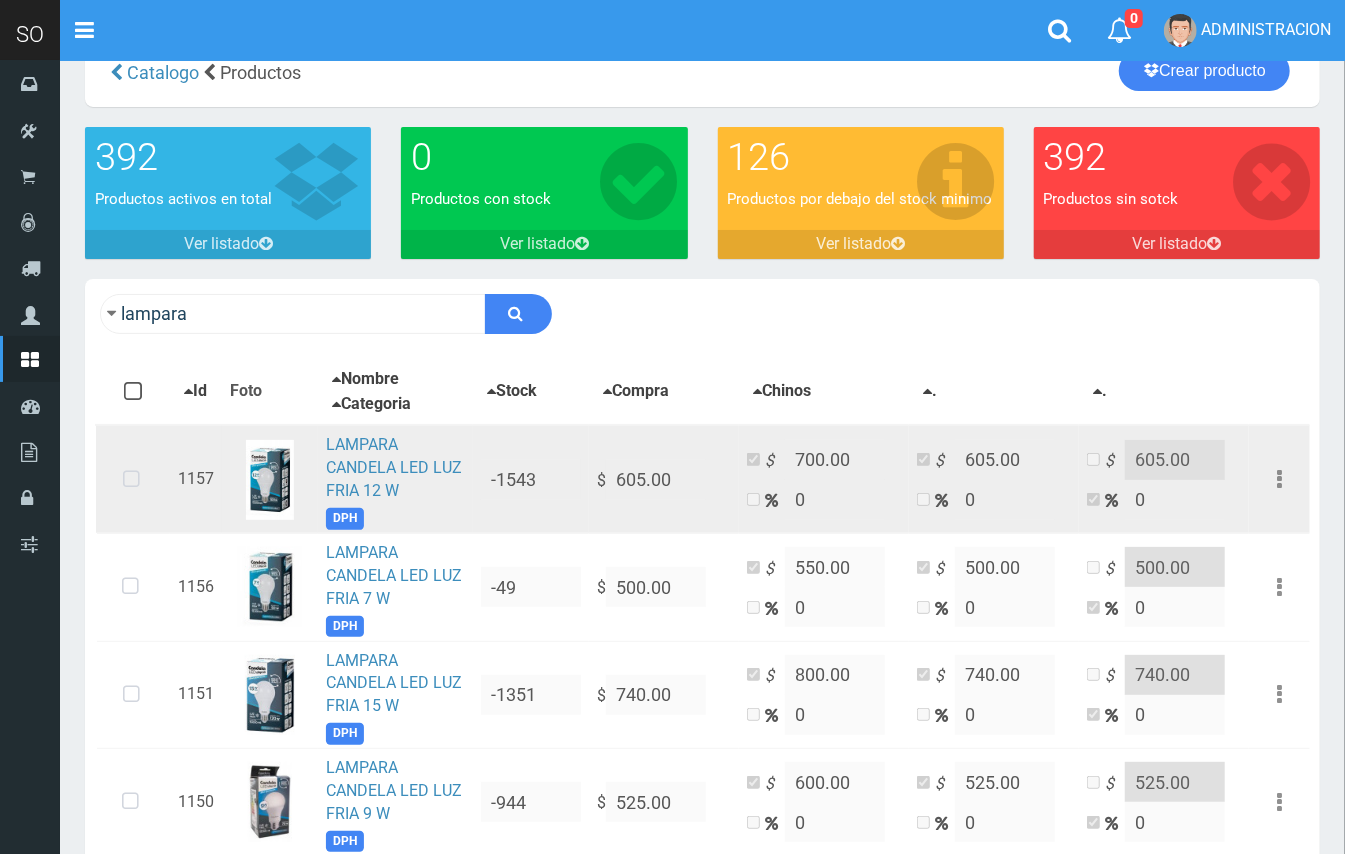 scroll, scrollTop: 58, scrollLeft: 0, axis: vertical 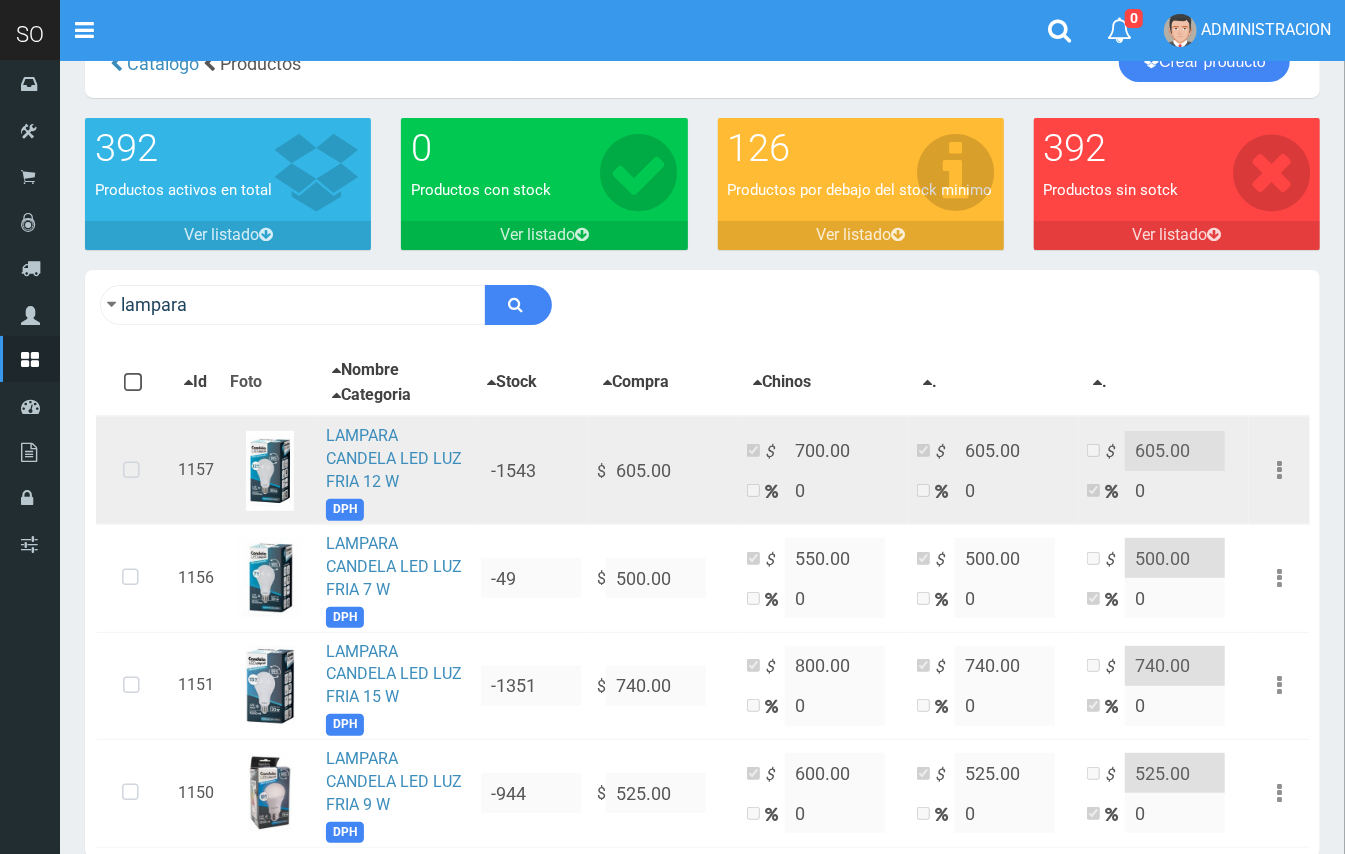 click at bounding box center (131, 471) 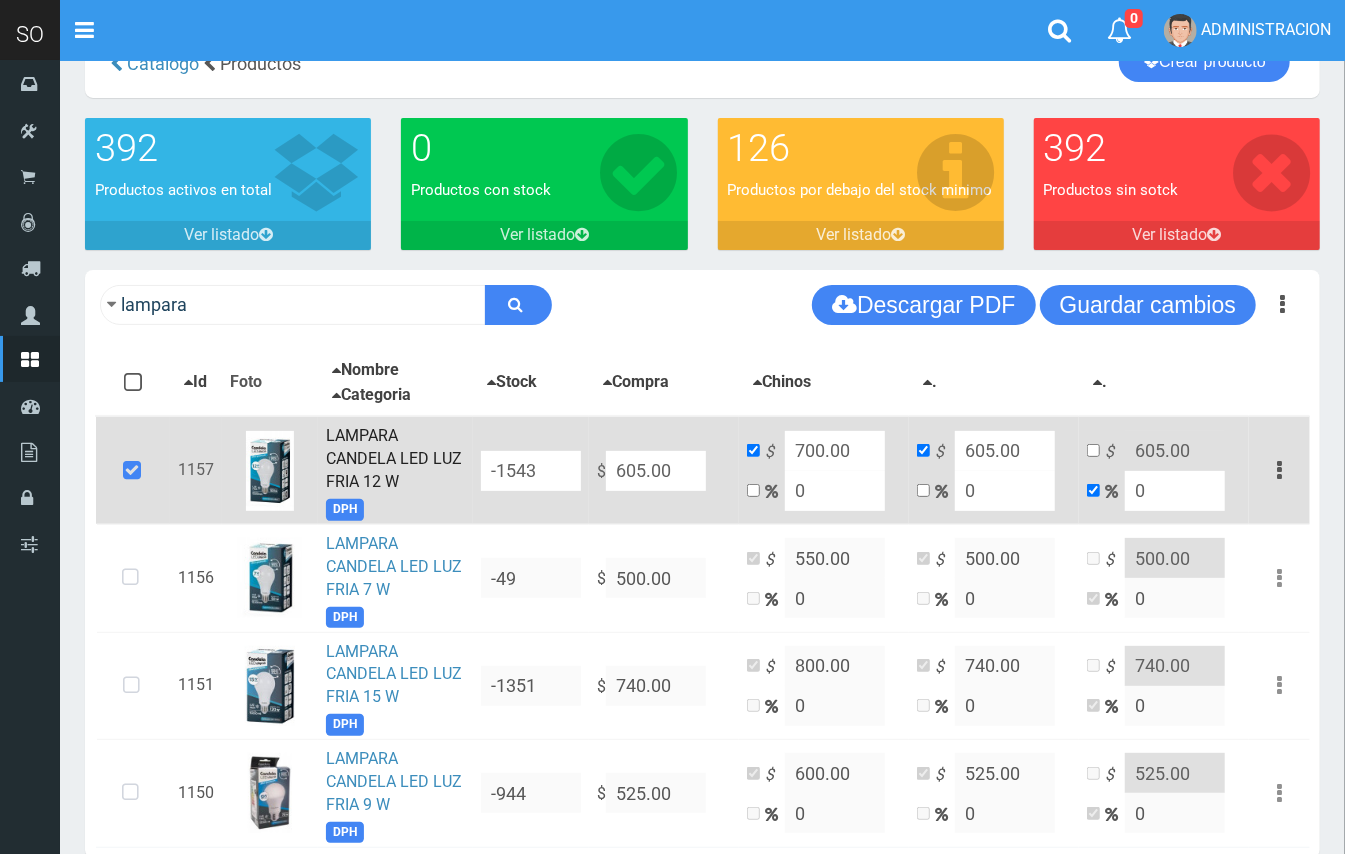 drag, startPoint x: 818, startPoint y: 484, endPoint x: 778, endPoint y: 474, distance: 41.231056 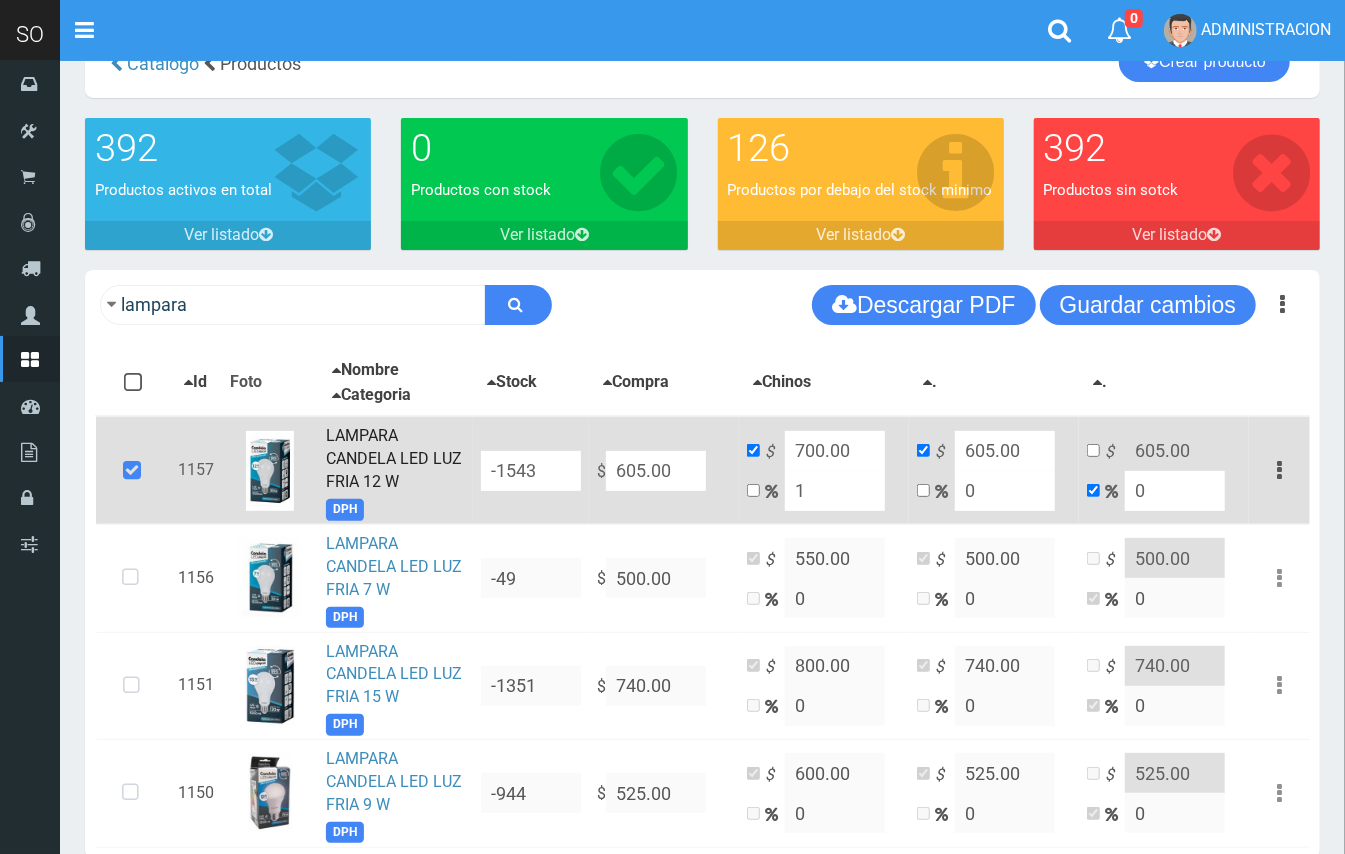 type on "611.05" 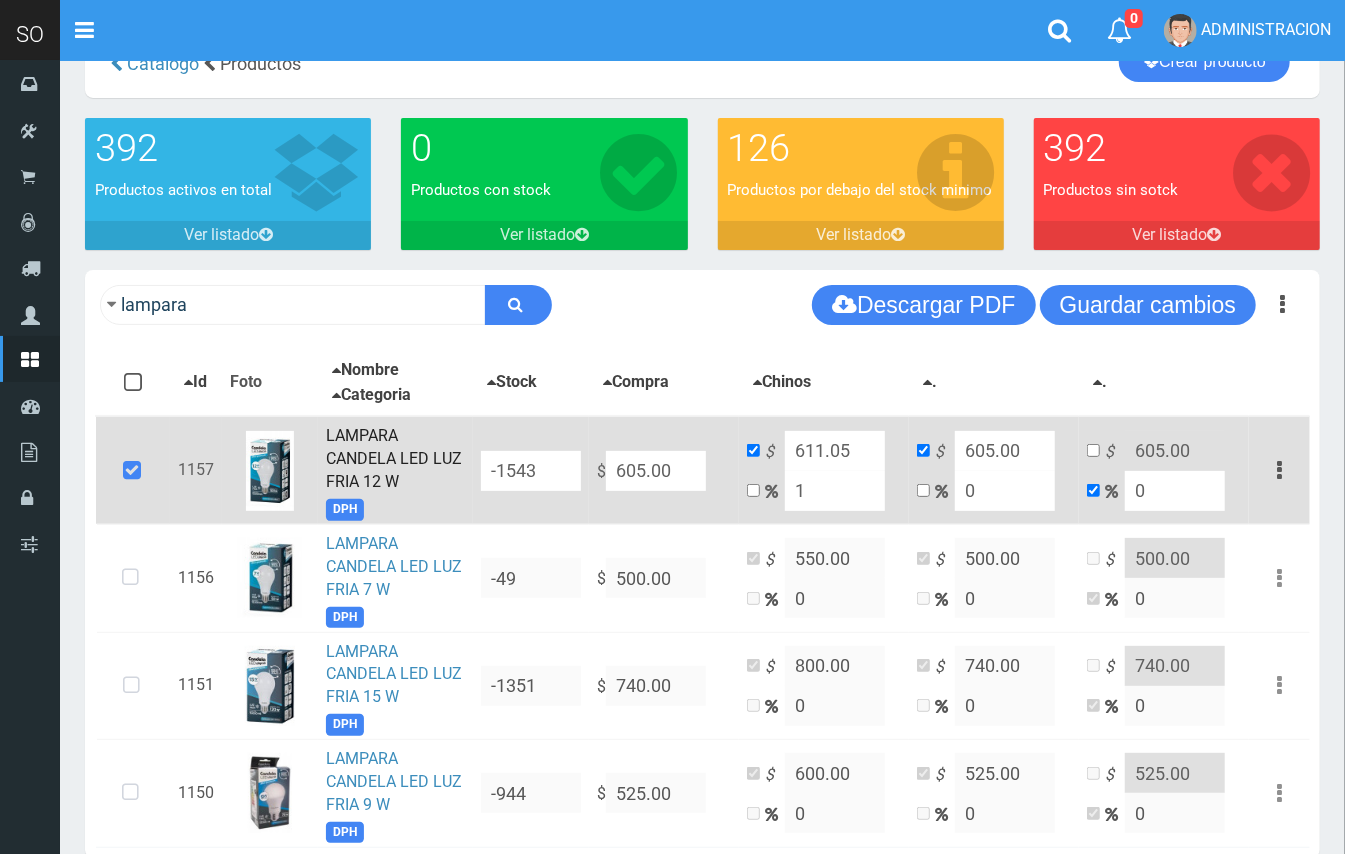 type on "10" 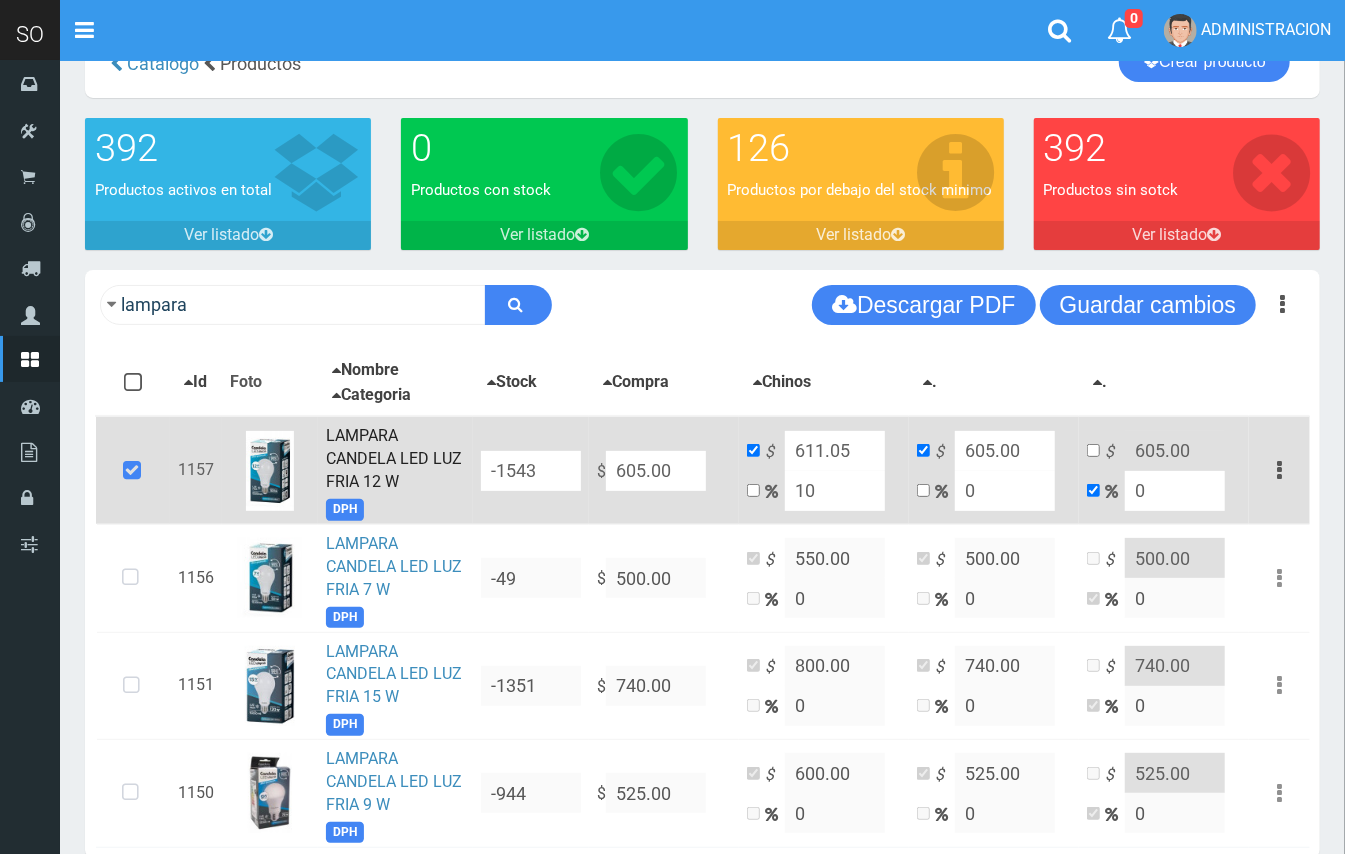 type on "665.5" 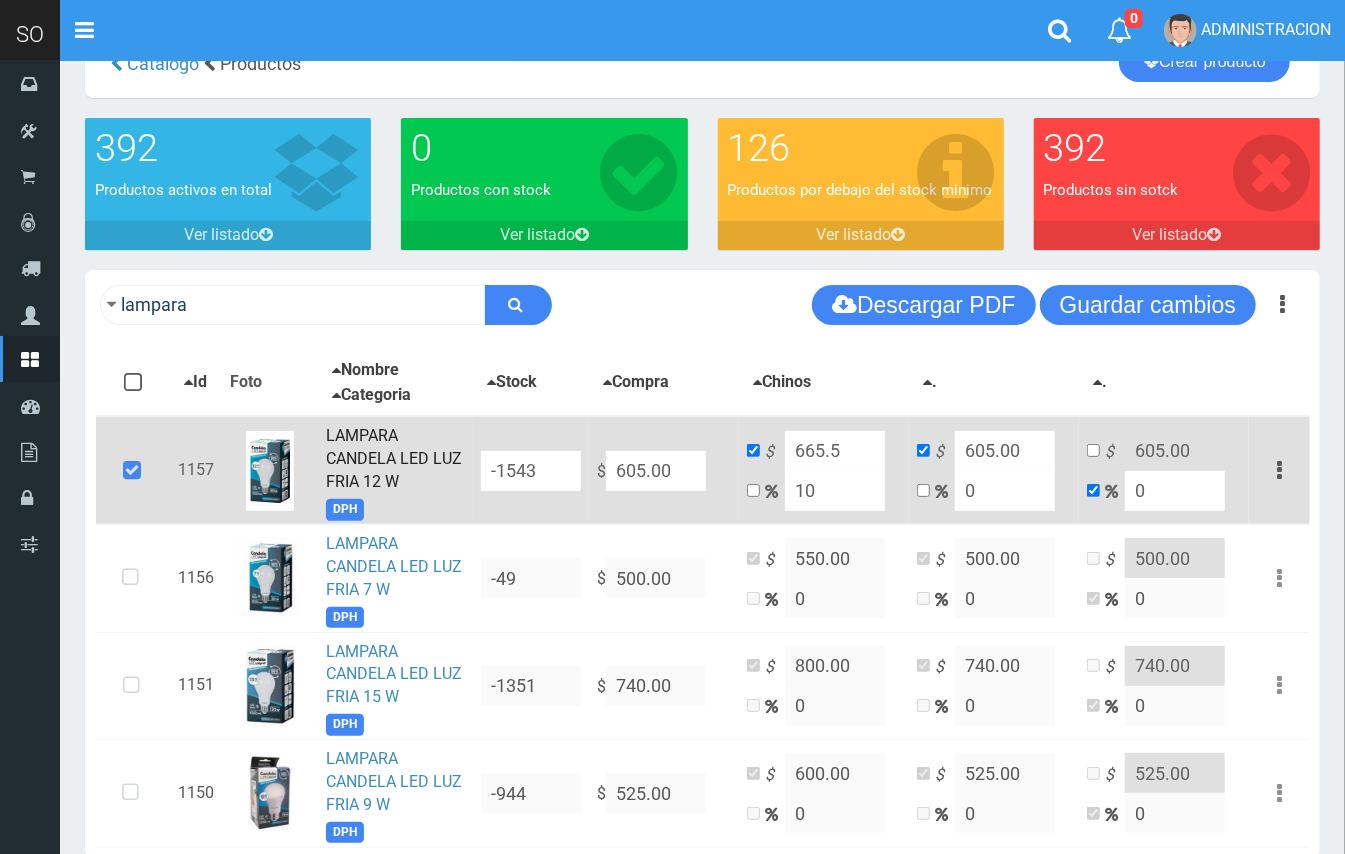 type on "10" 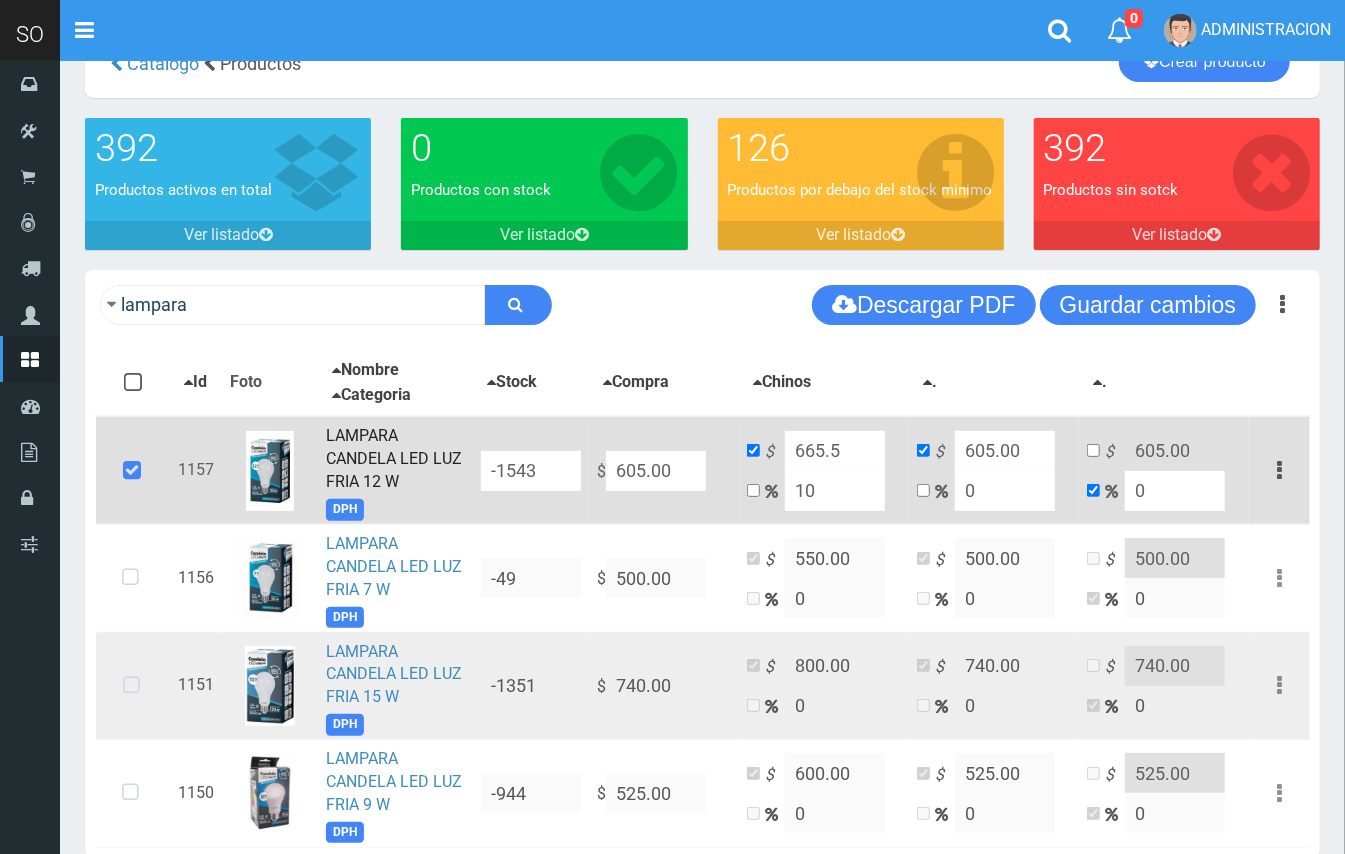 click at bounding box center [131, 686] 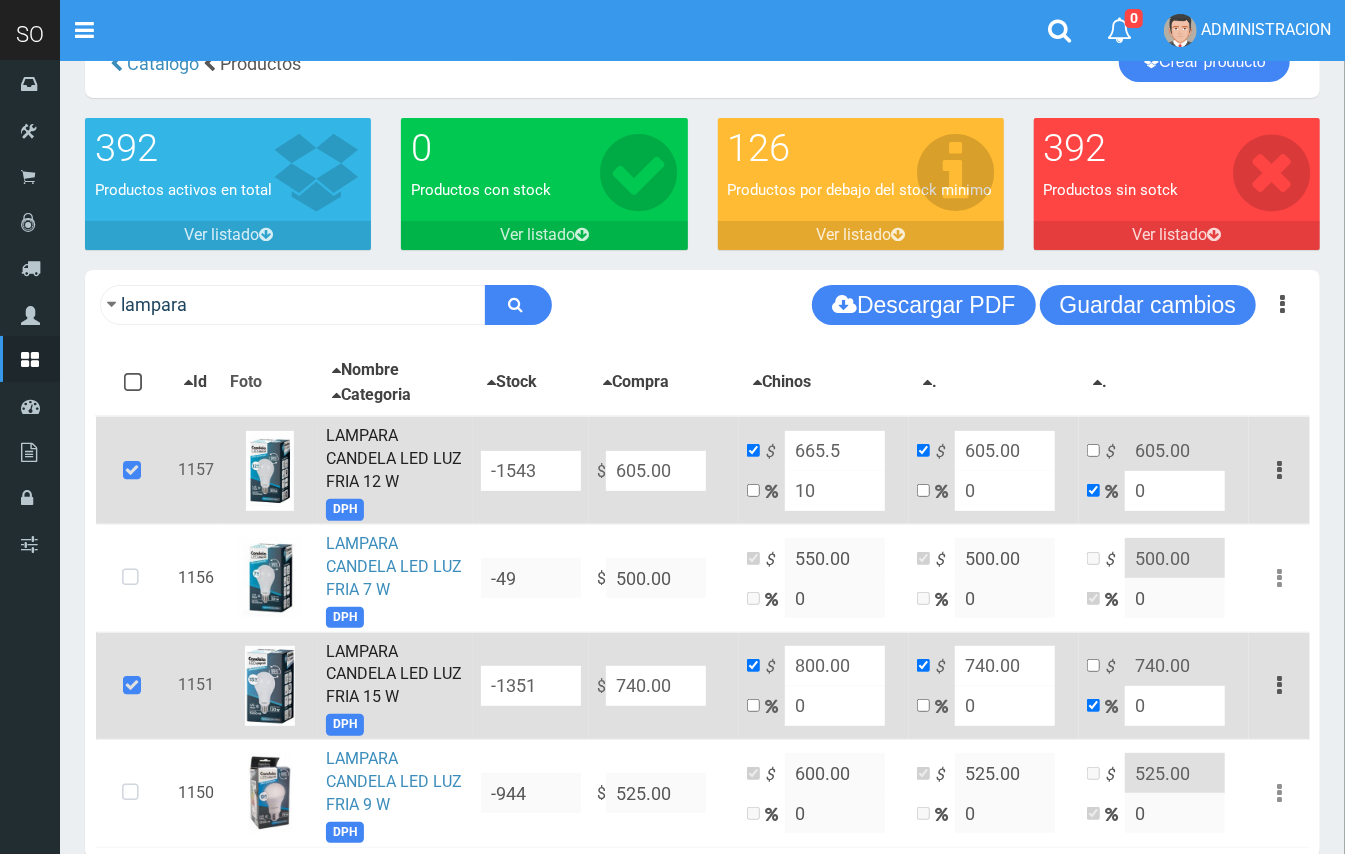 drag, startPoint x: 818, startPoint y: 708, endPoint x: 793, endPoint y: 705, distance: 25.179358 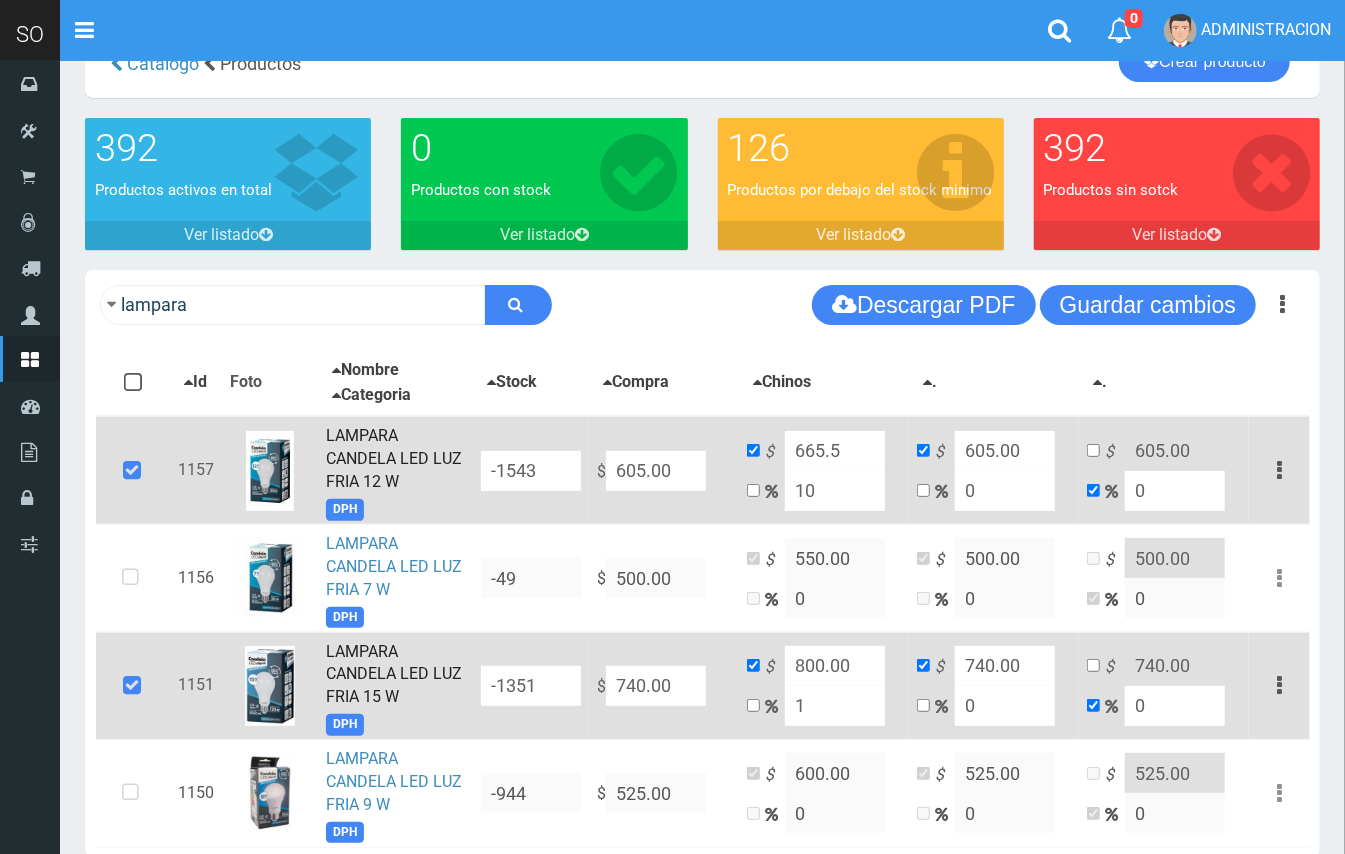 type on "747.4" 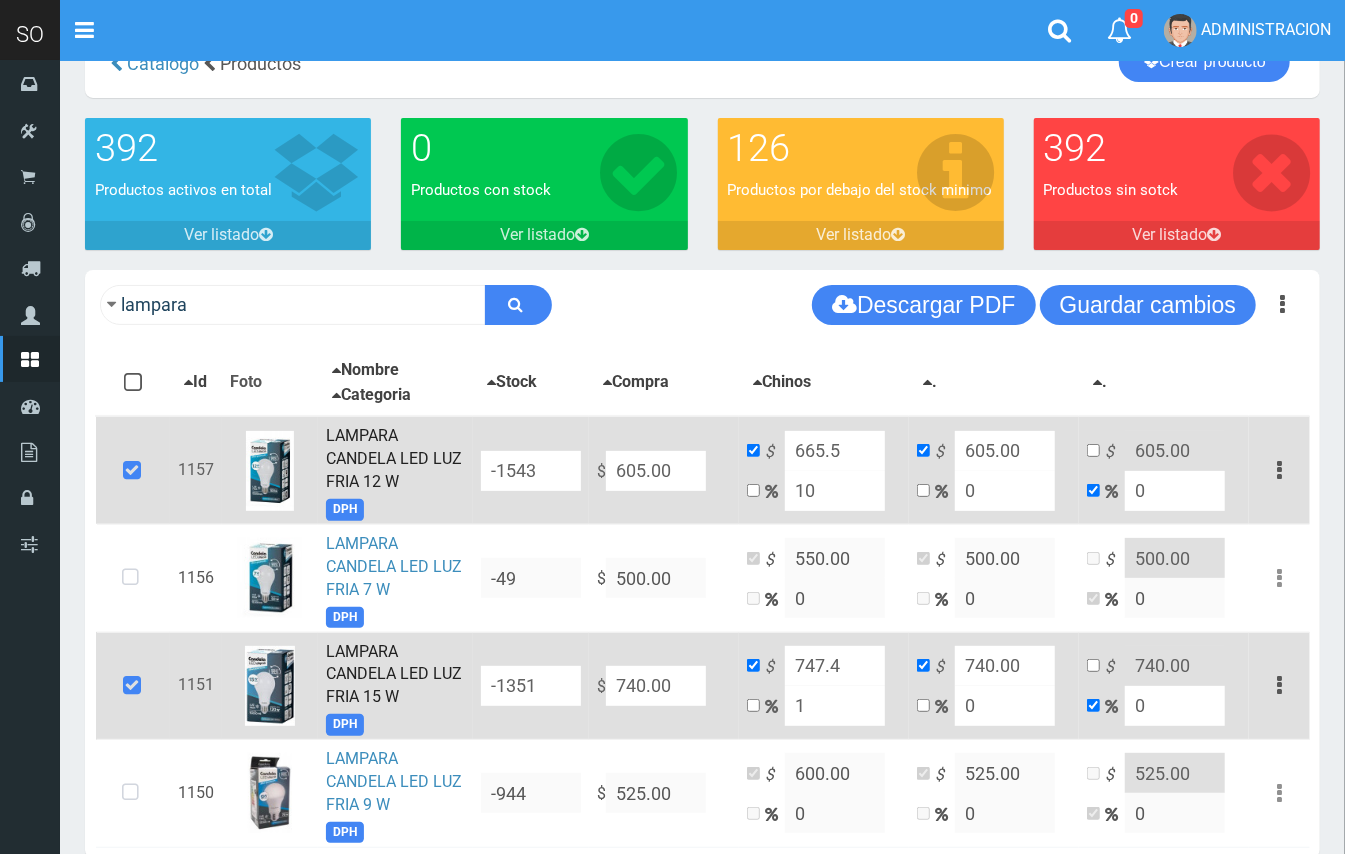 type on "10" 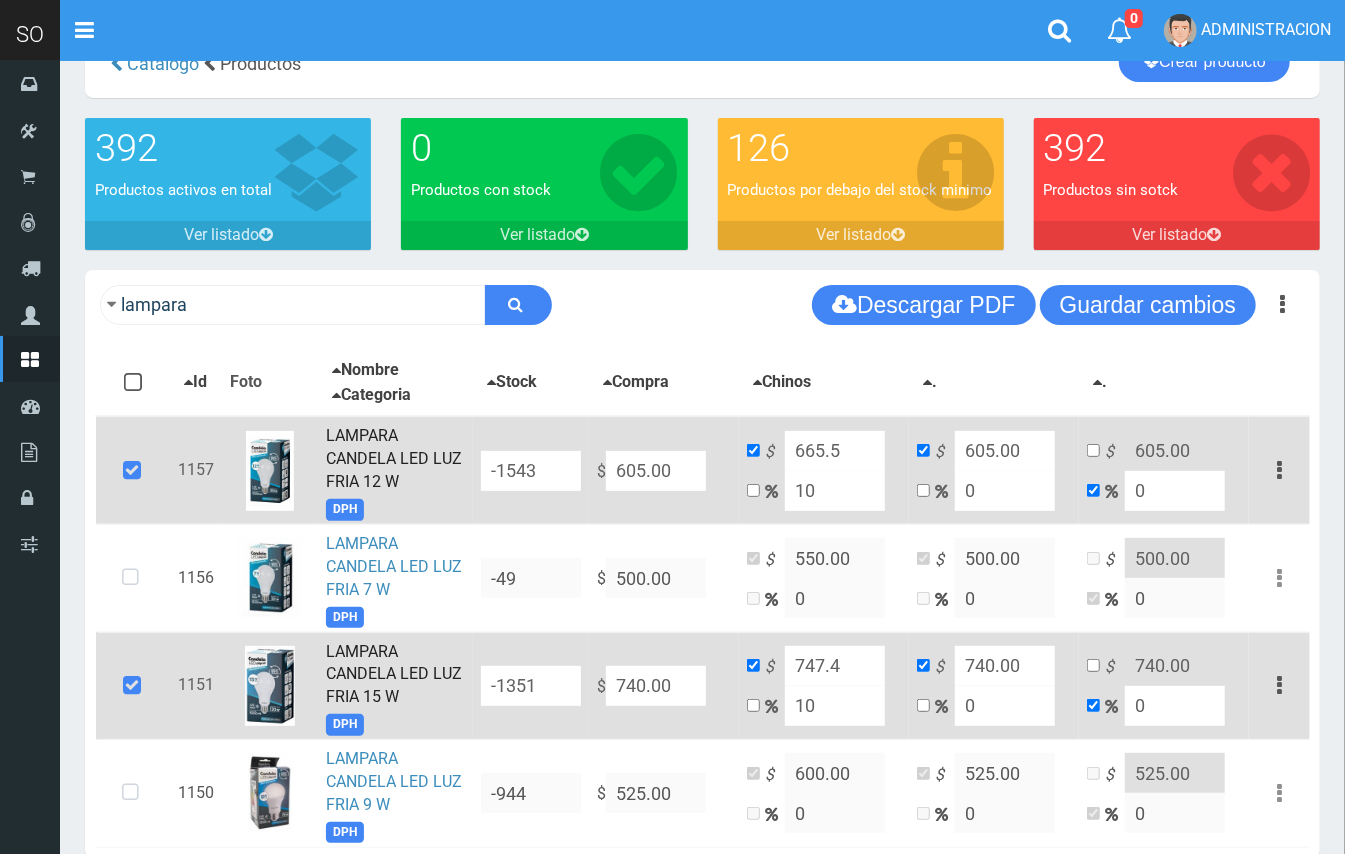 type on "814" 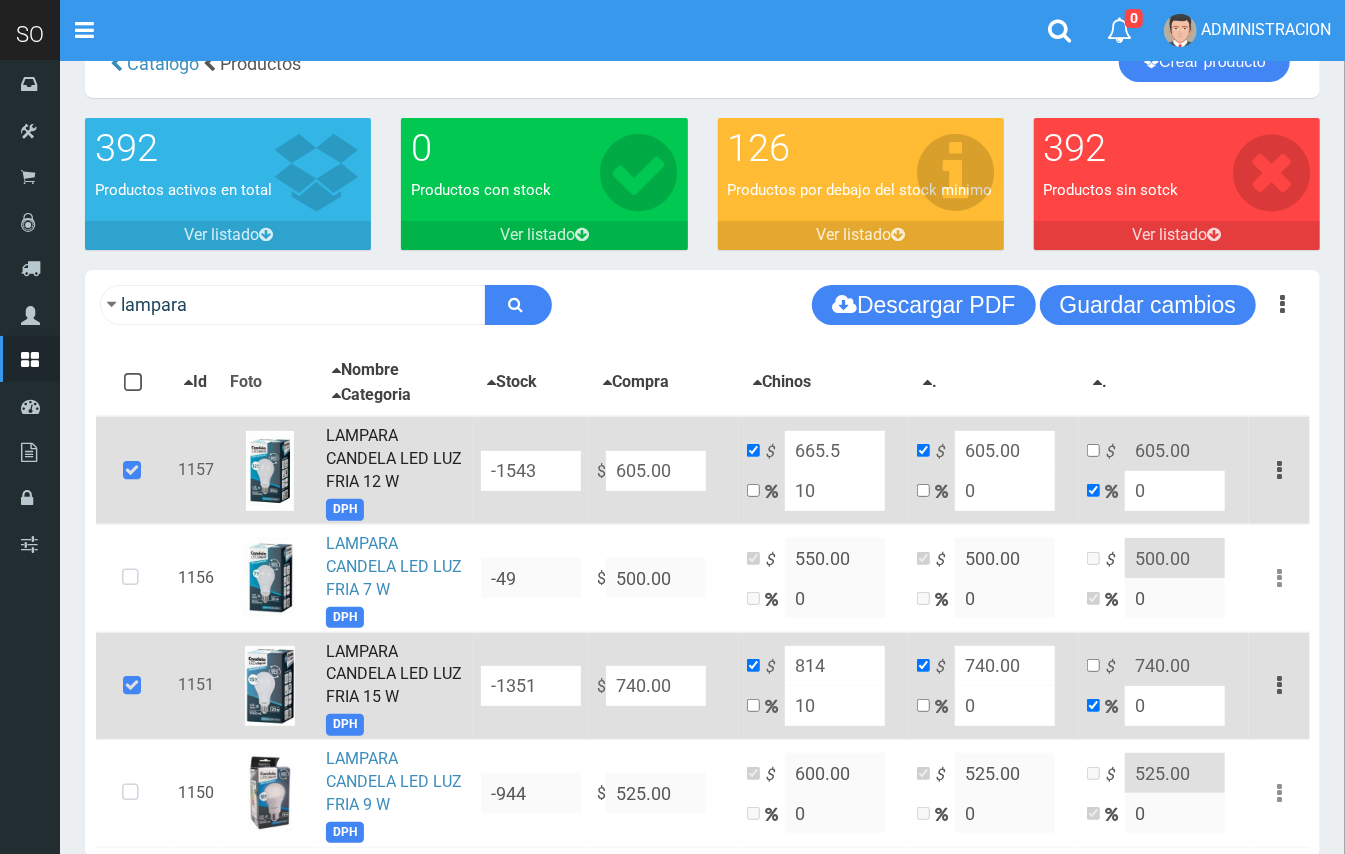 type on "10" 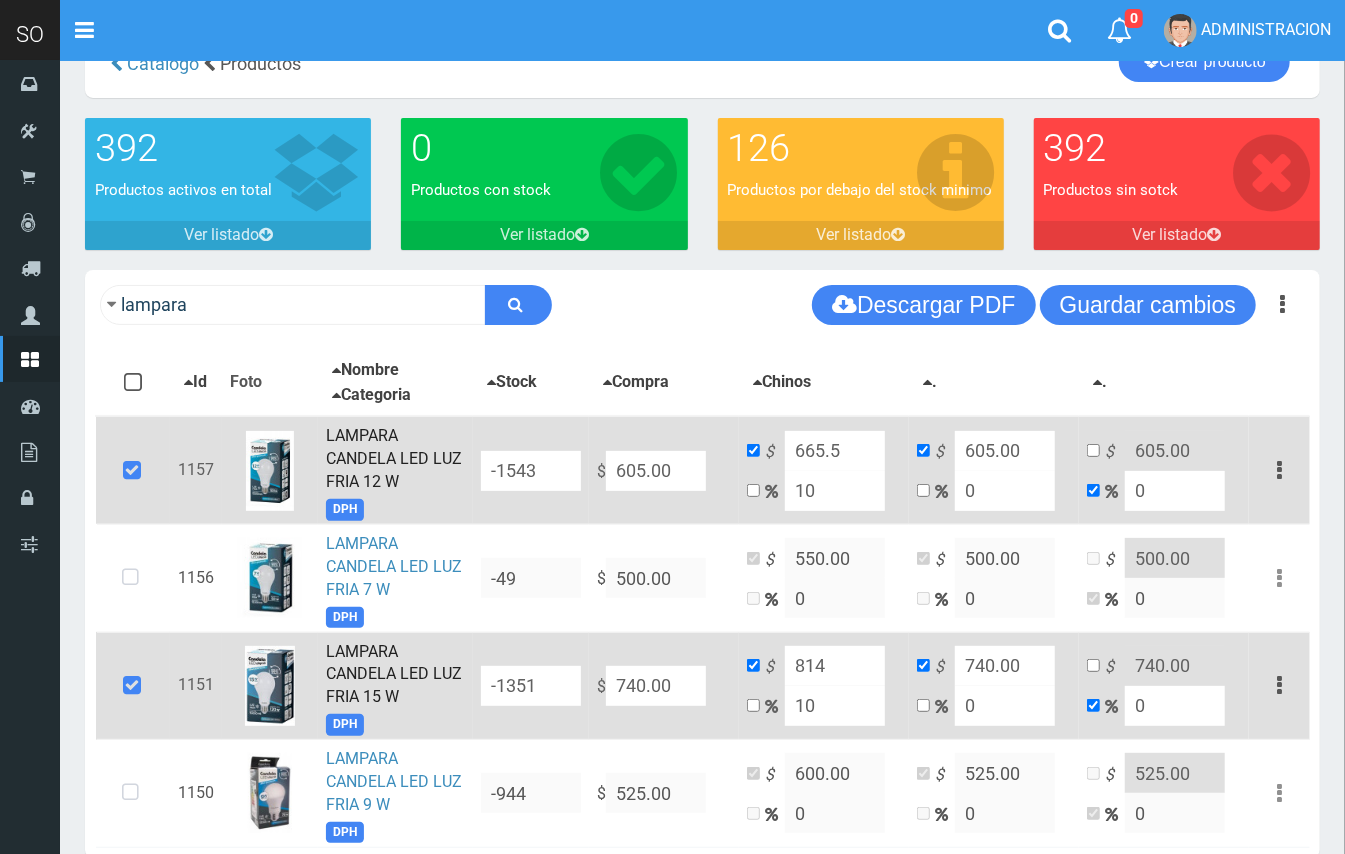 click on "10" at bounding box center [835, 706] 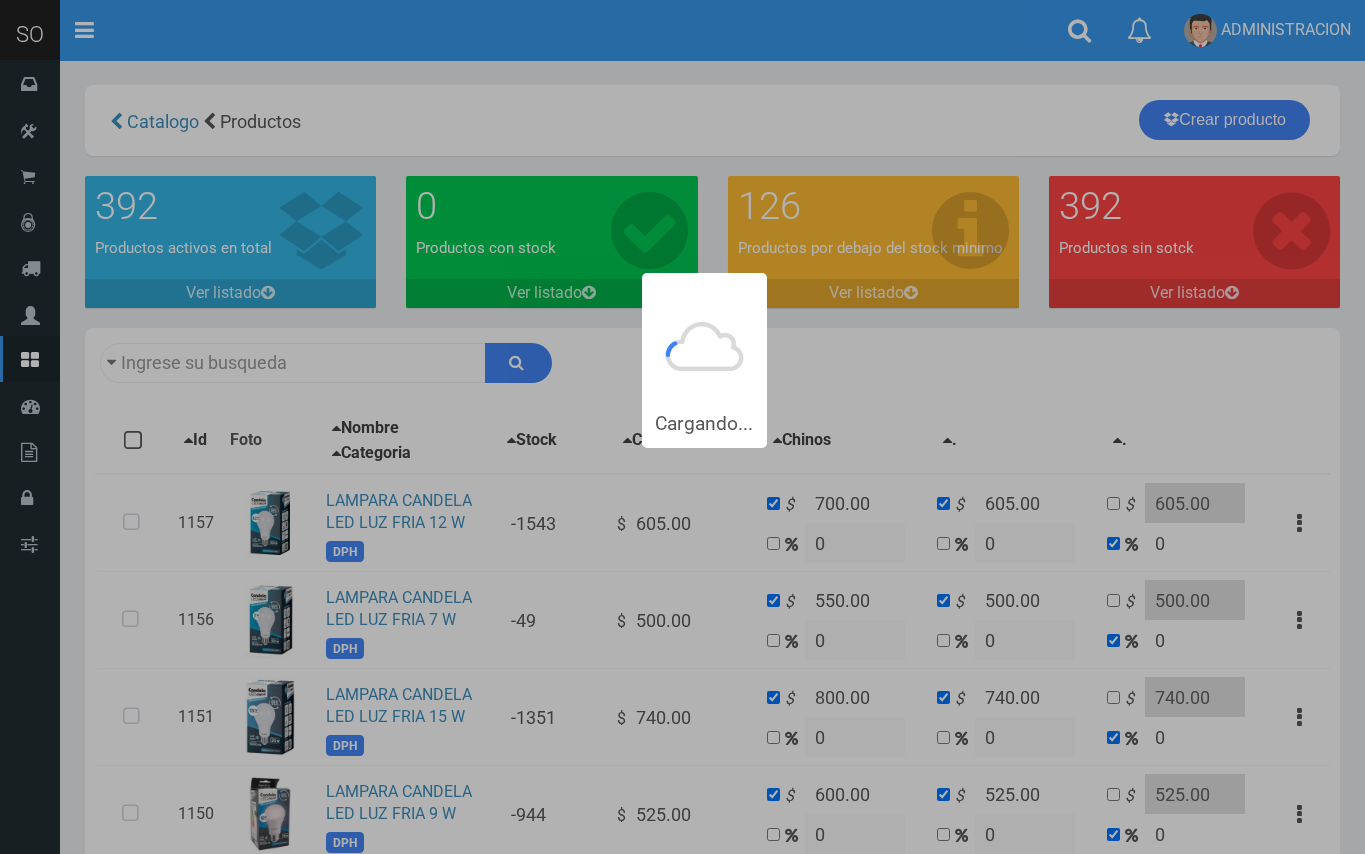 scroll, scrollTop: 0, scrollLeft: 0, axis: both 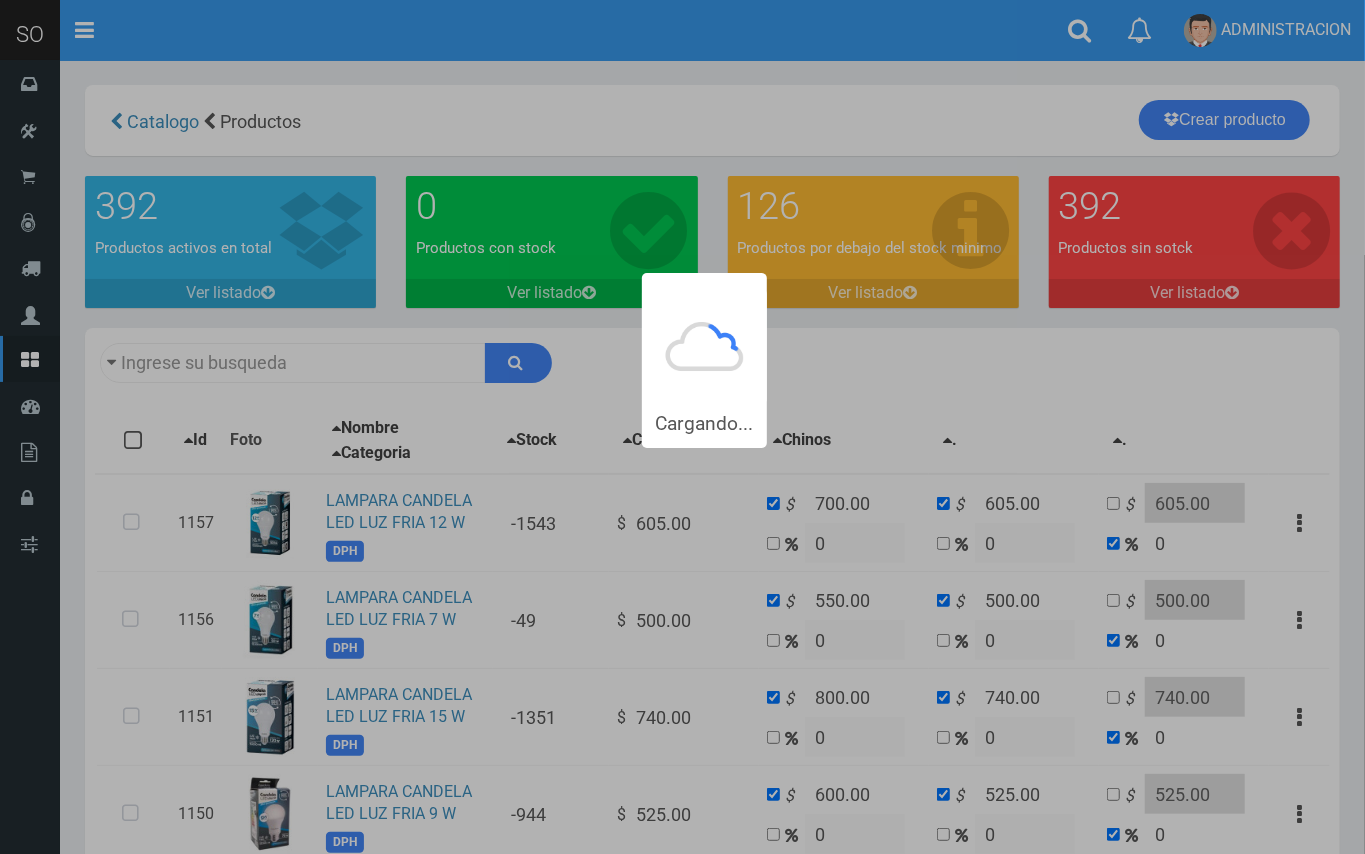 type on "lampara" 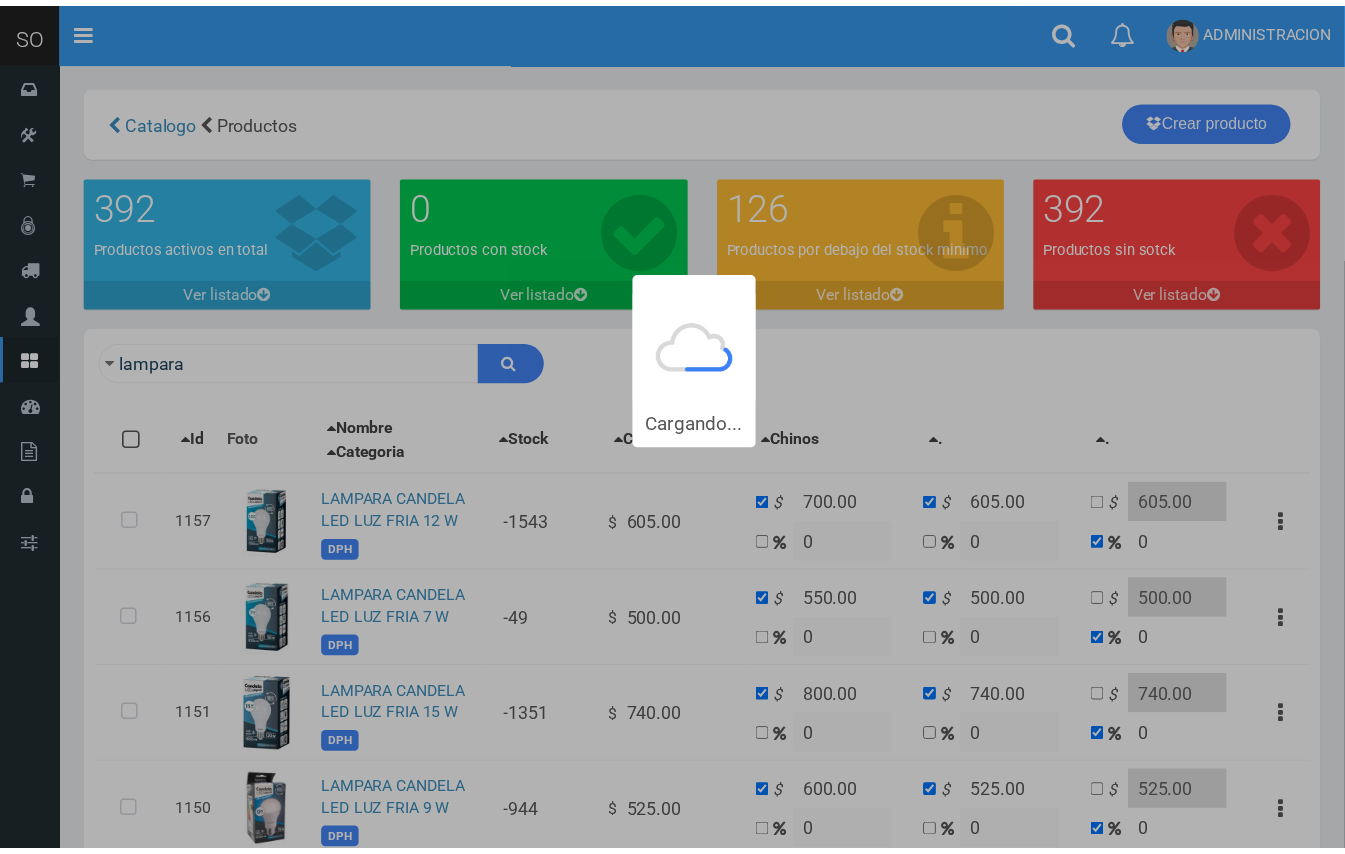 scroll, scrollTop: 54, scrollLeft: 0, axis: vertical 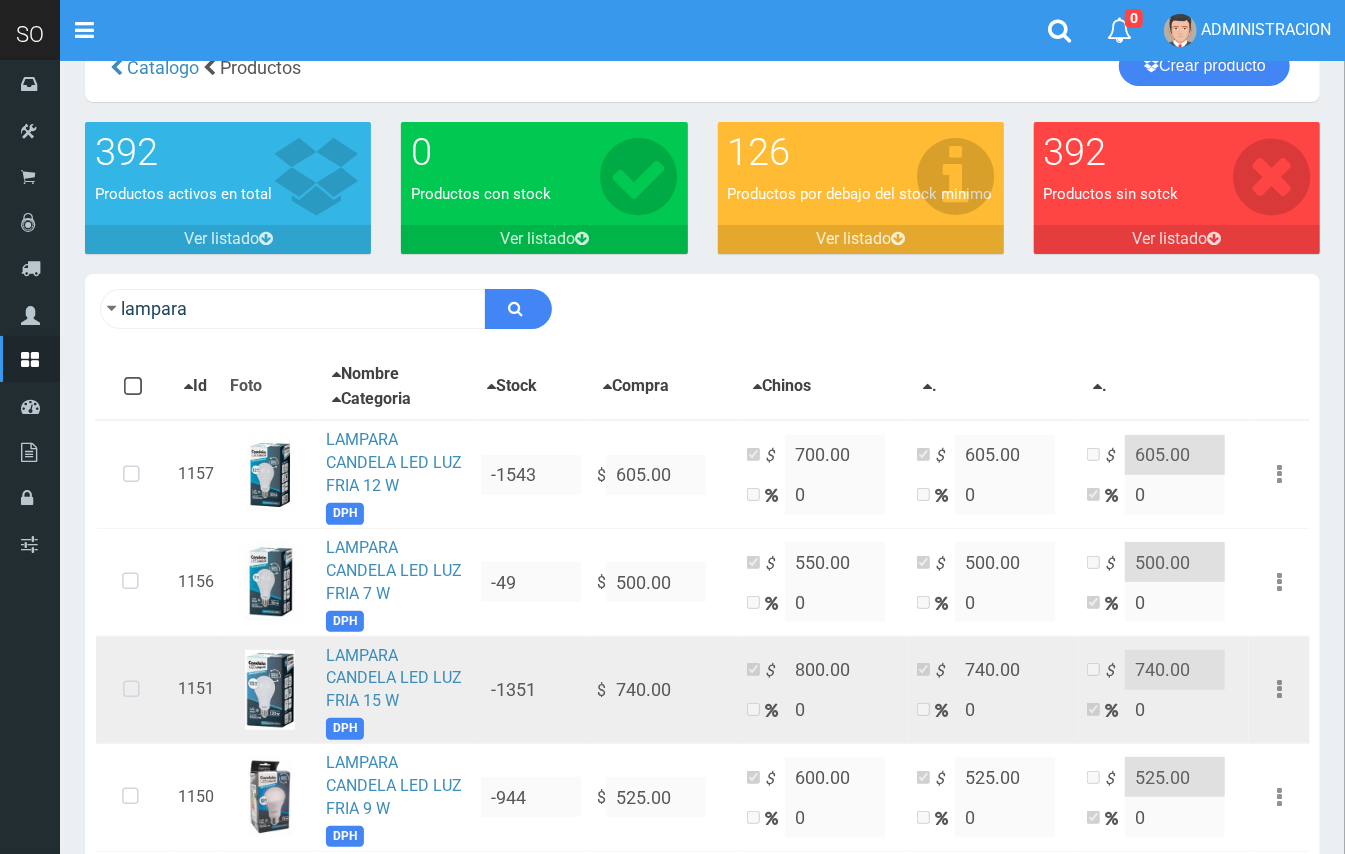 click at bounding box center (131, 690) 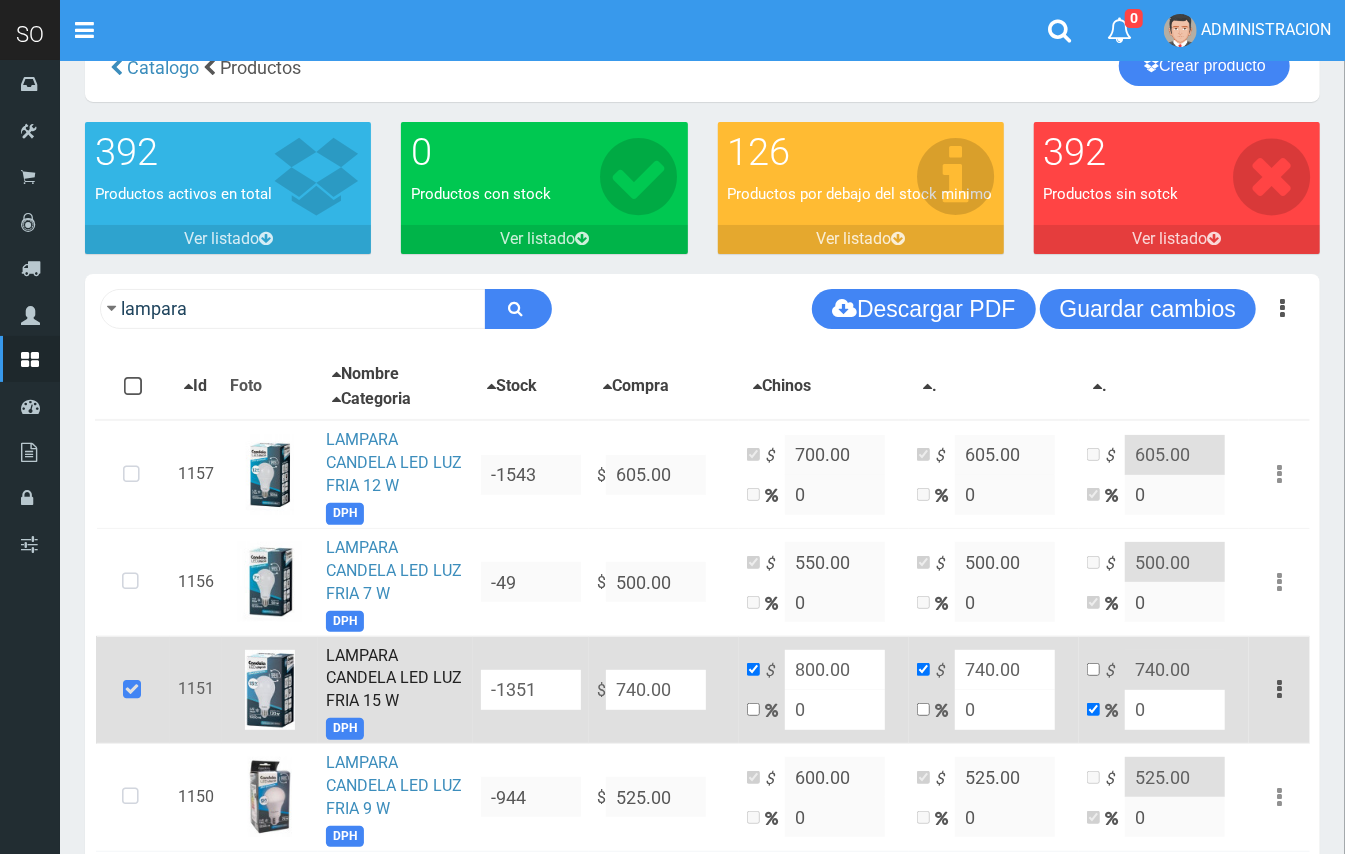 click on "0" at bounding box center [835, 710] 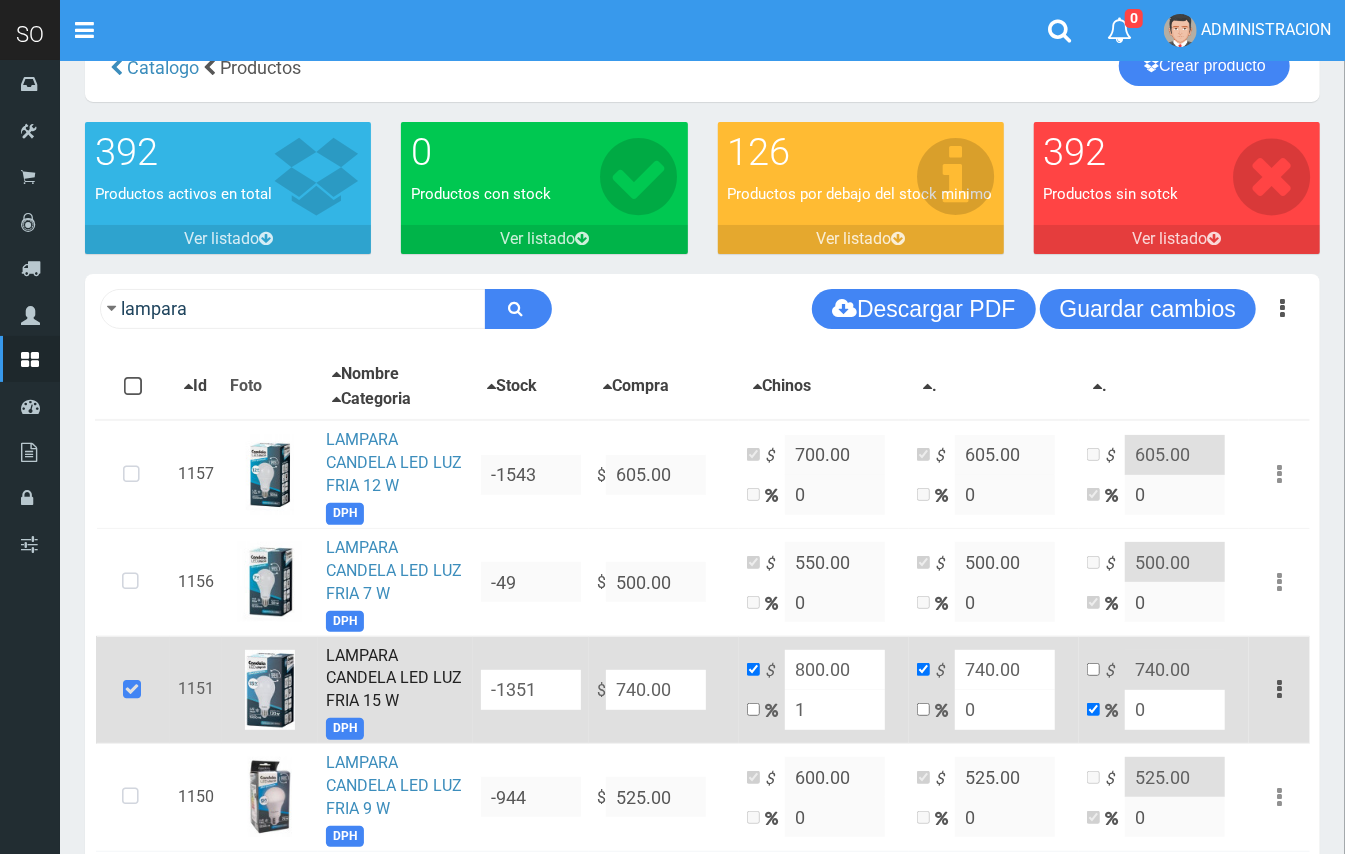 type on "747.4" 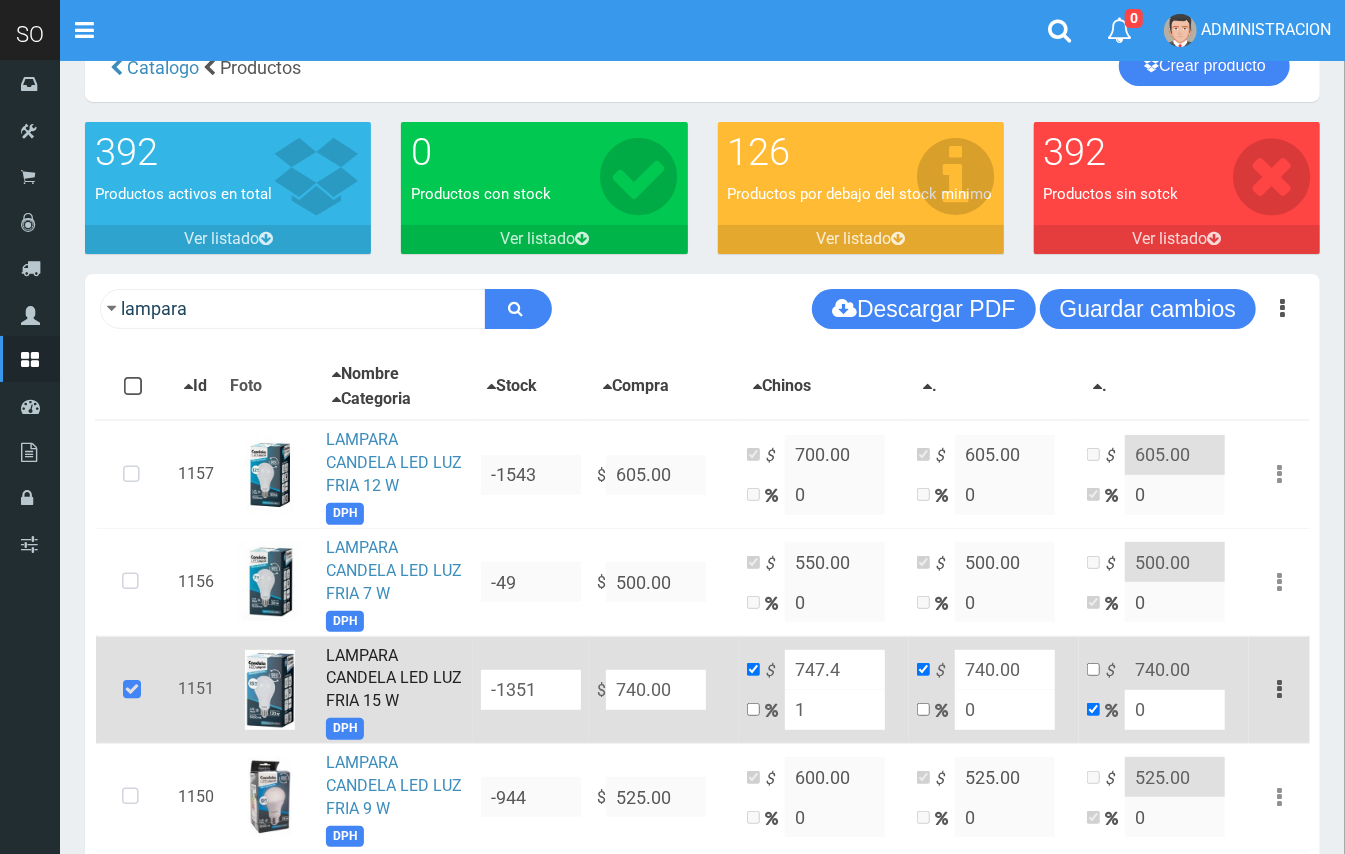 type on "10" 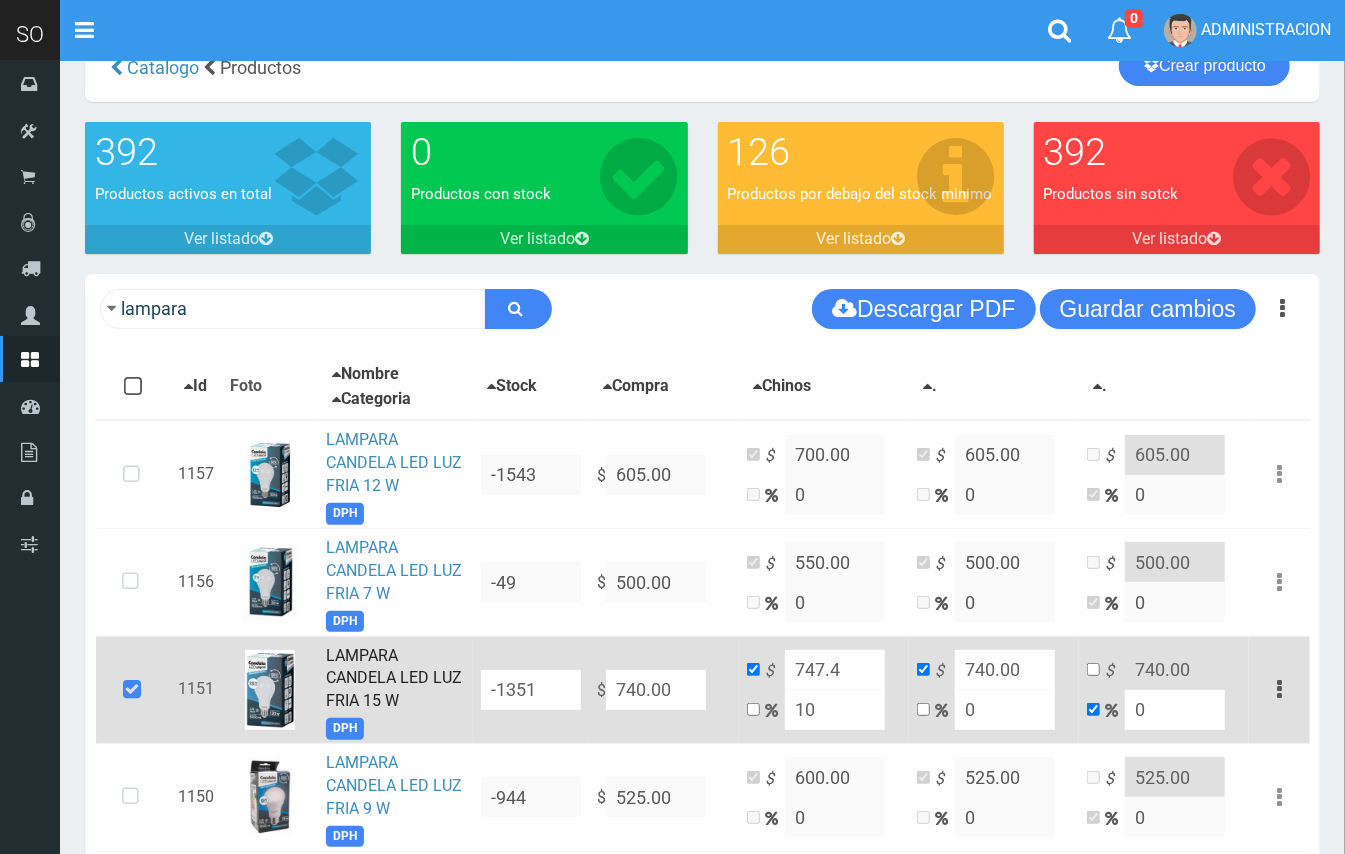type on "814" 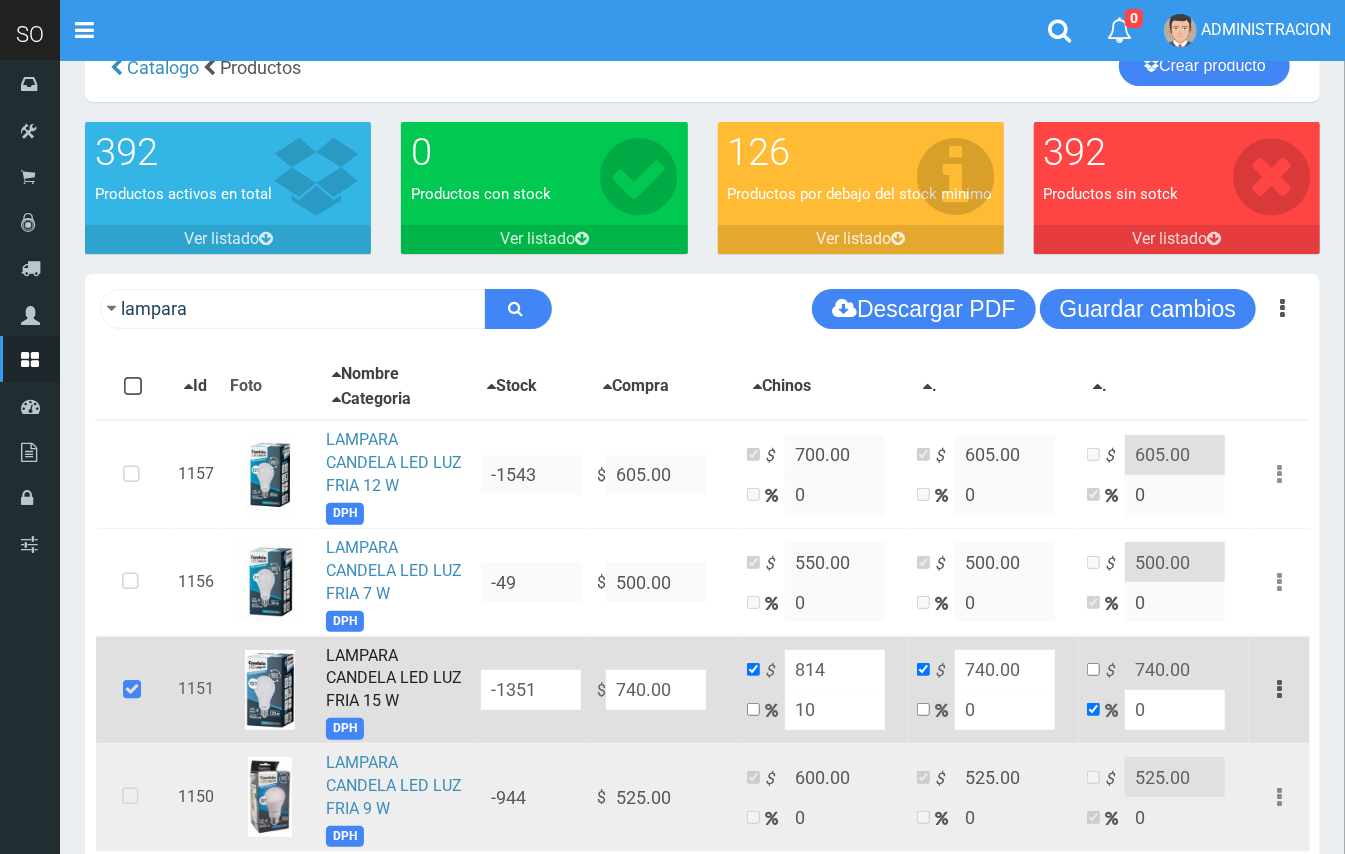 type on "1" 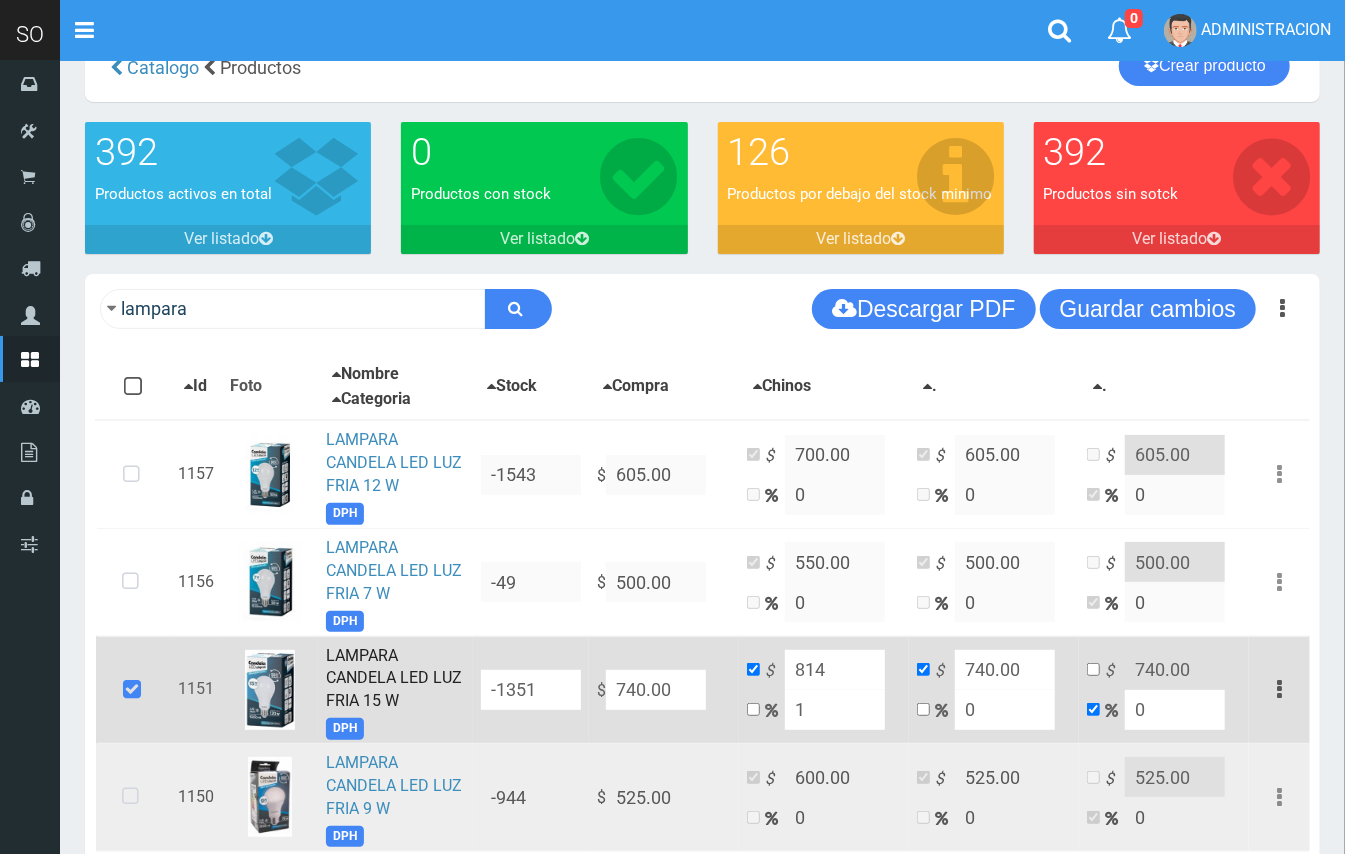 type on "747.4" 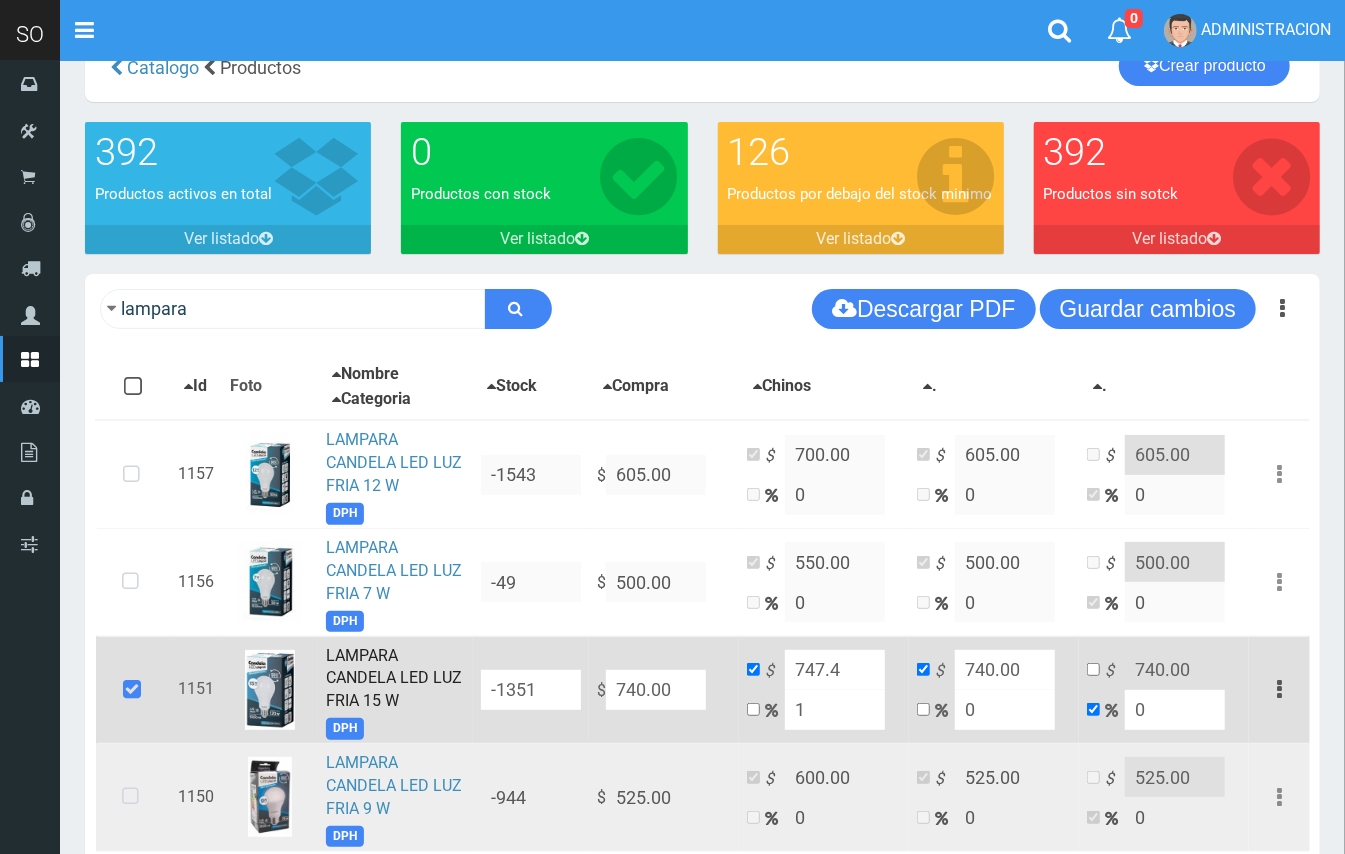 type 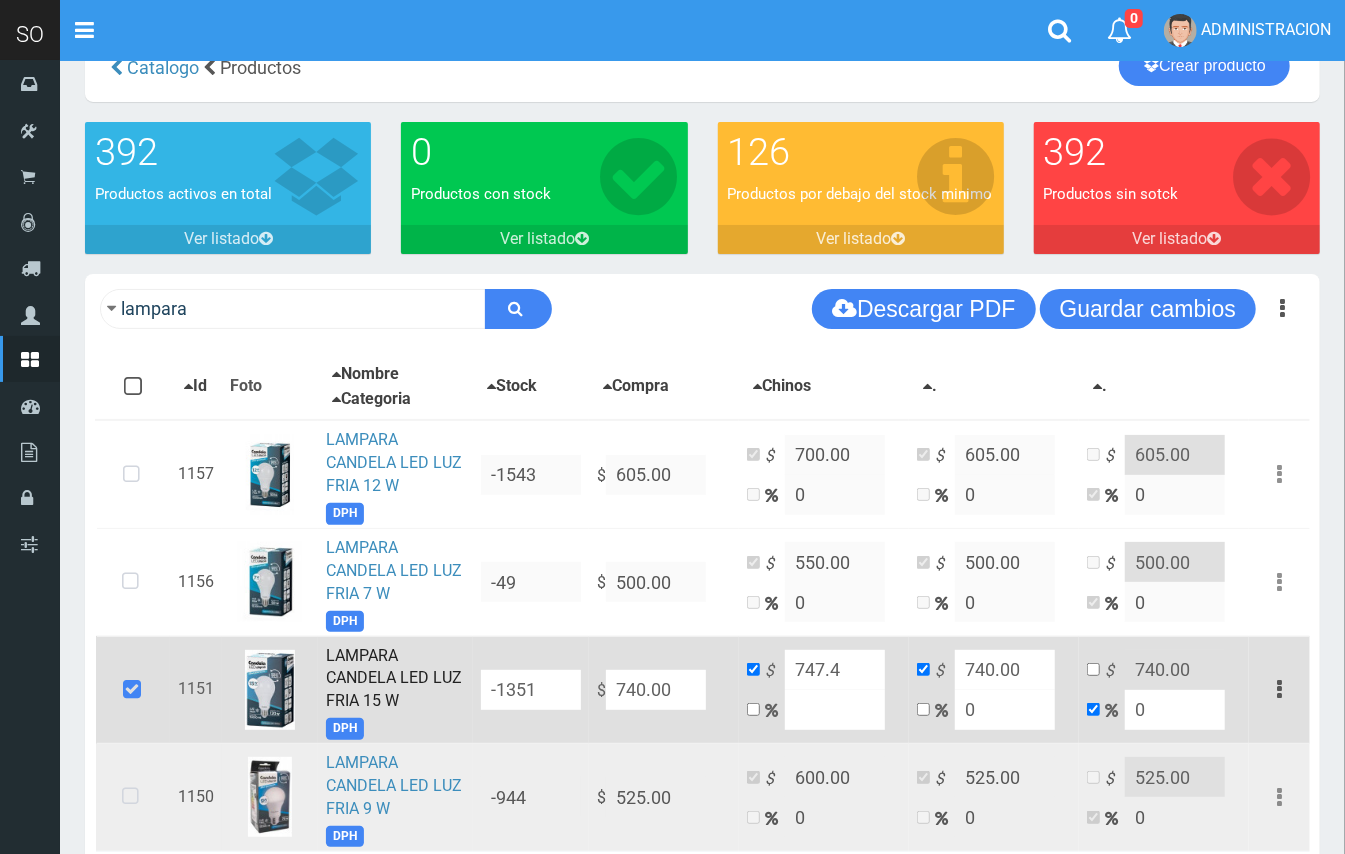 type on "740" 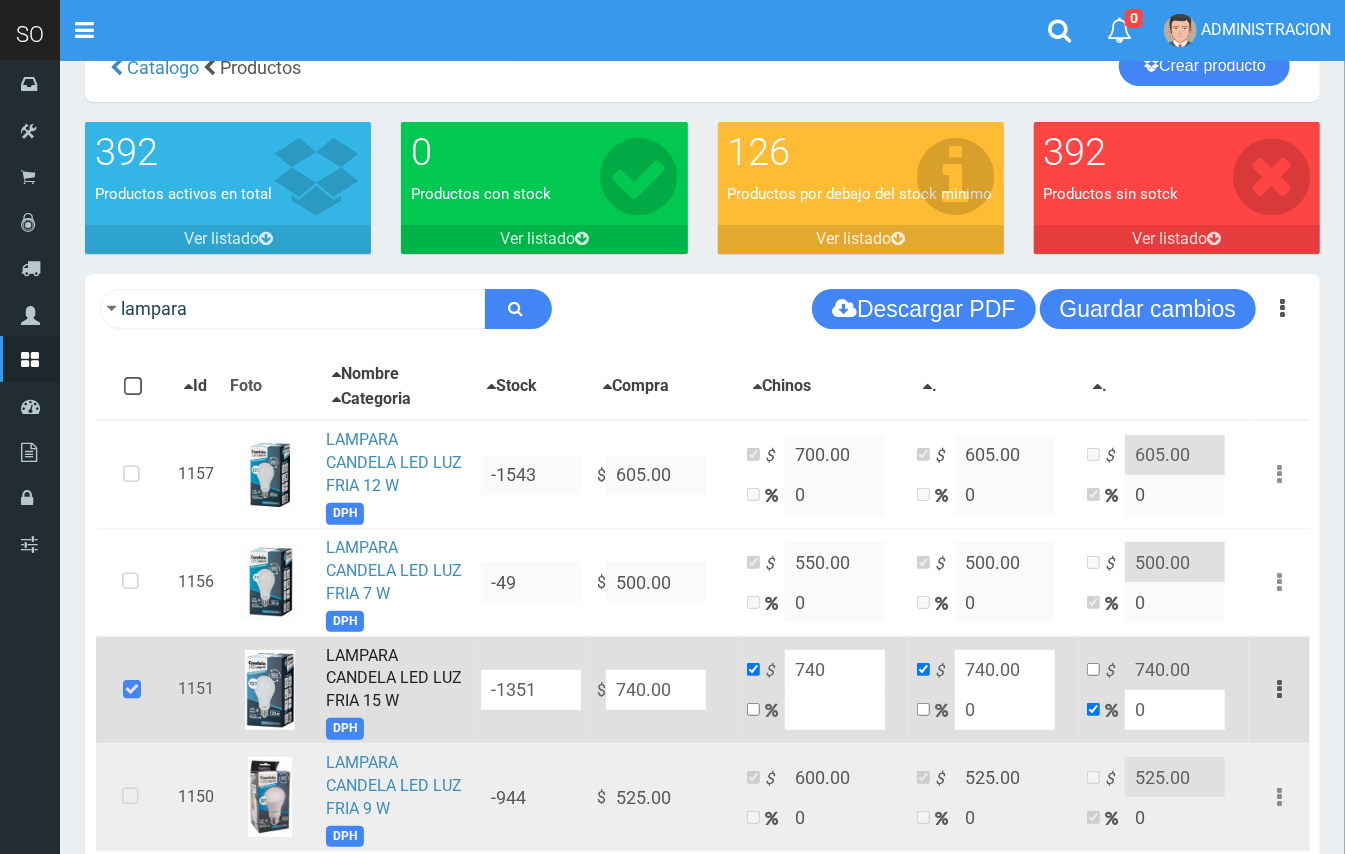 type on "5" 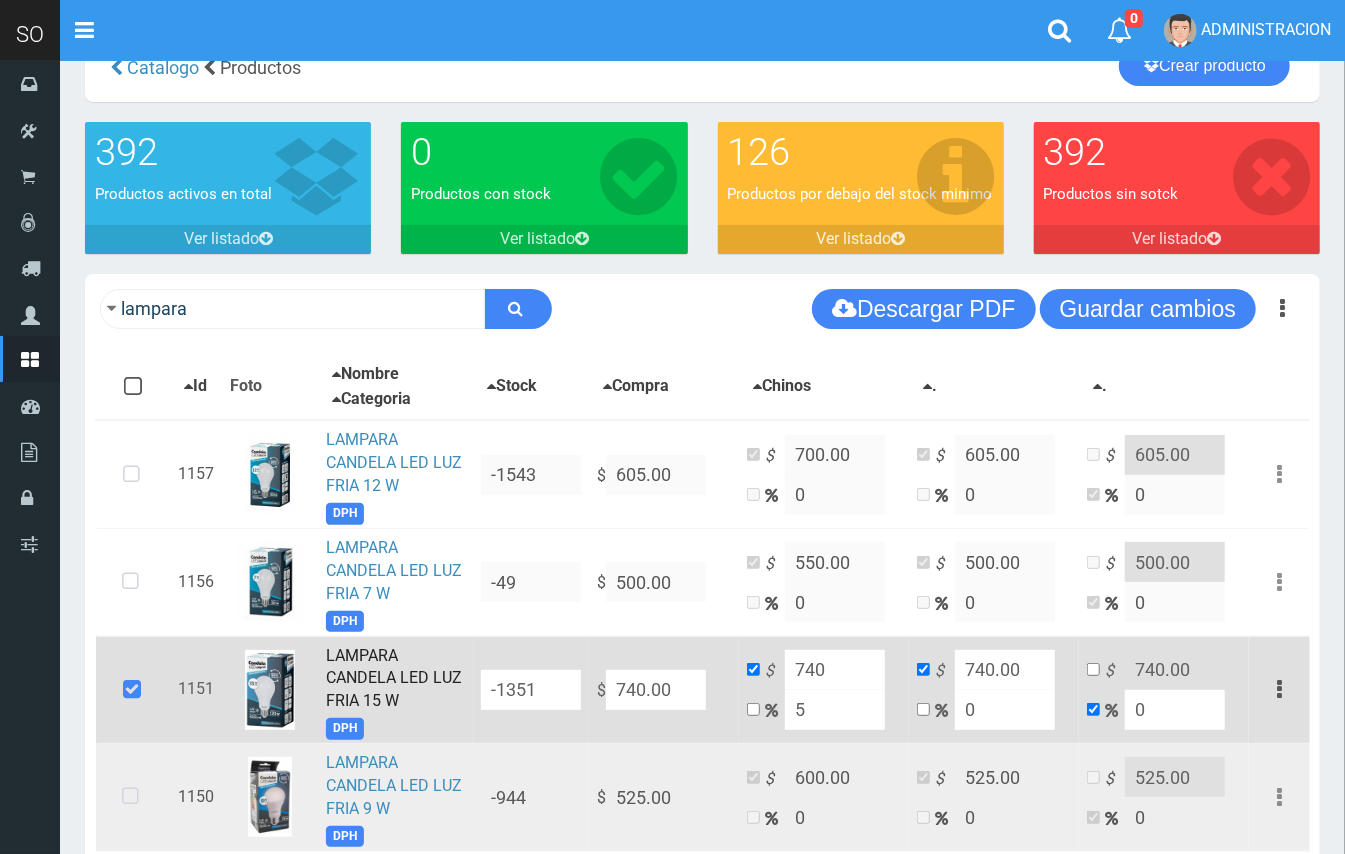type on "777" 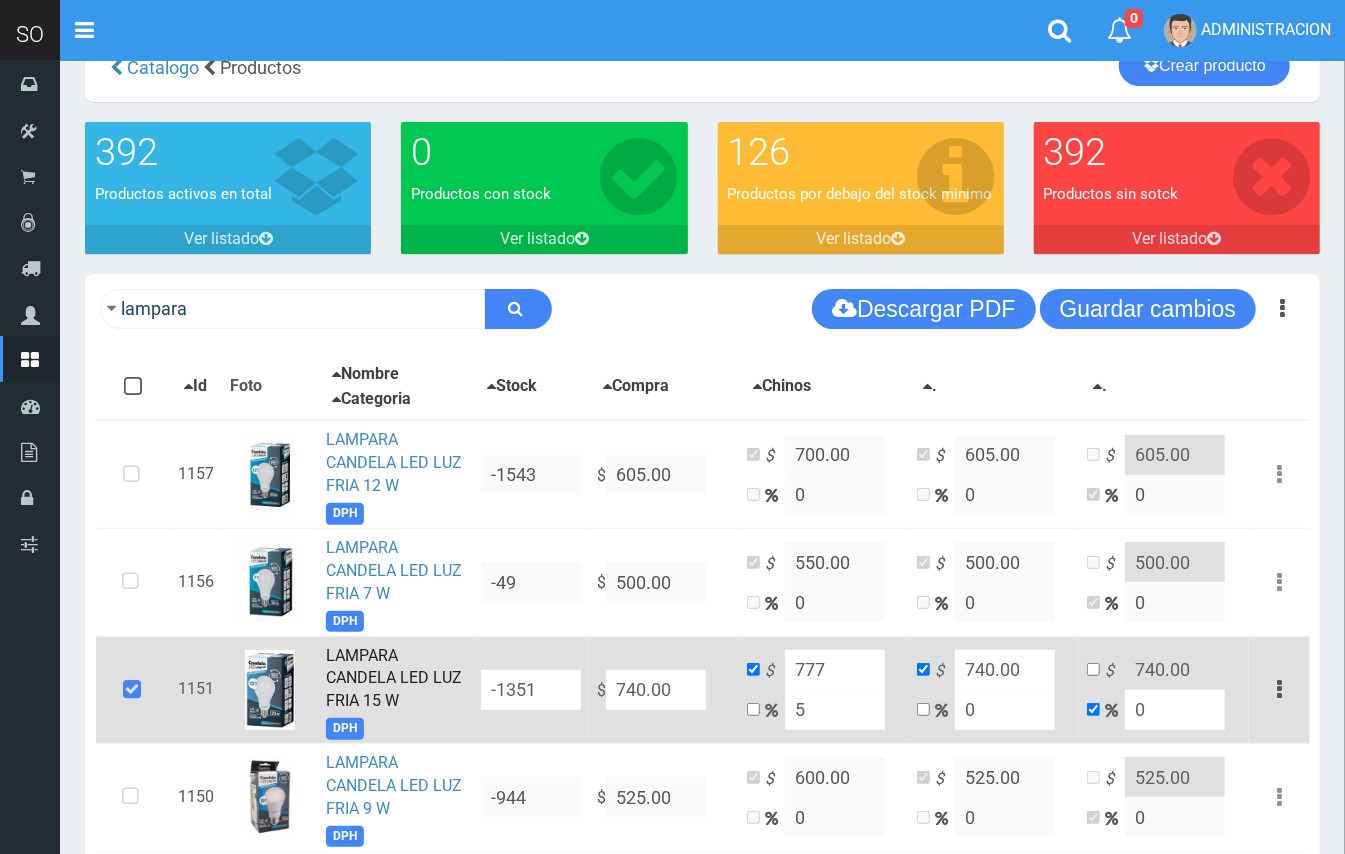 type on "5" 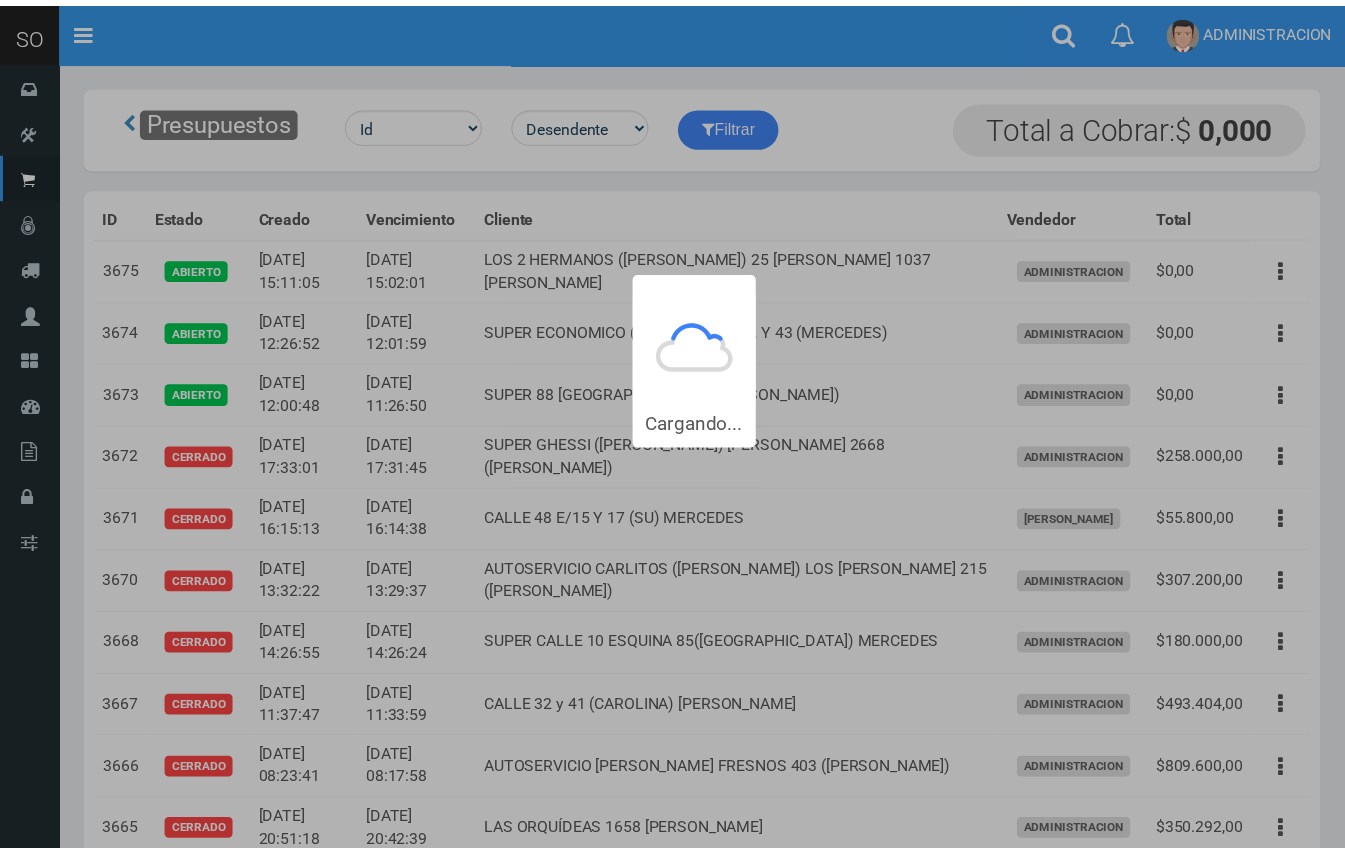 scroll, scrollTop: 0, scrollLeft: 0, axis: both 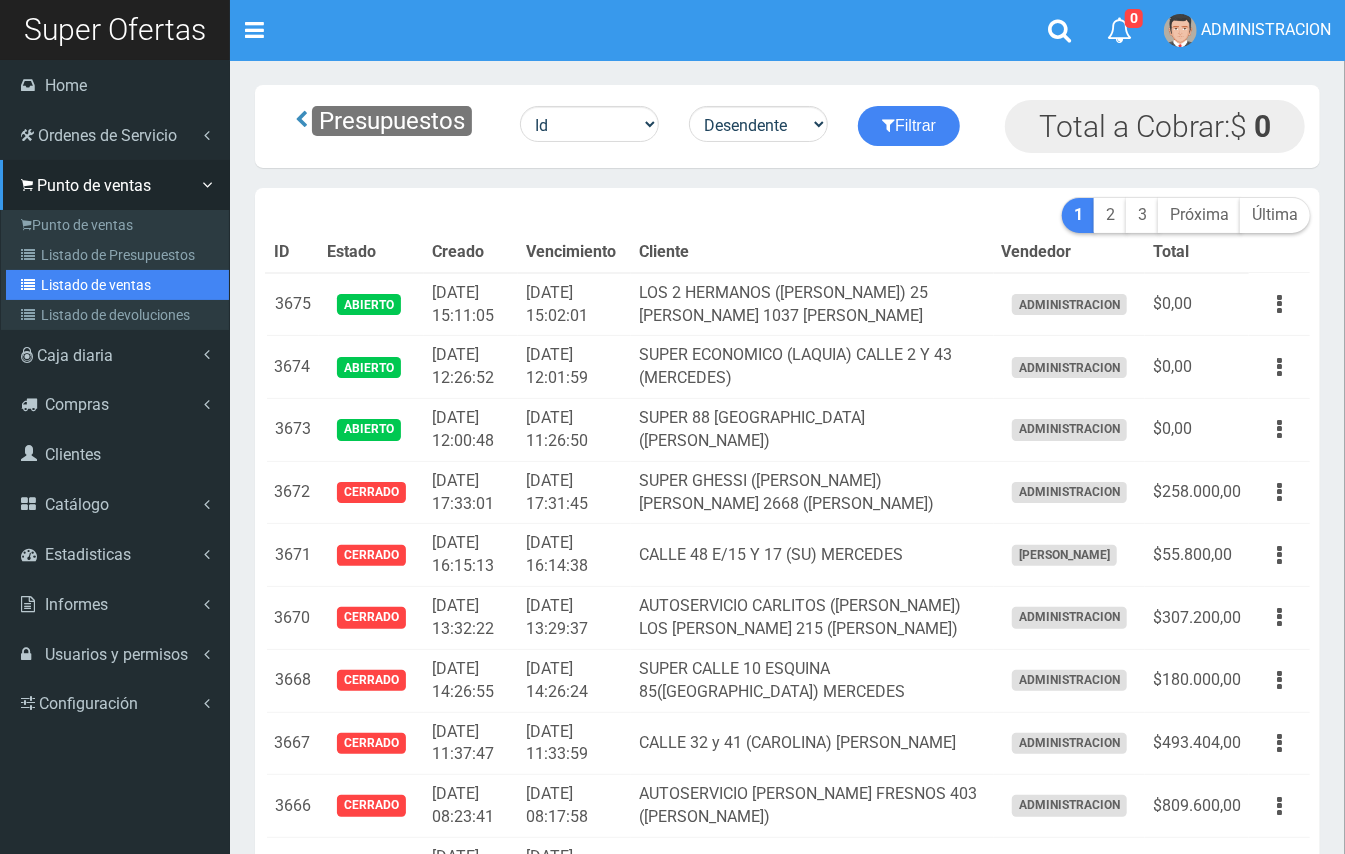 click on "Listado de ventas" at bounding box center (117, 285) 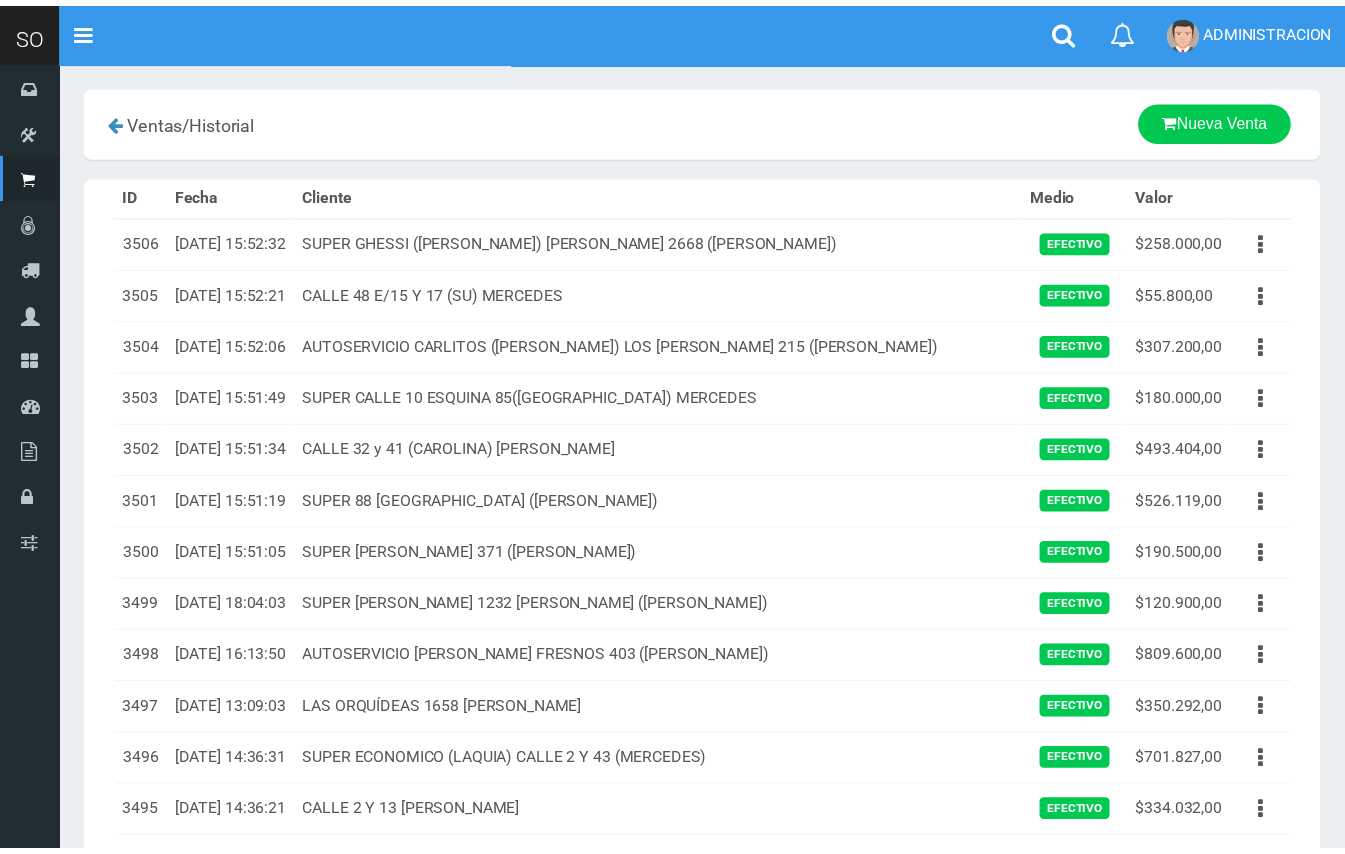 scroll, scrollTop: 0, scrollLeft: 0, axis: both 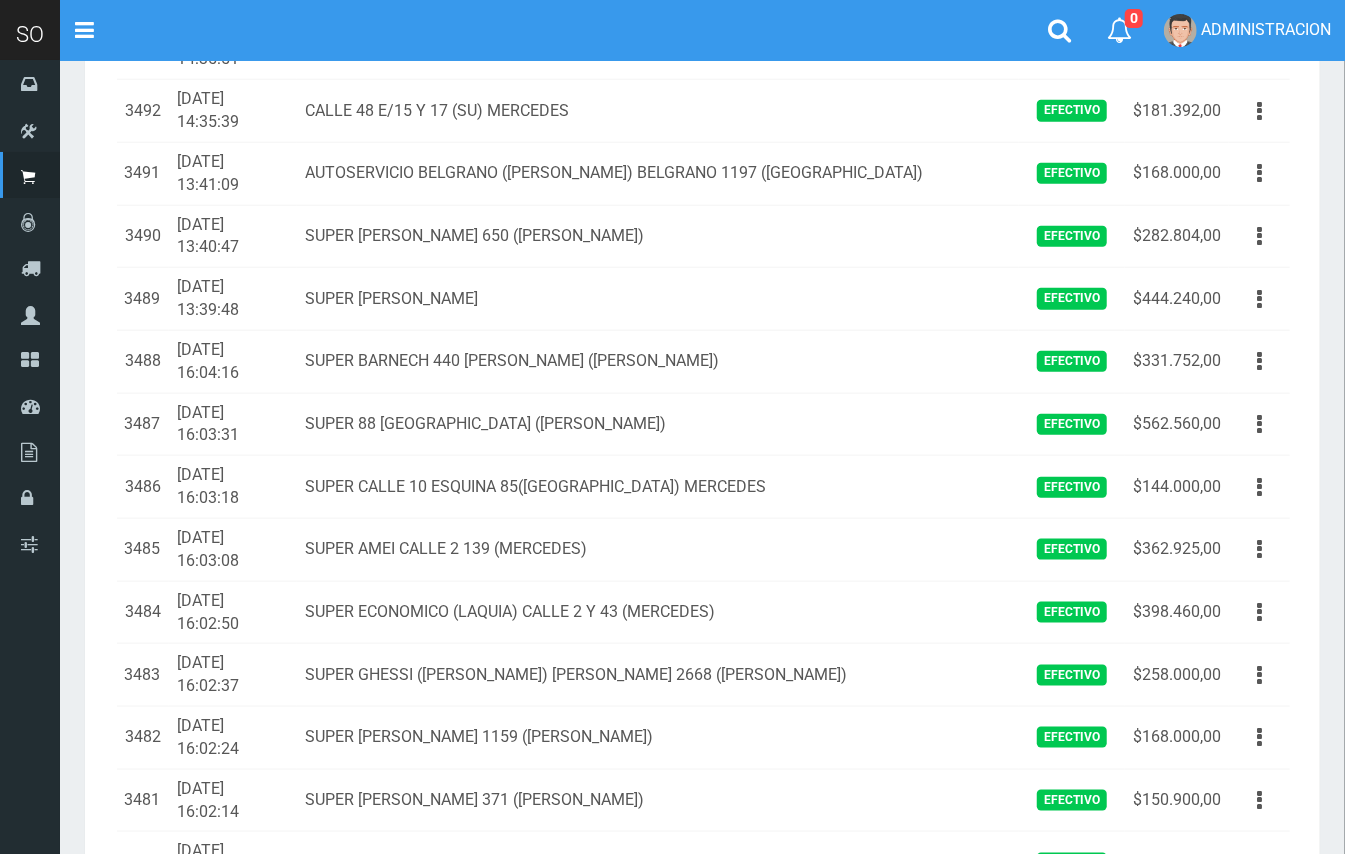 click at bounding box center [1259, 925] 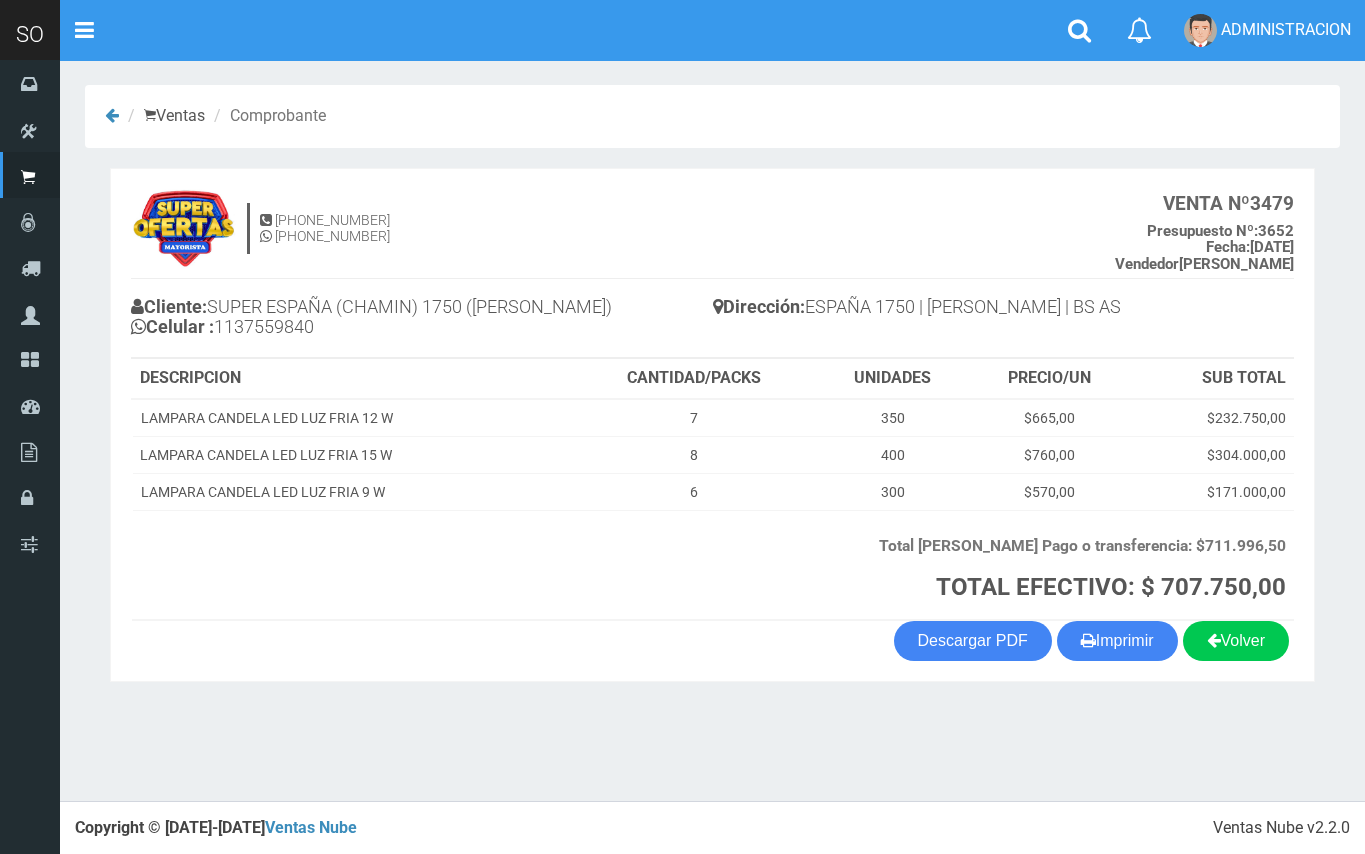 scroll, scrollTop: 0, scrollLeft: 0, axis: both 